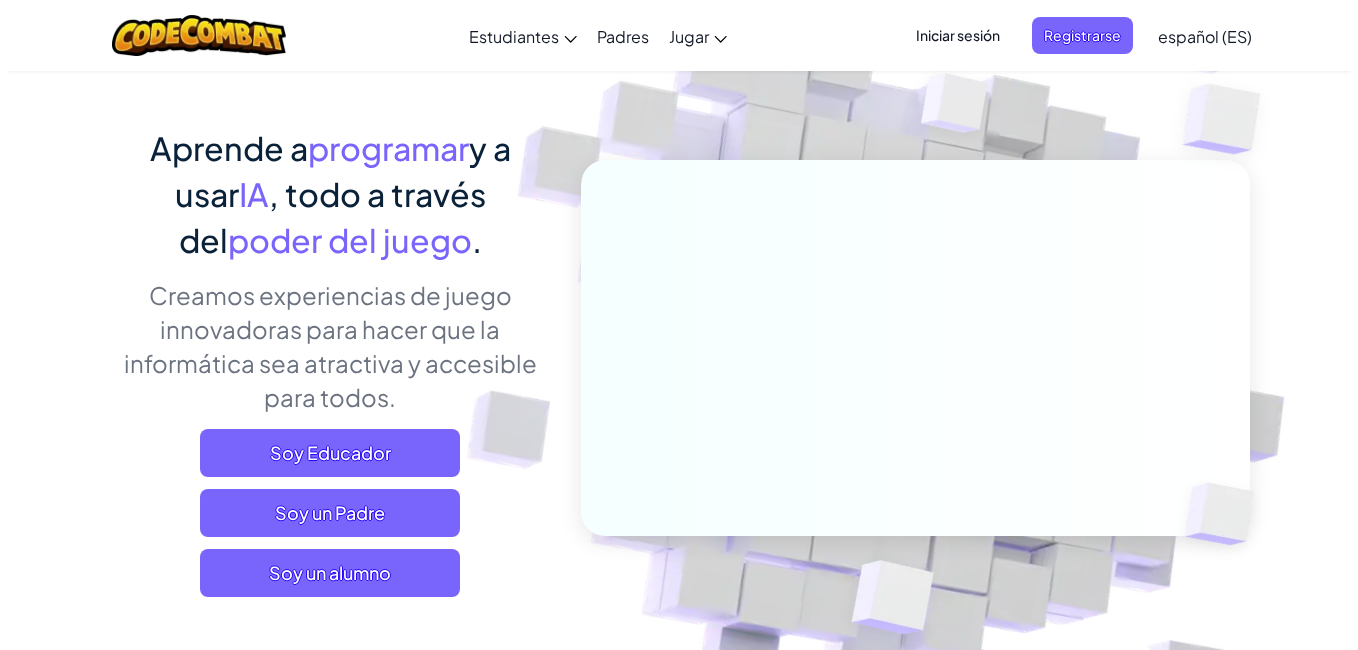 scroll, scrollTop: 120, scrollLeft: 0, axis: vertical 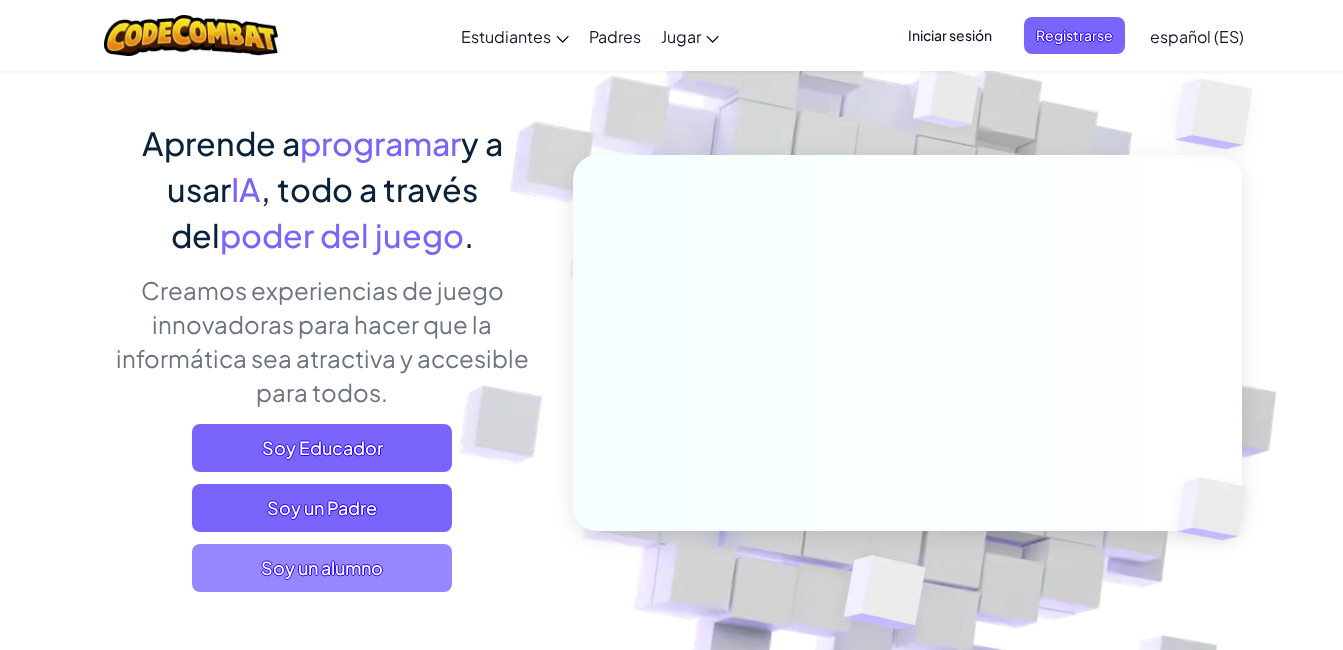click on "Soy un alumno" at bounding box center (322, 568) 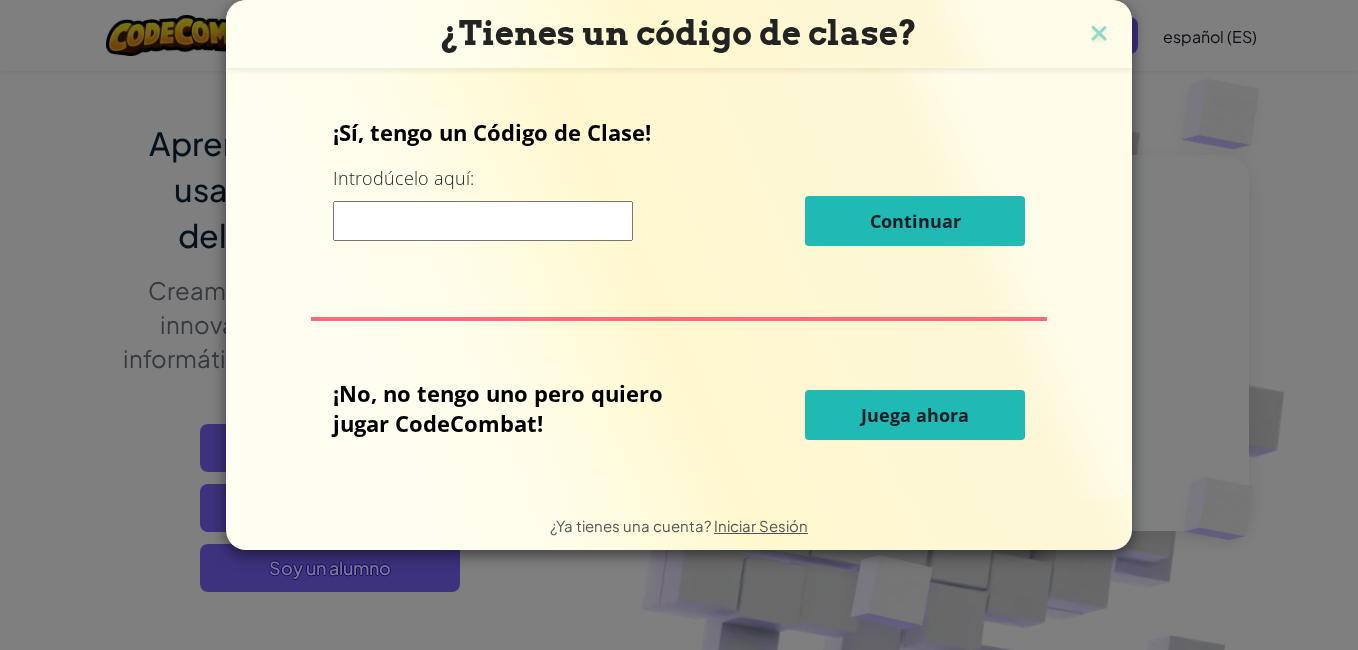 click on "Juega ahora" at bounding box center (915, 415) 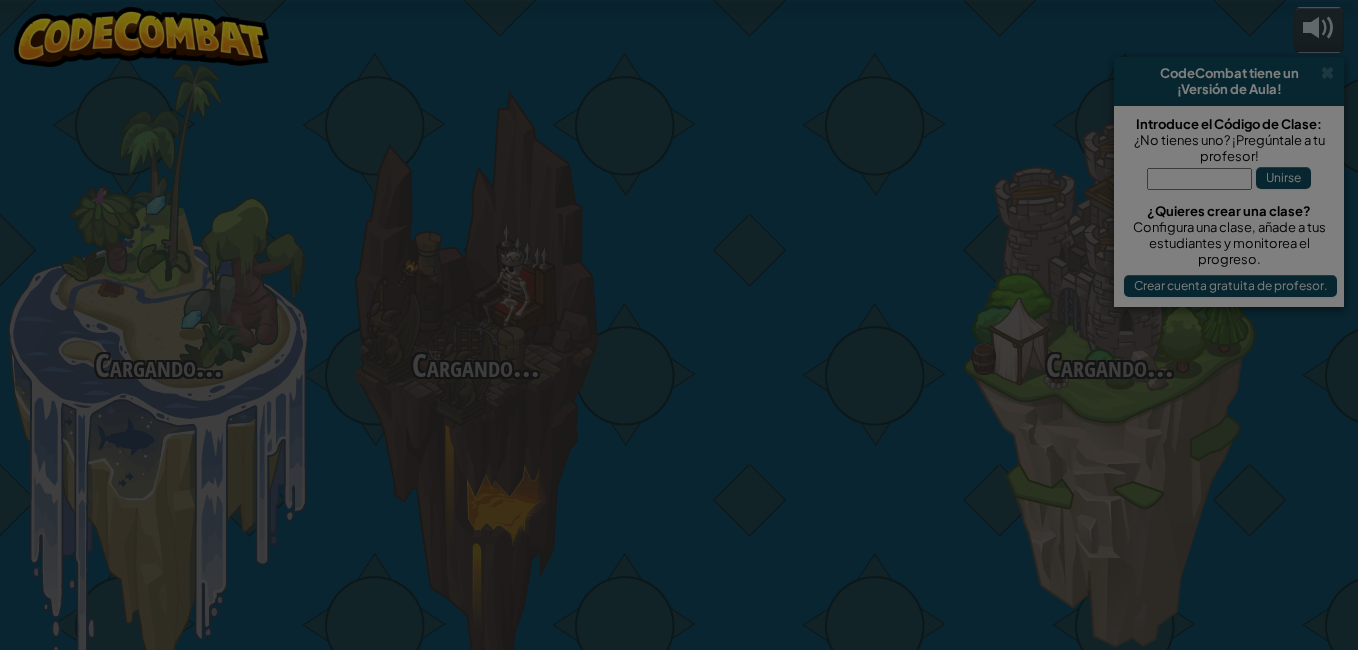 click on "powered by CodeCombat tiene un ¡Versión de Aula! Introduce el Código de Clase: ¿No tienes uno? ¡Pregúntale a tu profesor!   Unirse ¿Quieres crear una clase? Configura una clase, añade a tus estudiantes y monitorea el progreso. Crear cuenta gratuita de profesor. Cargando... Cargando... Cargando... Cargando... Cargando... Cargando... Cargando... 0 Nivel 1 Jugador Anónimo Entrar Registrarse English (US) English (UK) 简体中文 繁體中文 русский español (ES) español (América Latina) français Português (Portugal) Português (Brasil) ---------------------------------- العربية azərbaycan dili български език Català čeština dansk Deutsch (Deutschland) Deutsch (Österreich) Deutsch (Schweiz) Eesti Ελληνικά Esperanto Filipino فارسی Galego 한국어 ʻŌlelo Hawaiʻi עברית hrvatski jezik magyar Bahasa Indonesia Italiano қазақ тілі lietuvių kalba latviešu te reo Māori Македонски मानक हिन्दी Монгол хэл" at bounding box center [679, 1] 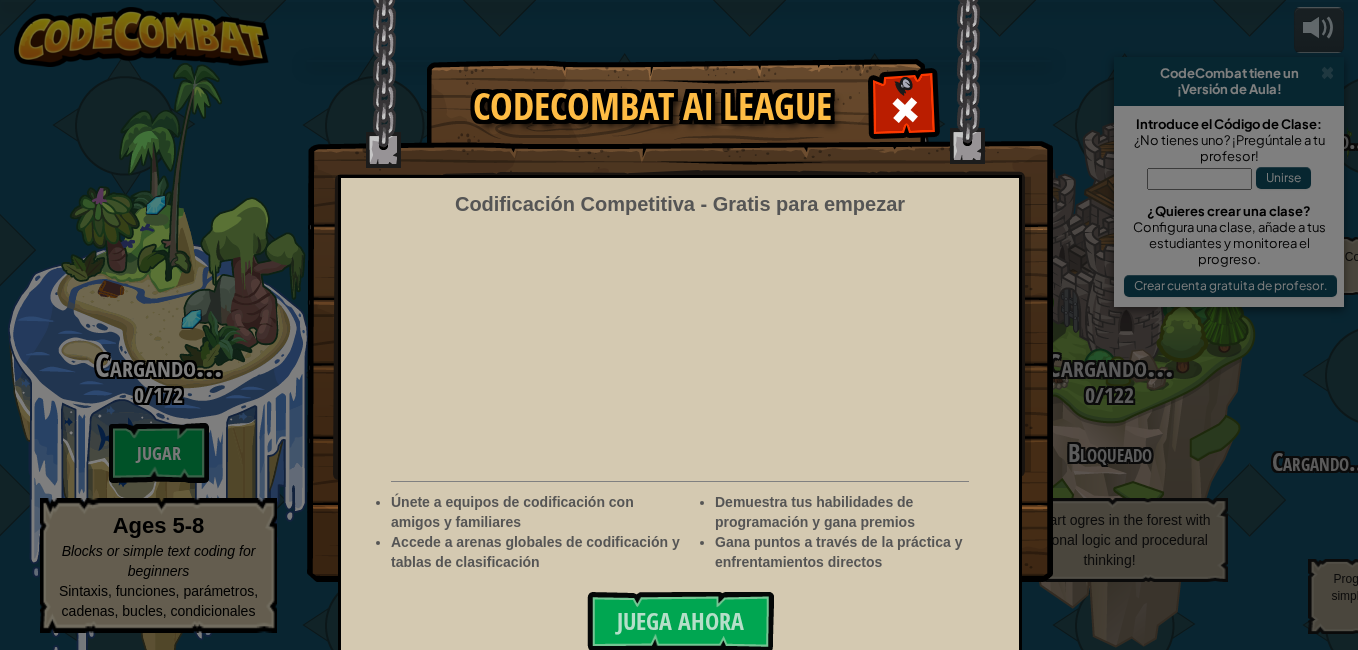 select on "es-ES" 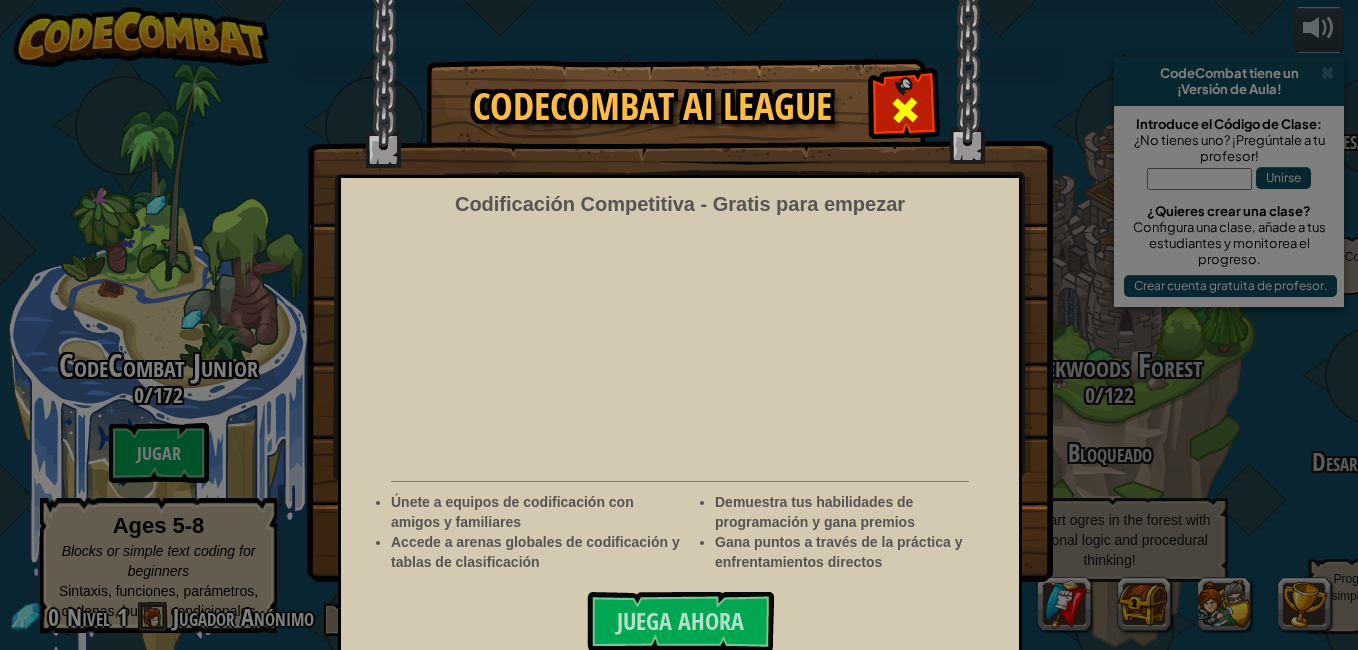 click at bounding box center [904, 107] 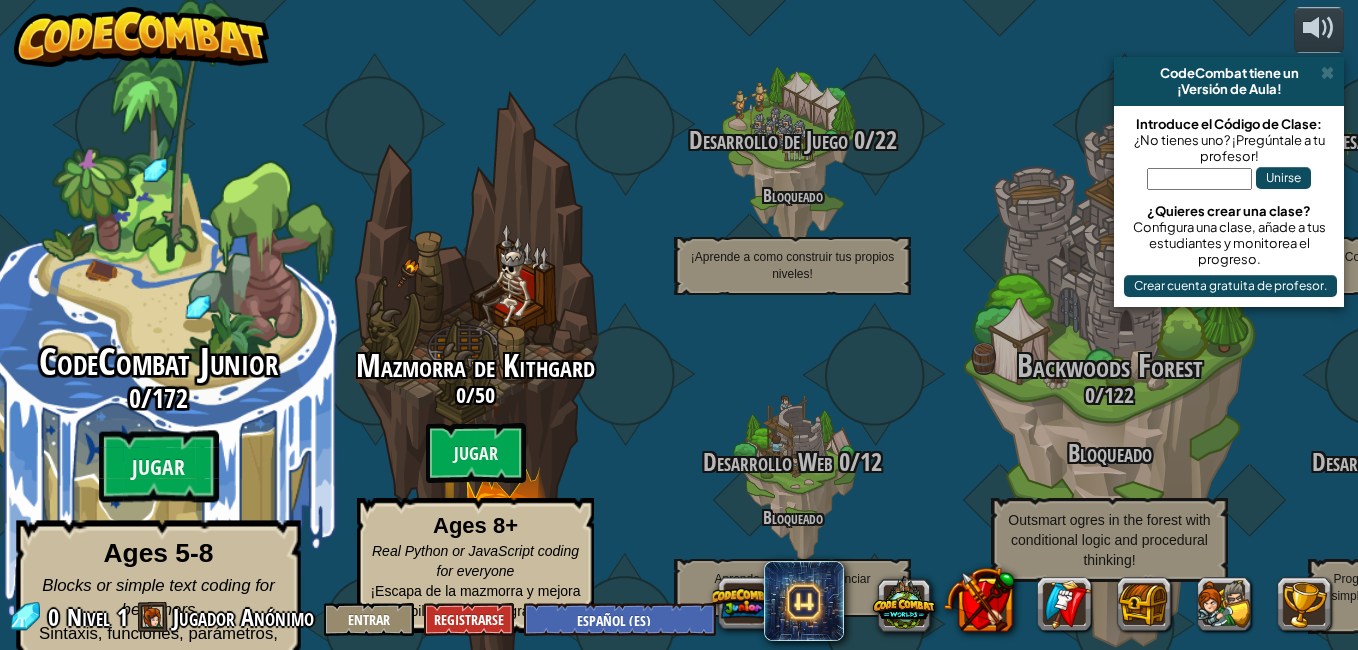click on "CodeCombat Junior 0 / 172 Jugar Ages 5-8 Blocks or simple text coding for beginners Sintaxis, funciones, parámetros, cadenas, bucles, condicionales" at bounding box center (158, 380) 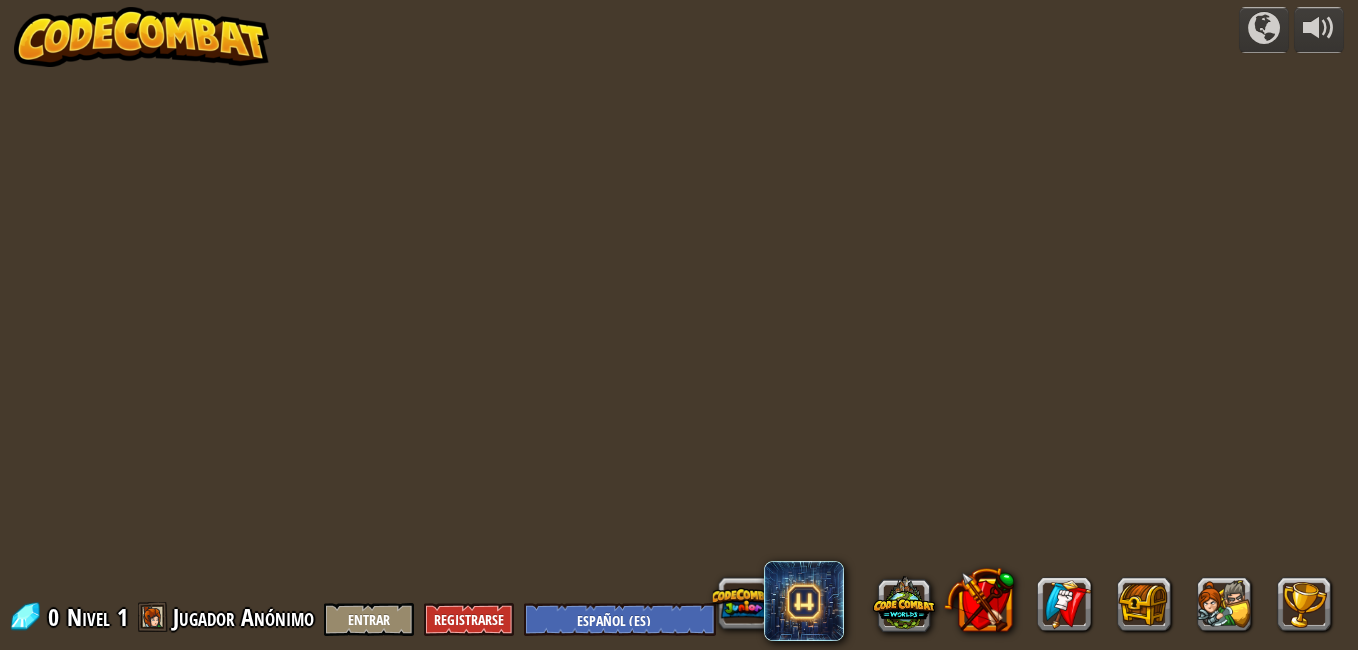 select on "es-ES" 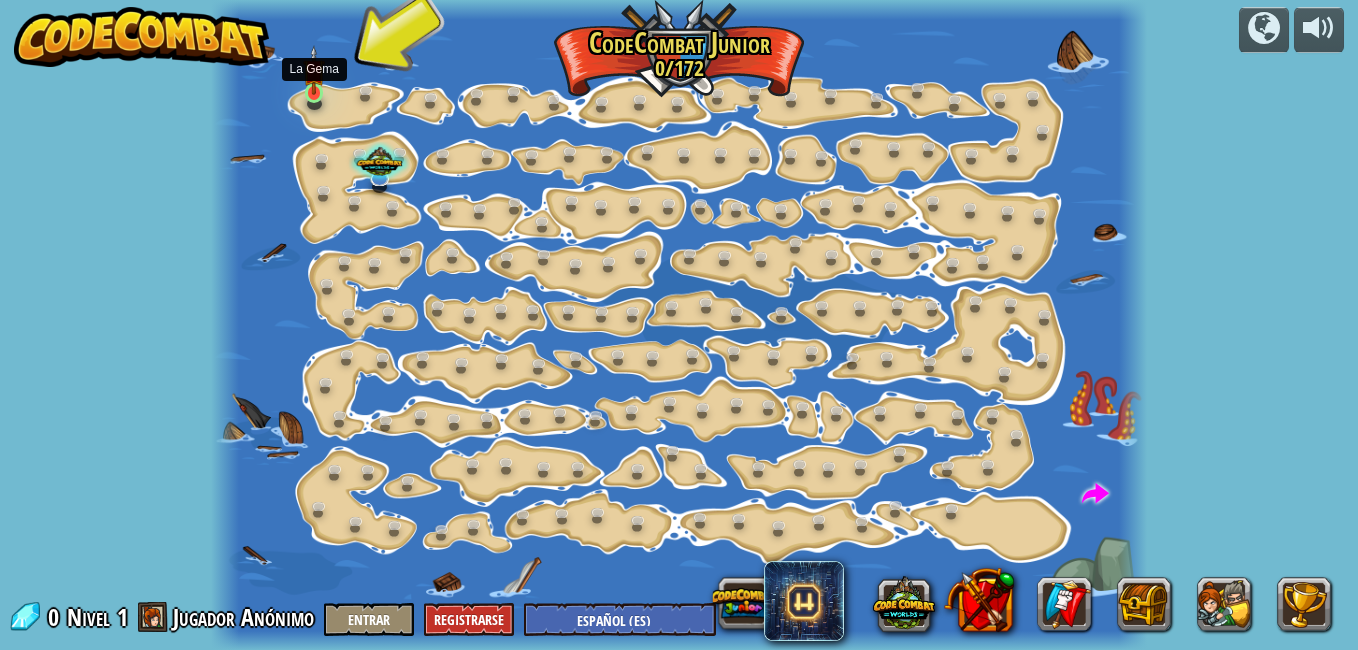 click at bounding box center (314, 70) 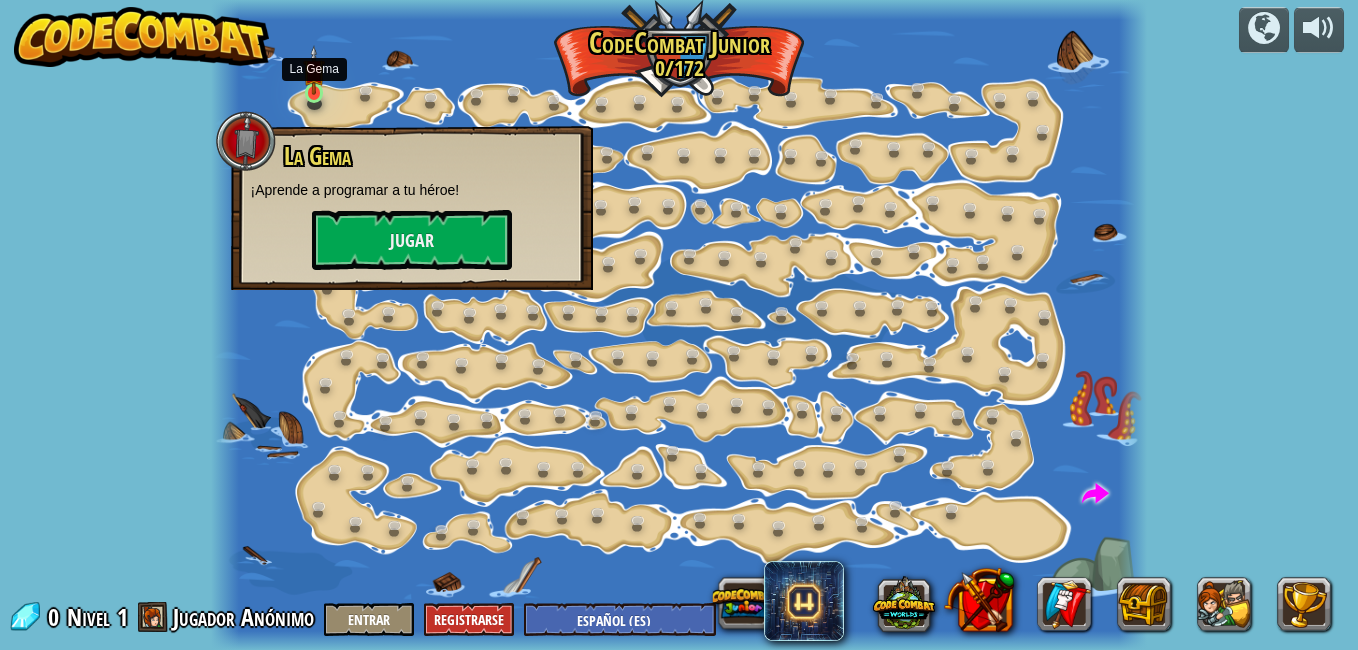 click at bounding box center (314, 70) 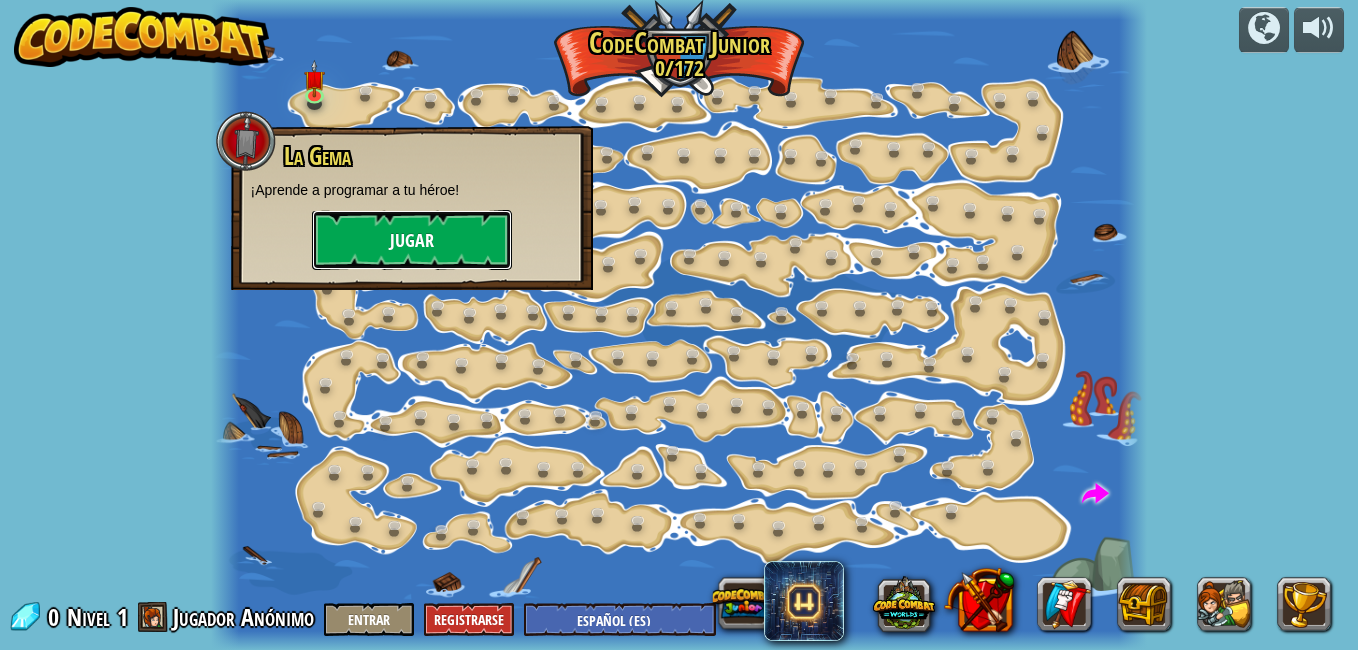 click on "Jugar" at bounding box center [412, 240] 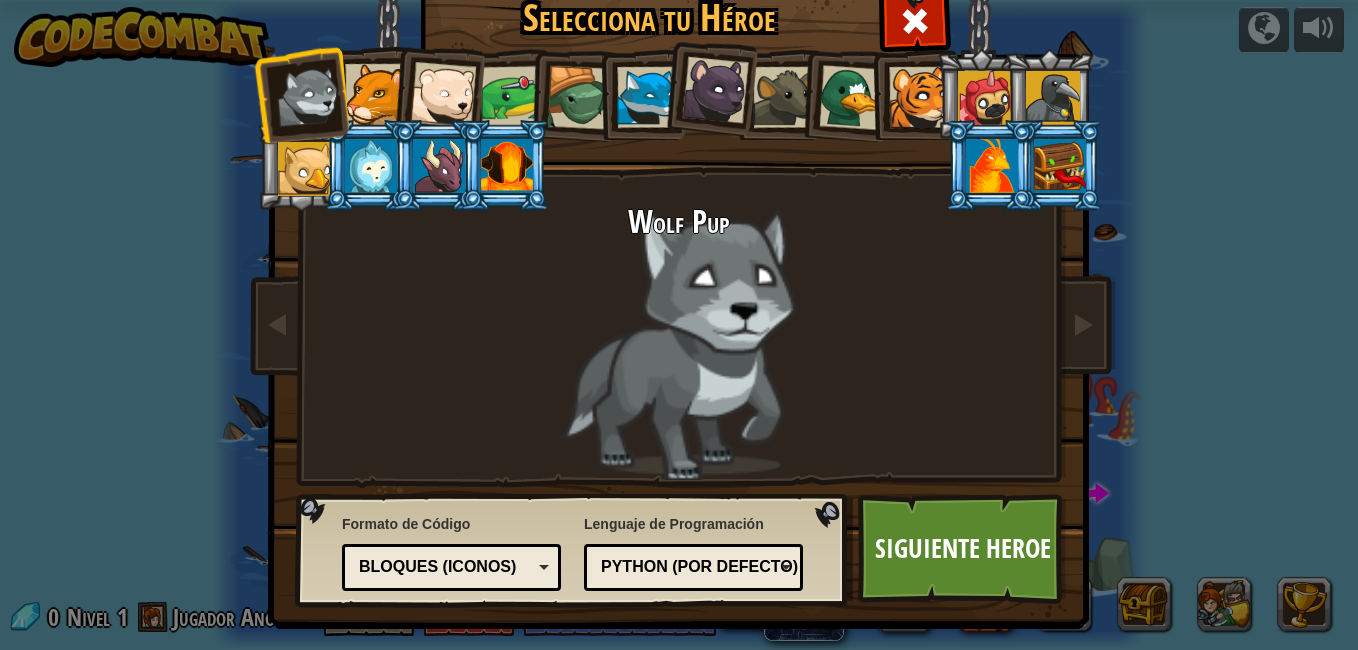 click at bounding box center (992, 166) 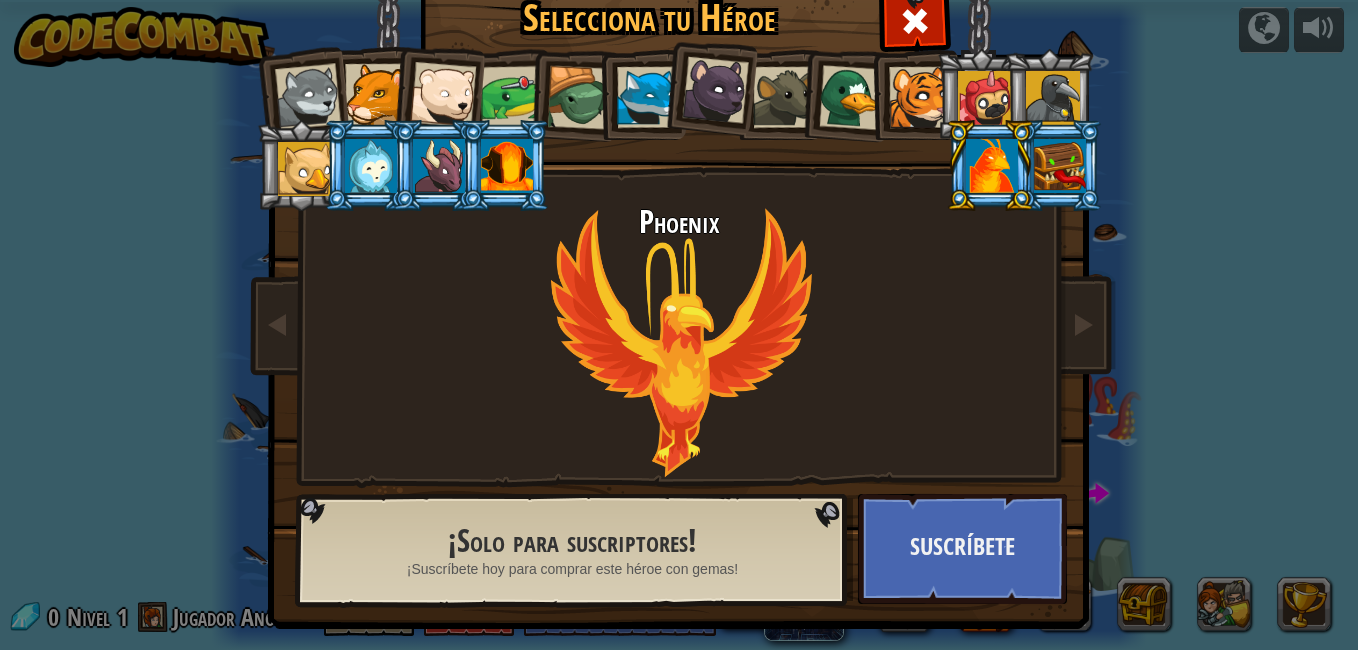 click at bounding box center [992, 166] 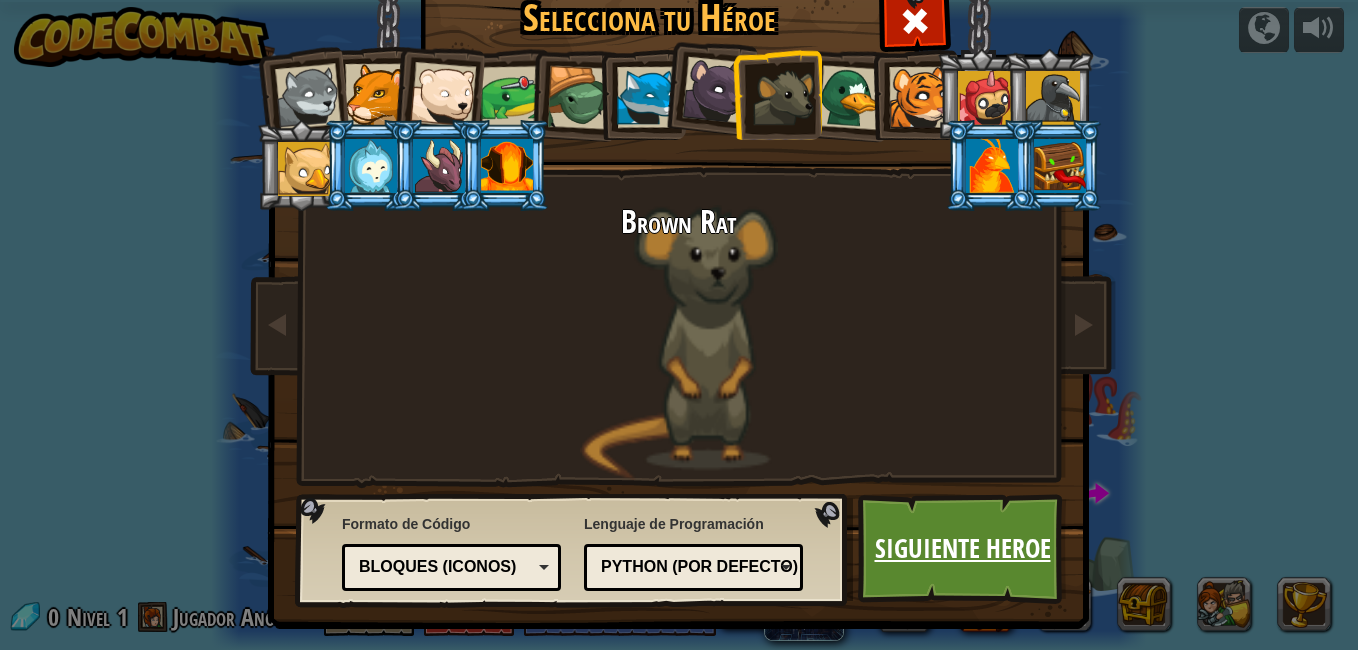 click on "Siguiente Heroe" at bounding box center (962, 549) 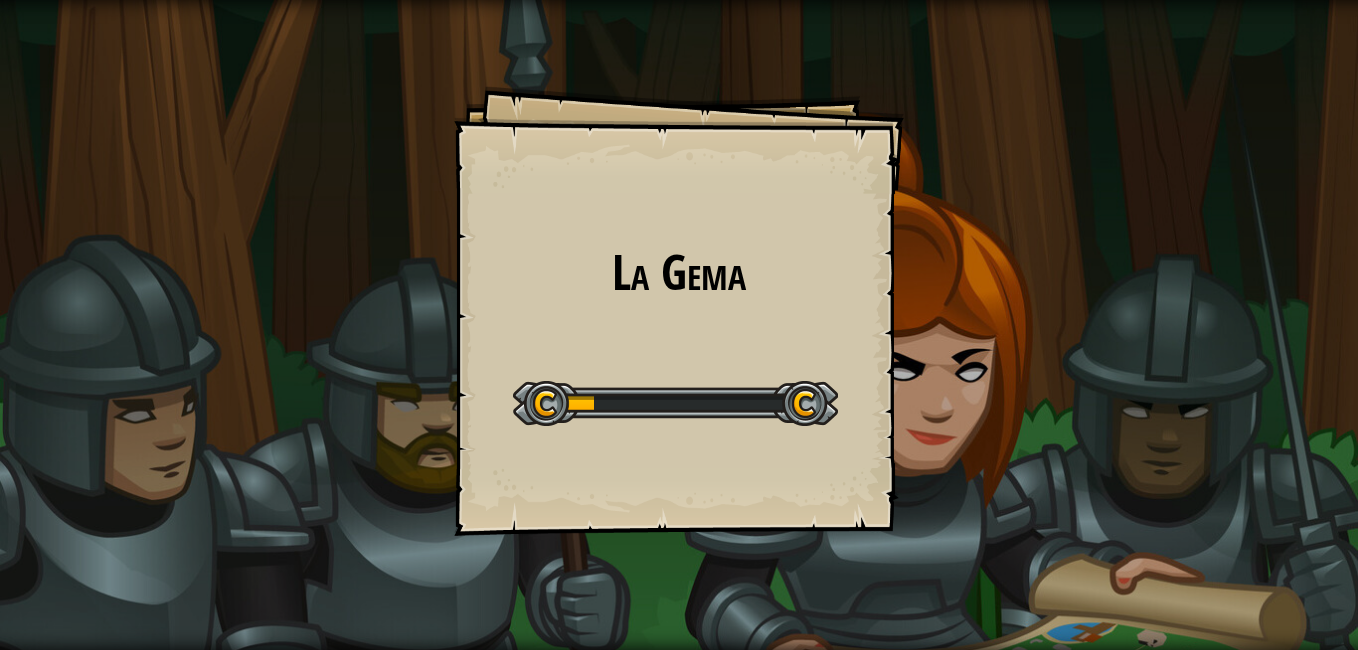 click on "La Gema Goals Start Level Error al cargar desde el servidor. Intenta refrescar la página. Necesitas una suscripción para jugar este nivel. Suscríbete Necesitarás unirte a un curso para jugar este nivel. Volver a mis cursos Pide a tu profesor que te asigne una licencia para que puedas seguir jugando a CodeCombat. Volver a mis cursos Este nivel está bloqueado. Volver a mis cursos Si depurar es el proceso de eliminar bugs, entonces programar debe ser el proceso de crearlos. - Edsger W. Dijkstra" at bounding box center (679, 325) 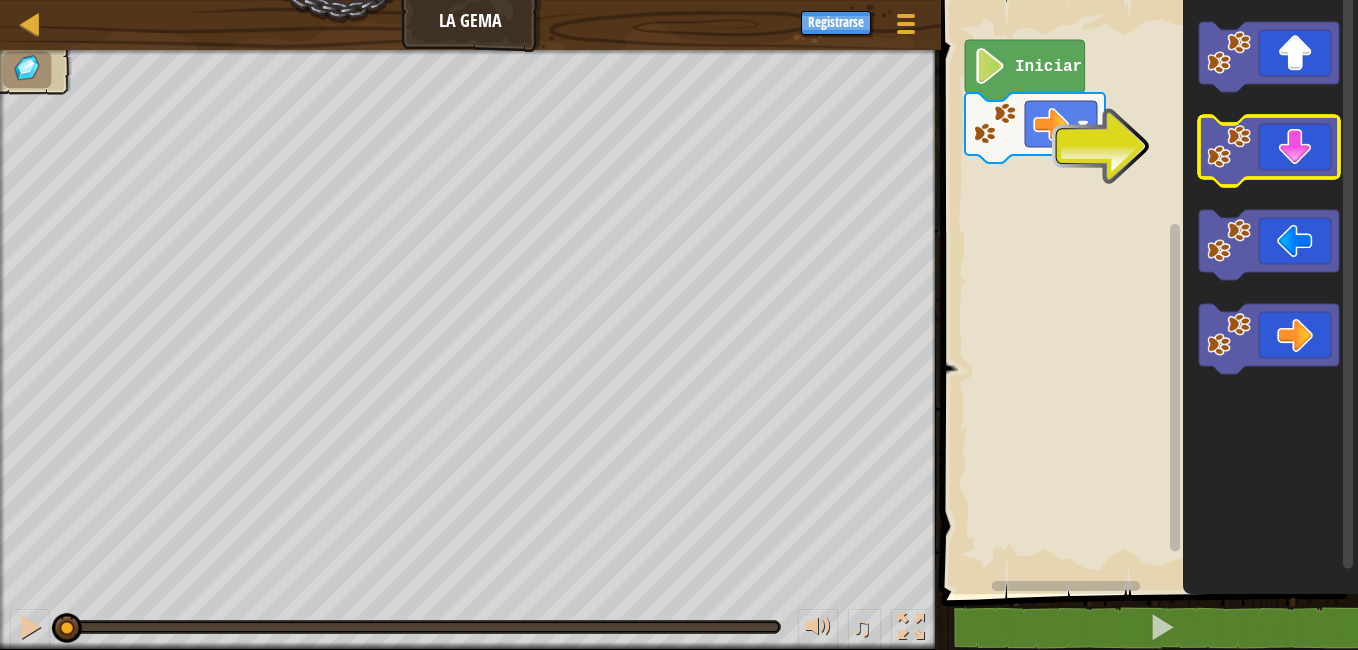 click 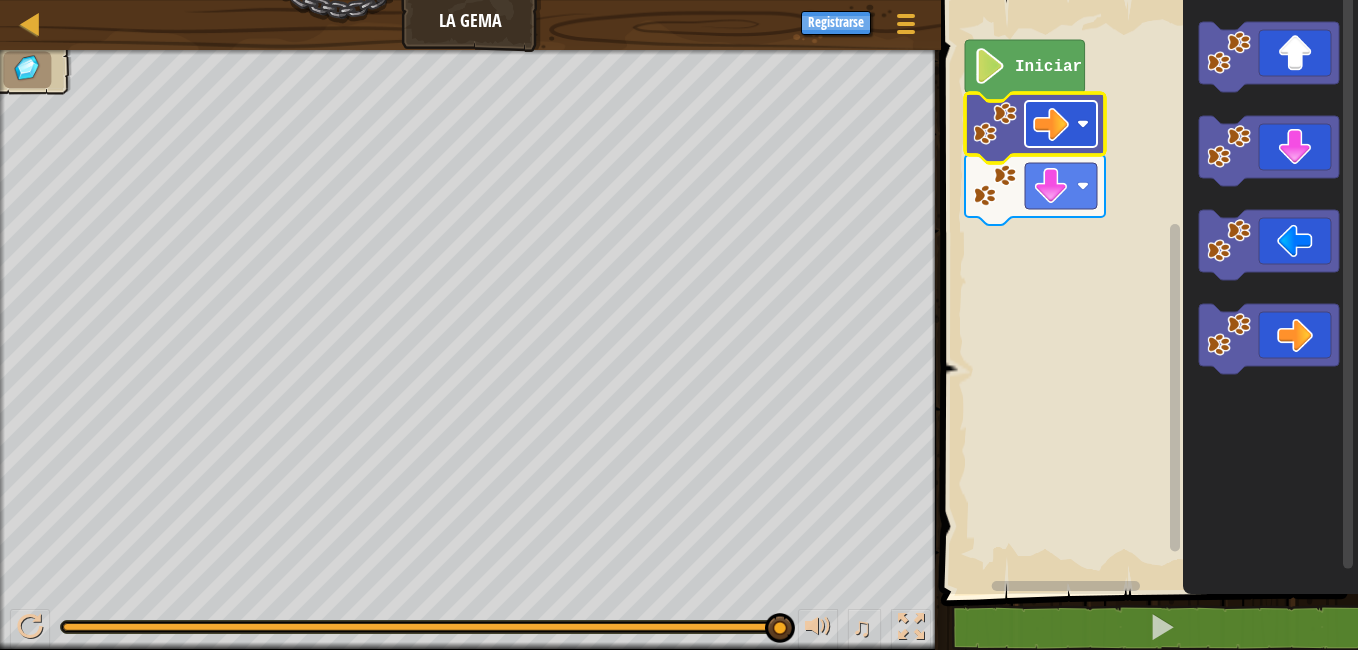 click 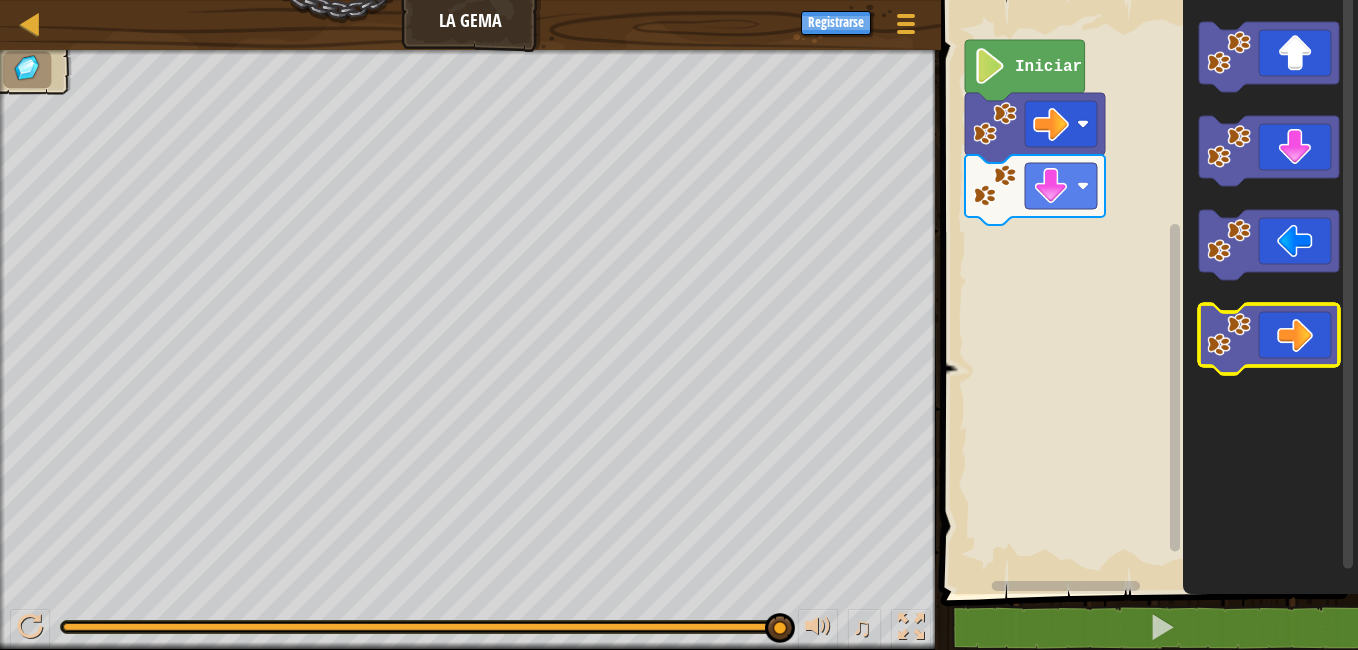 click 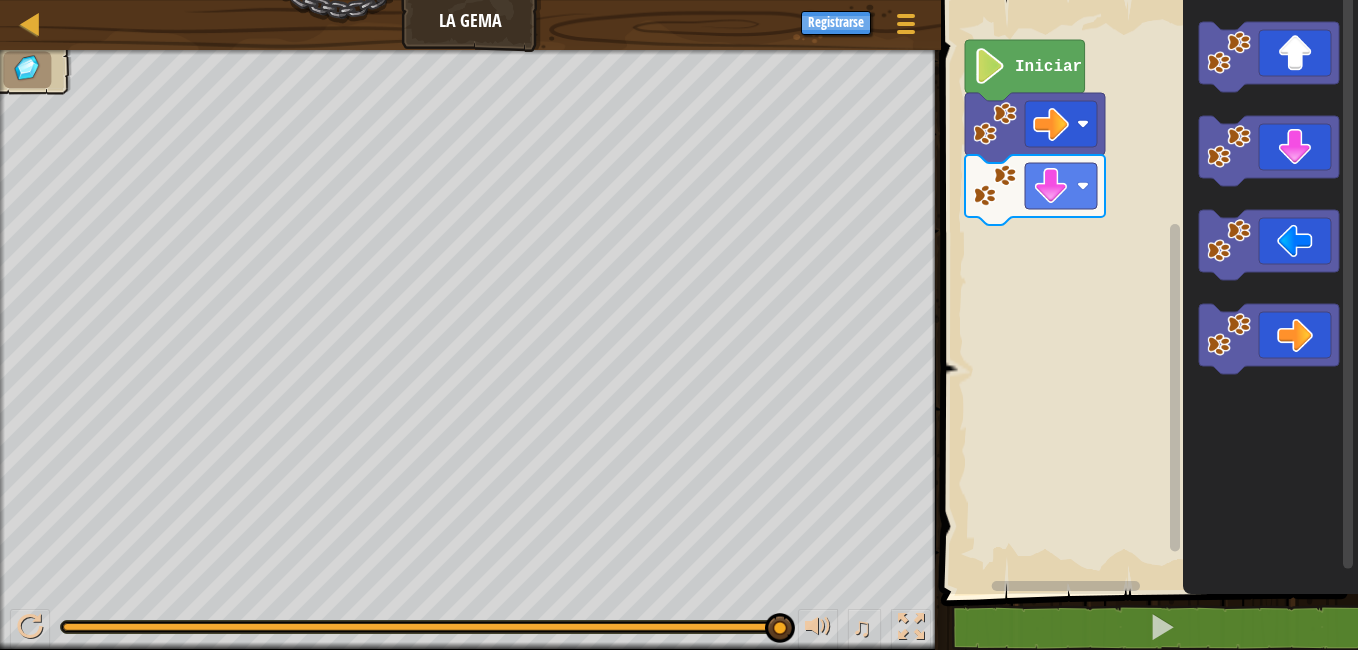 click 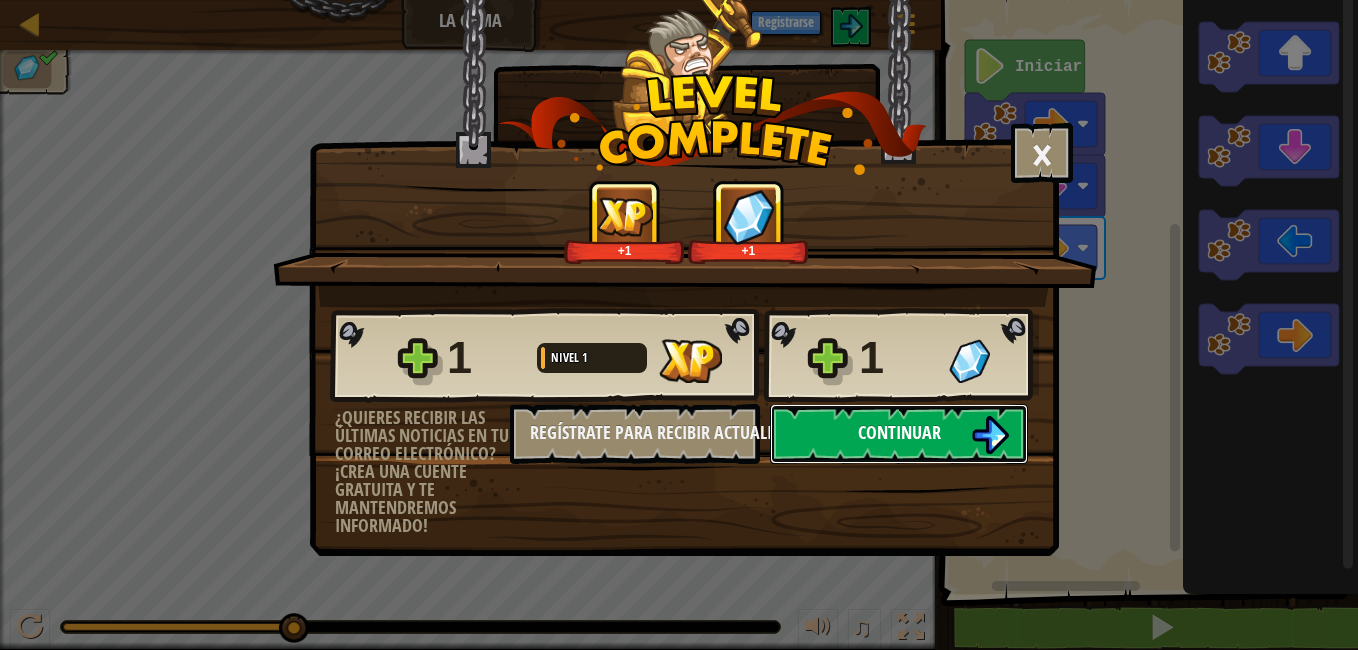 click at bounding box center [990, 435] 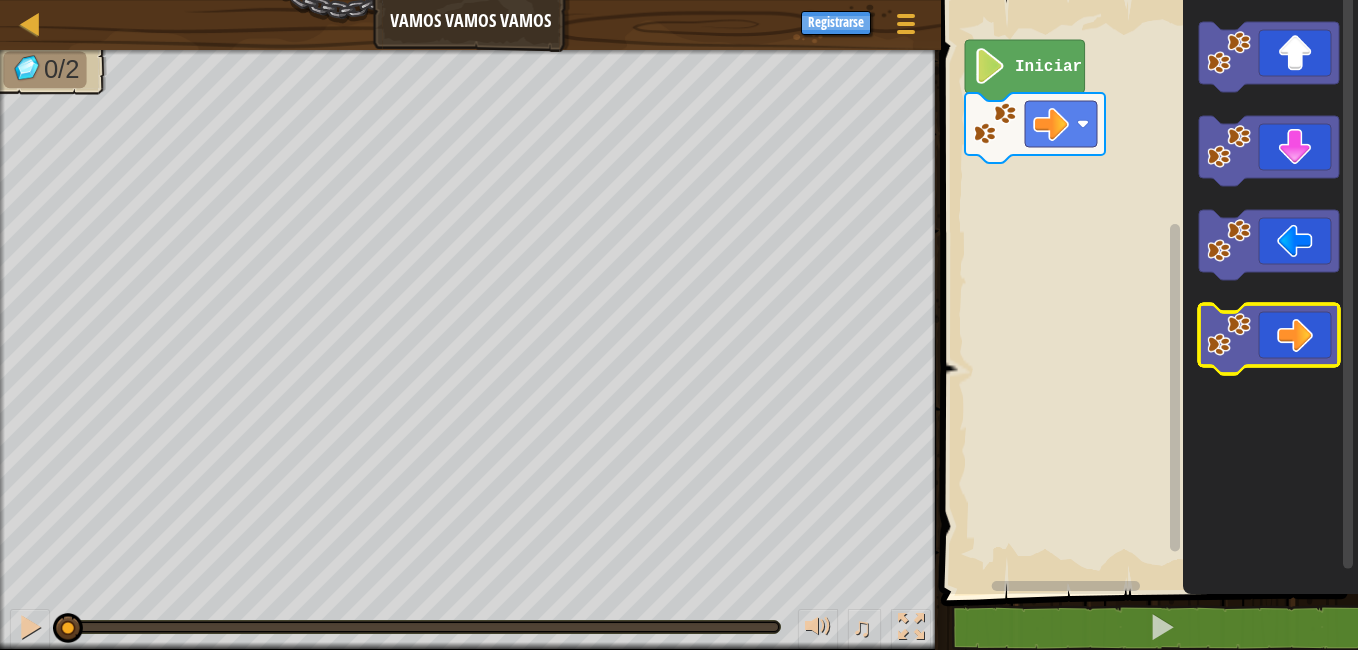click 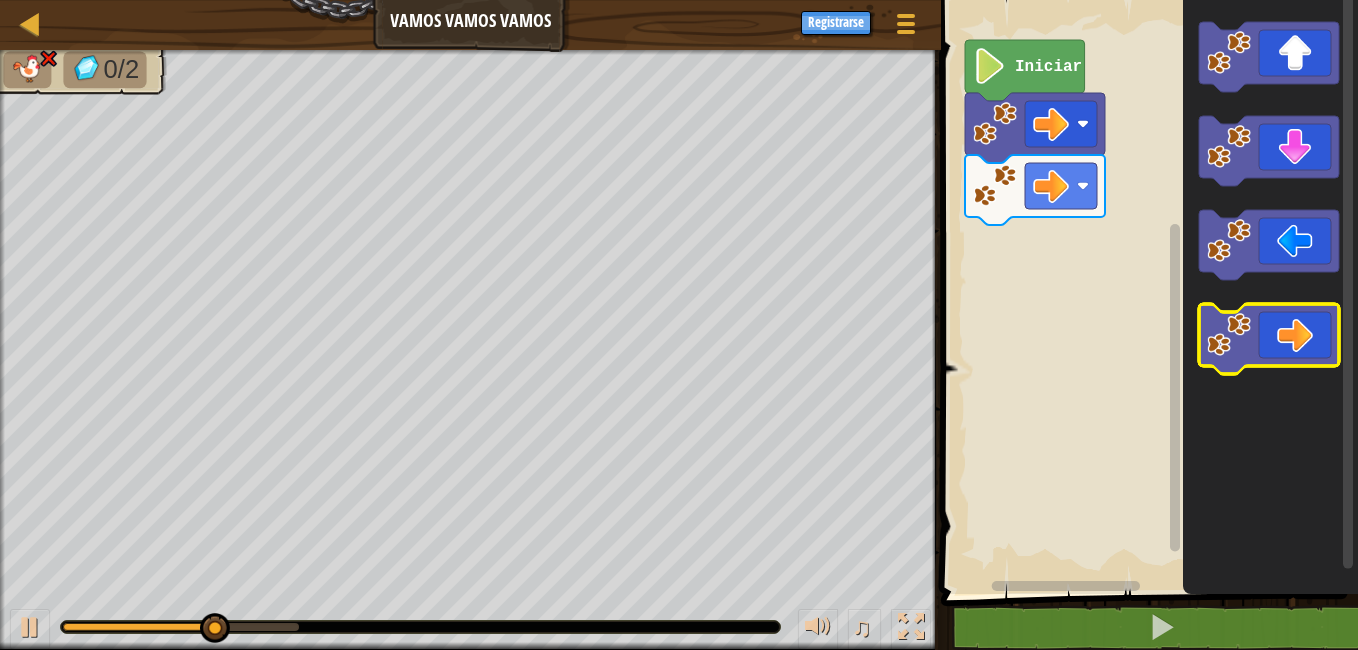 click 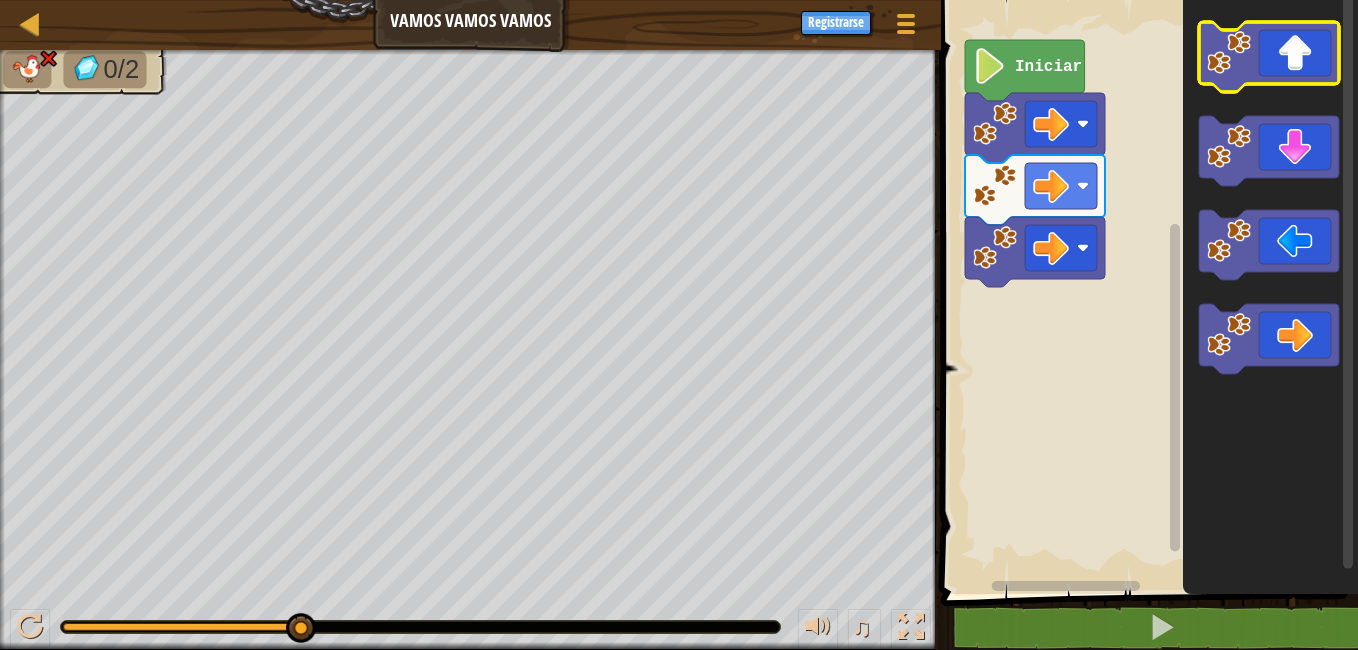 click 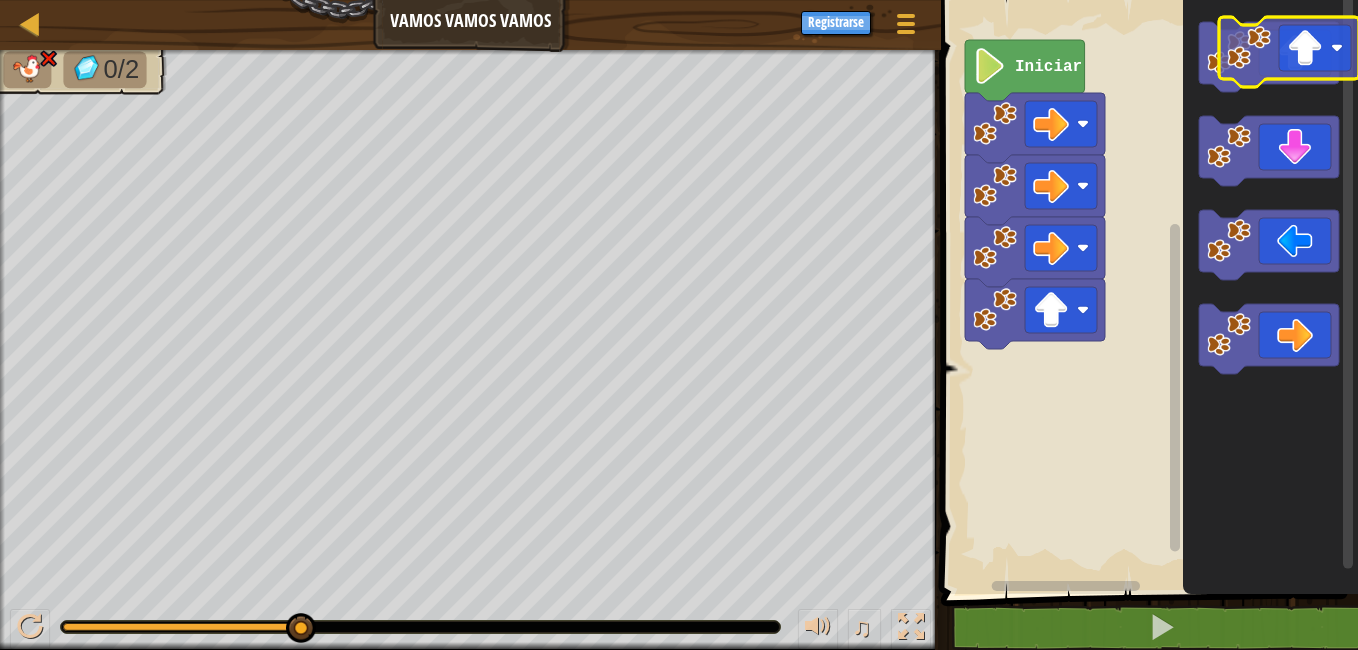 click 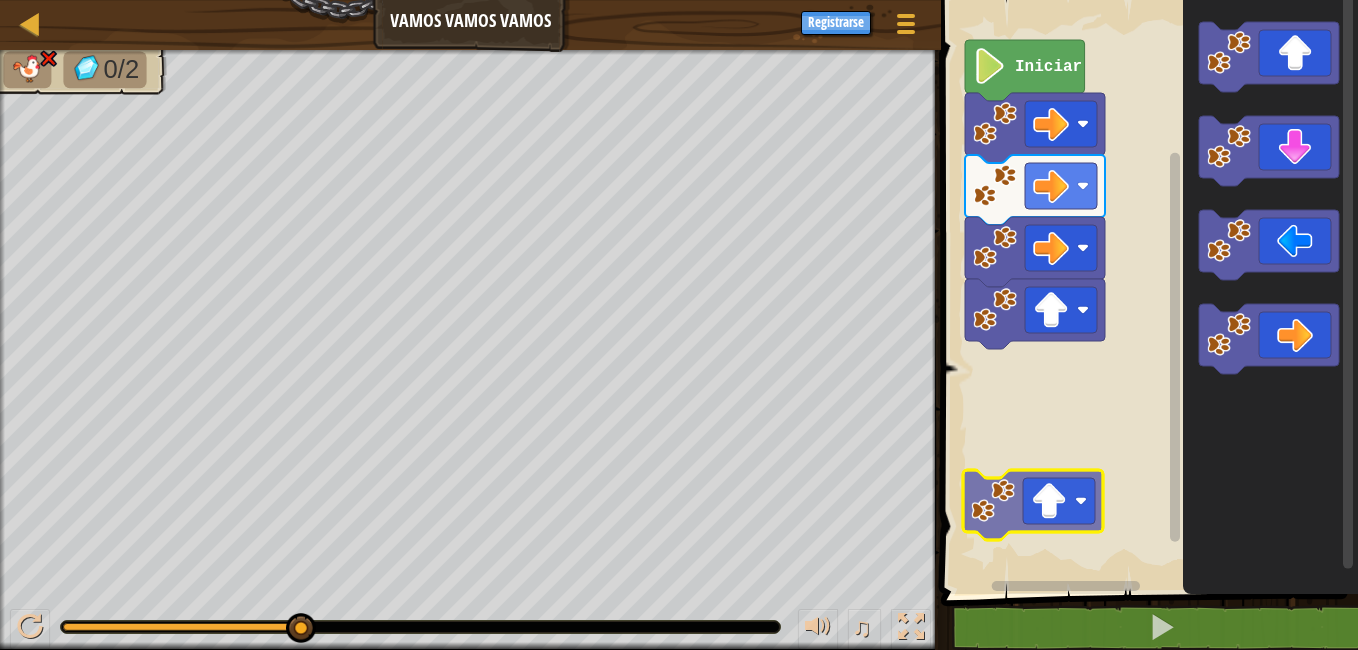 click on "Iniciar" at bounding box center (1146, 292) 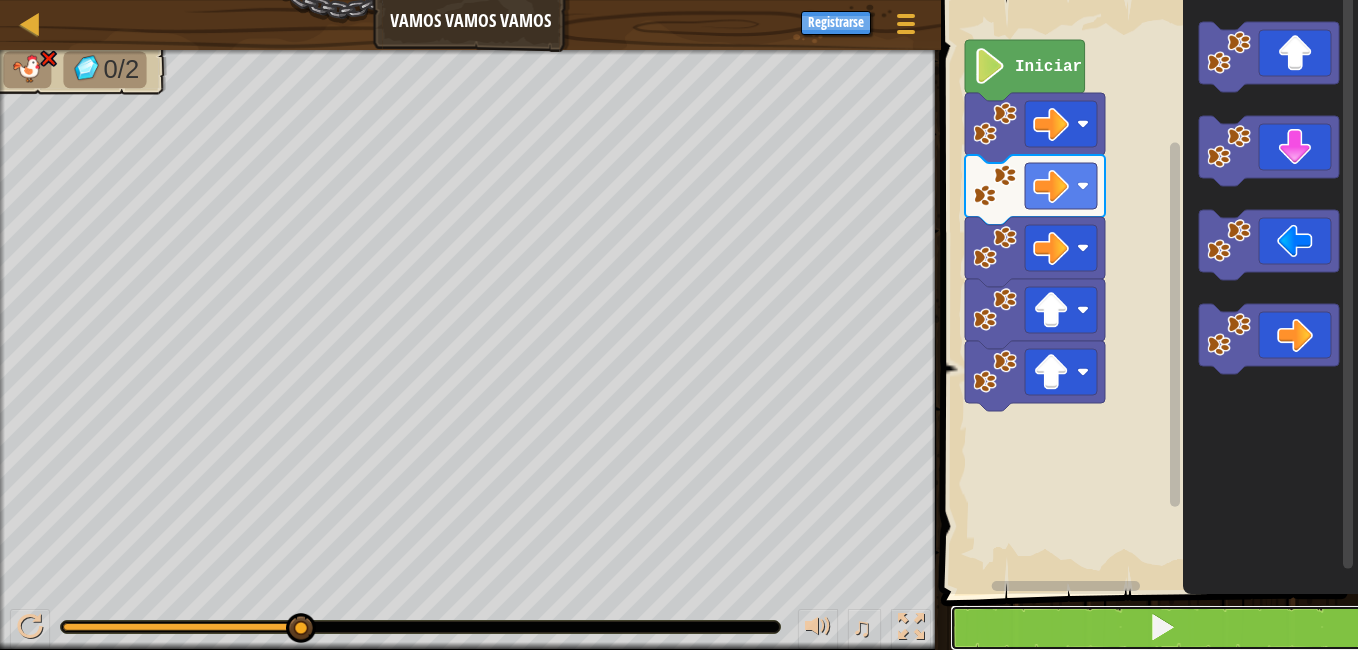 click at bounding box center (1161, 628) 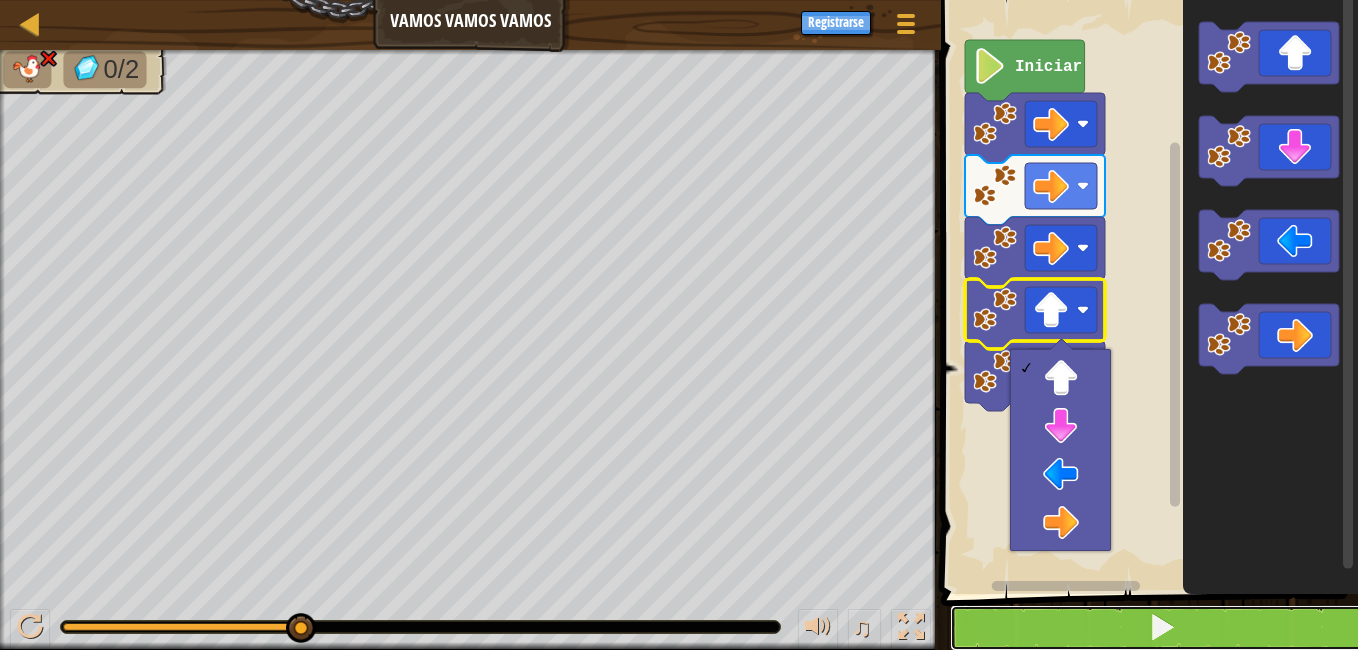 click at bounding box center [1162, 627] 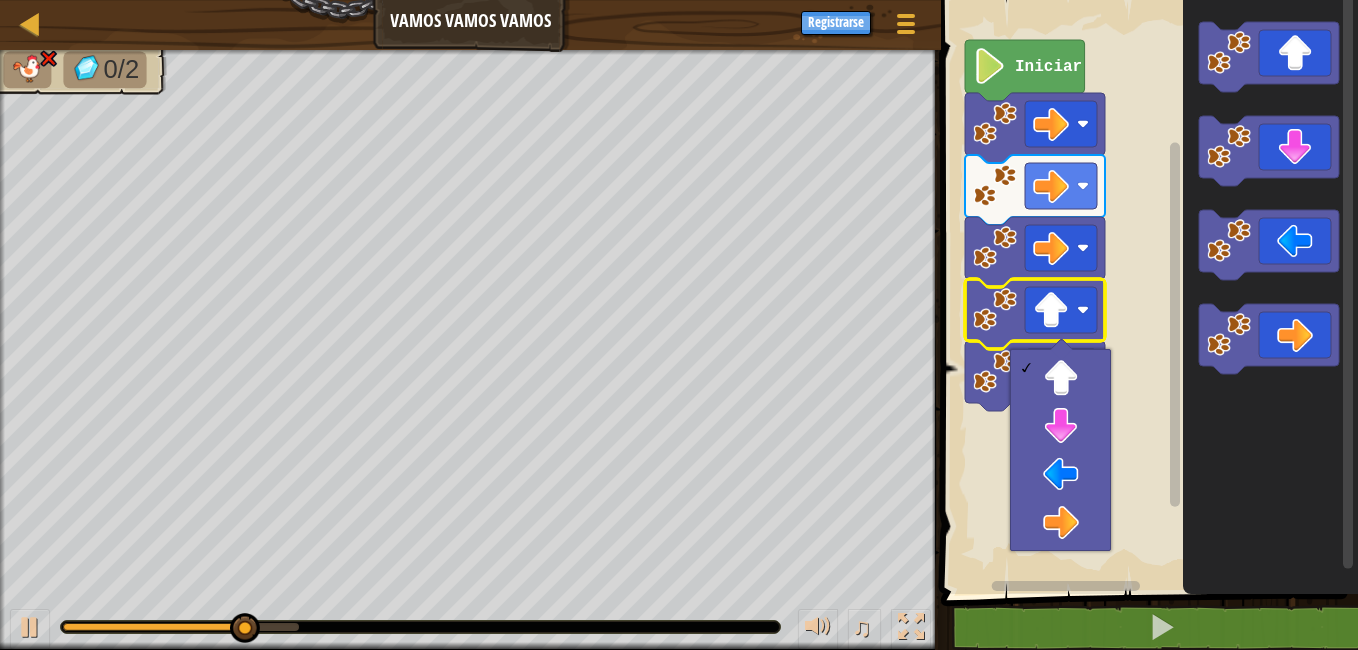 click 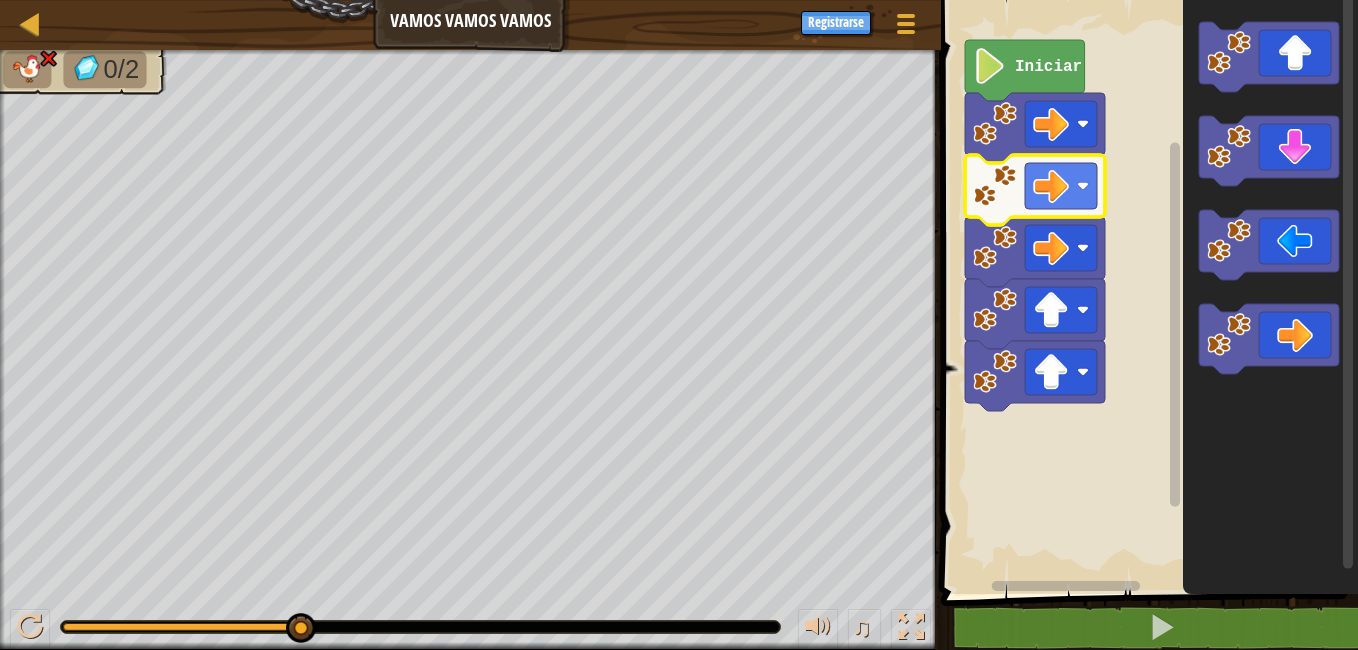 click 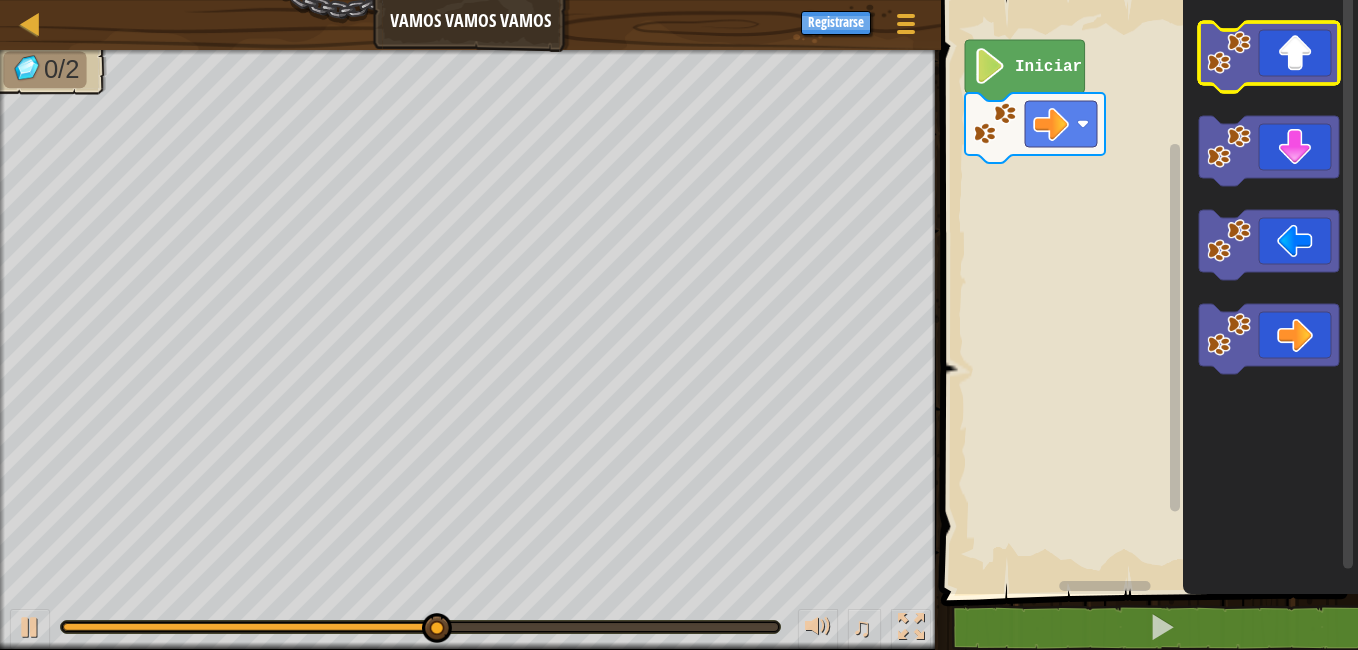 click 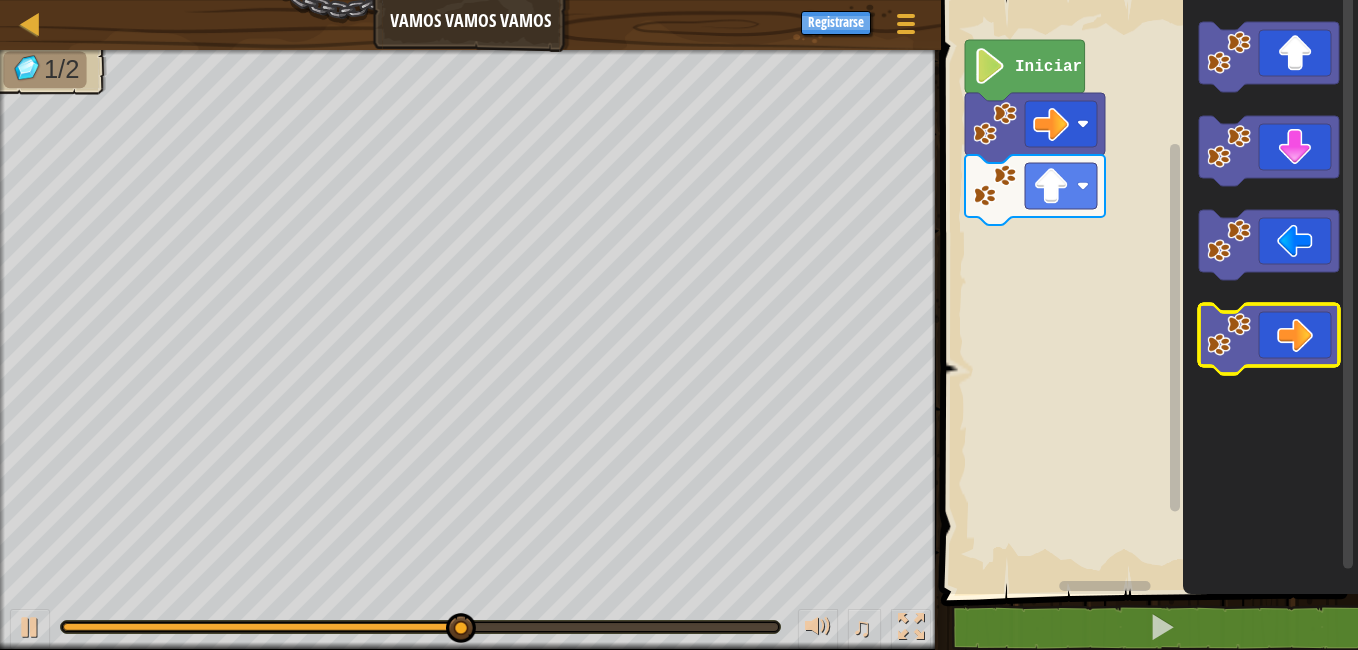 click 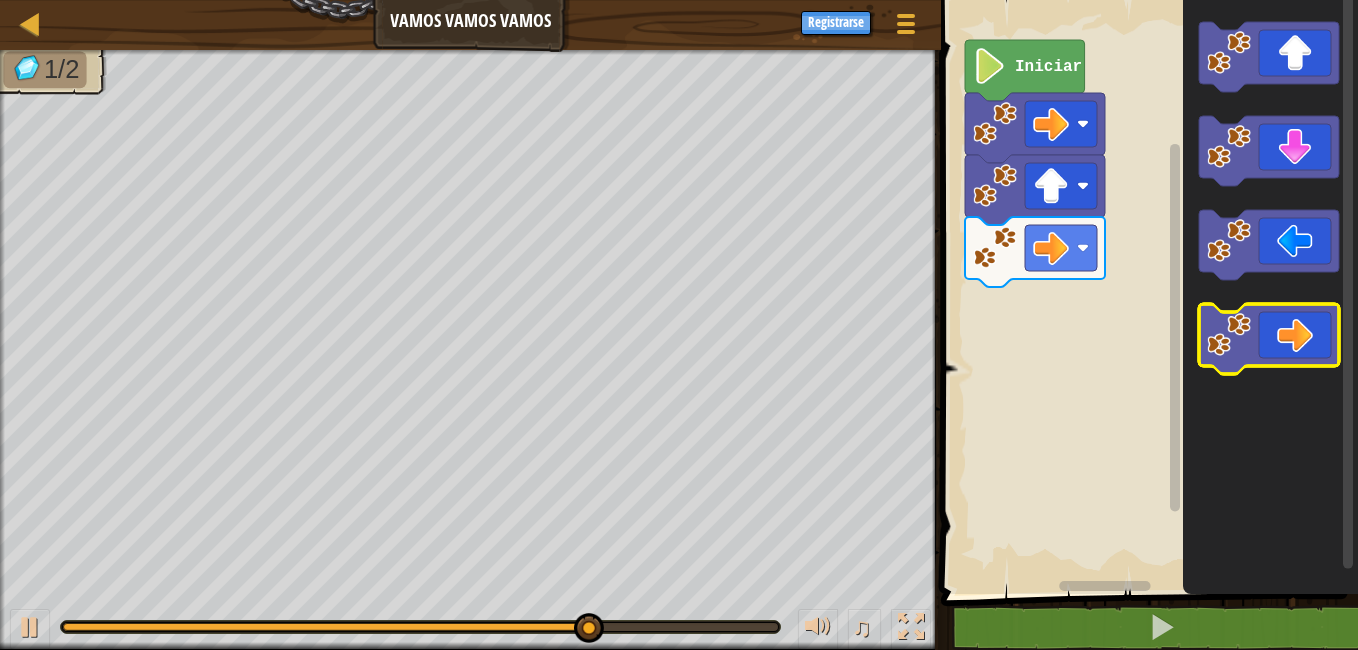 click 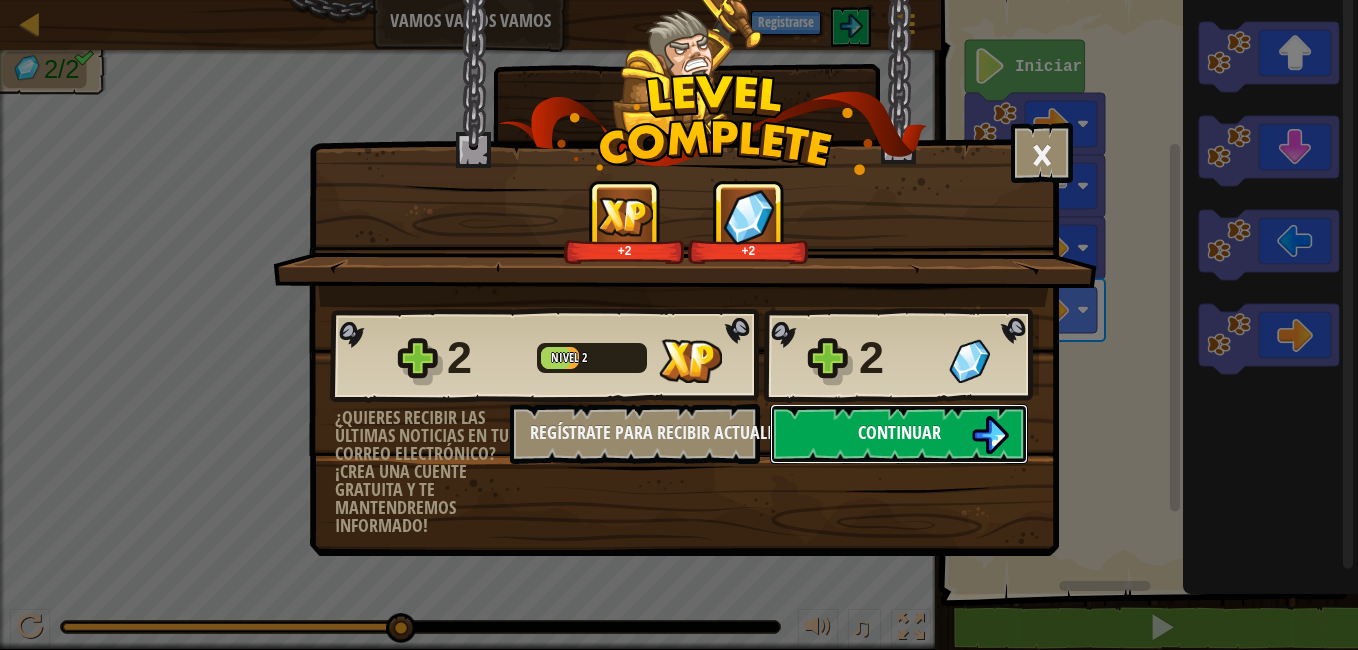 click at bounding box center (990, 435) 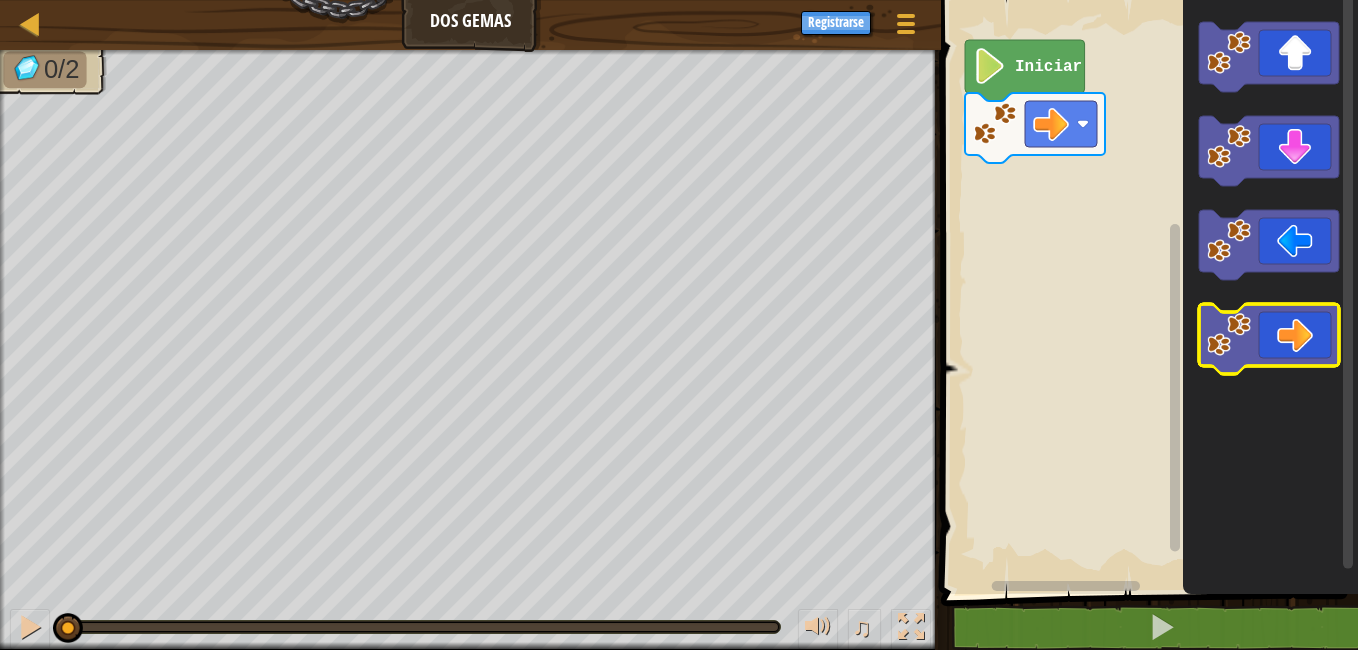 click 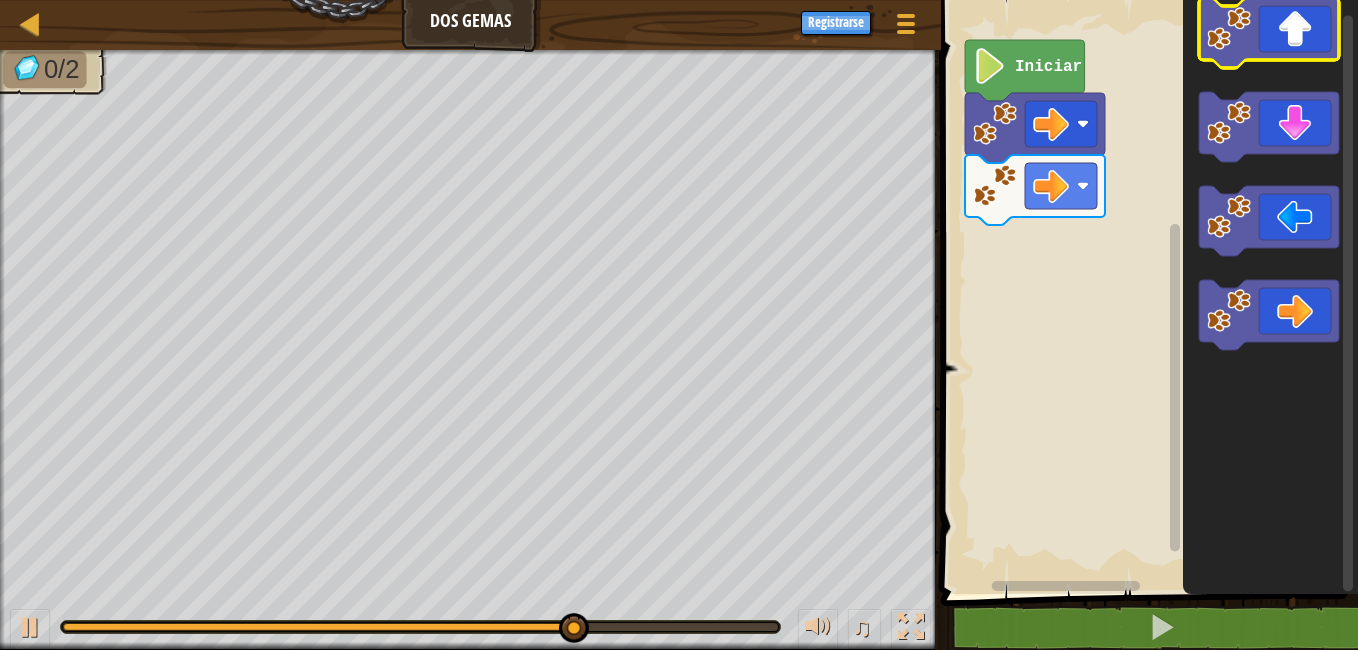 click 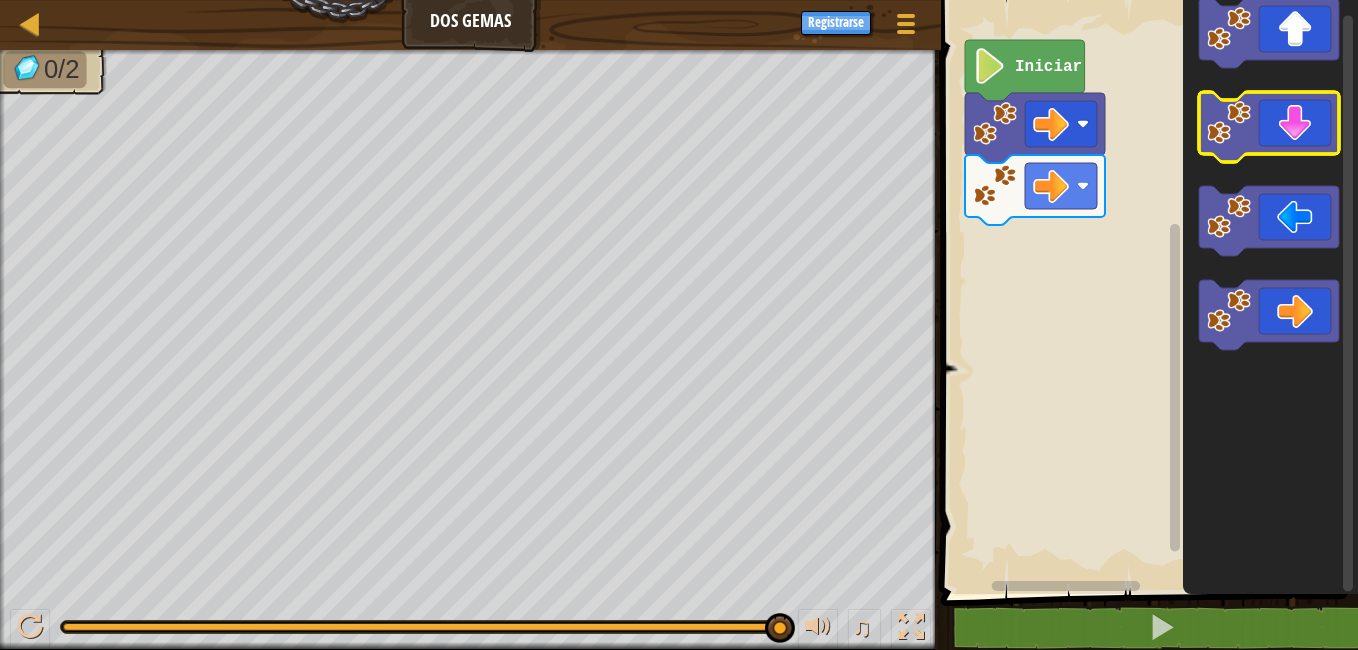 click 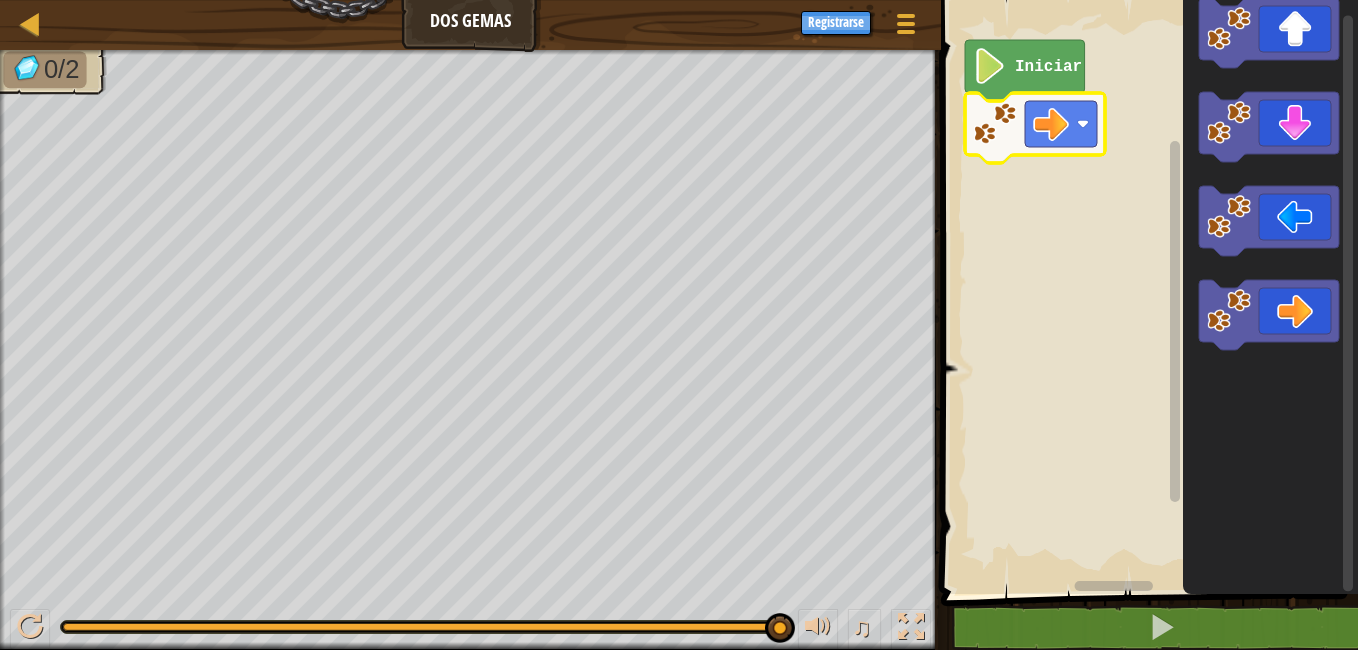 click 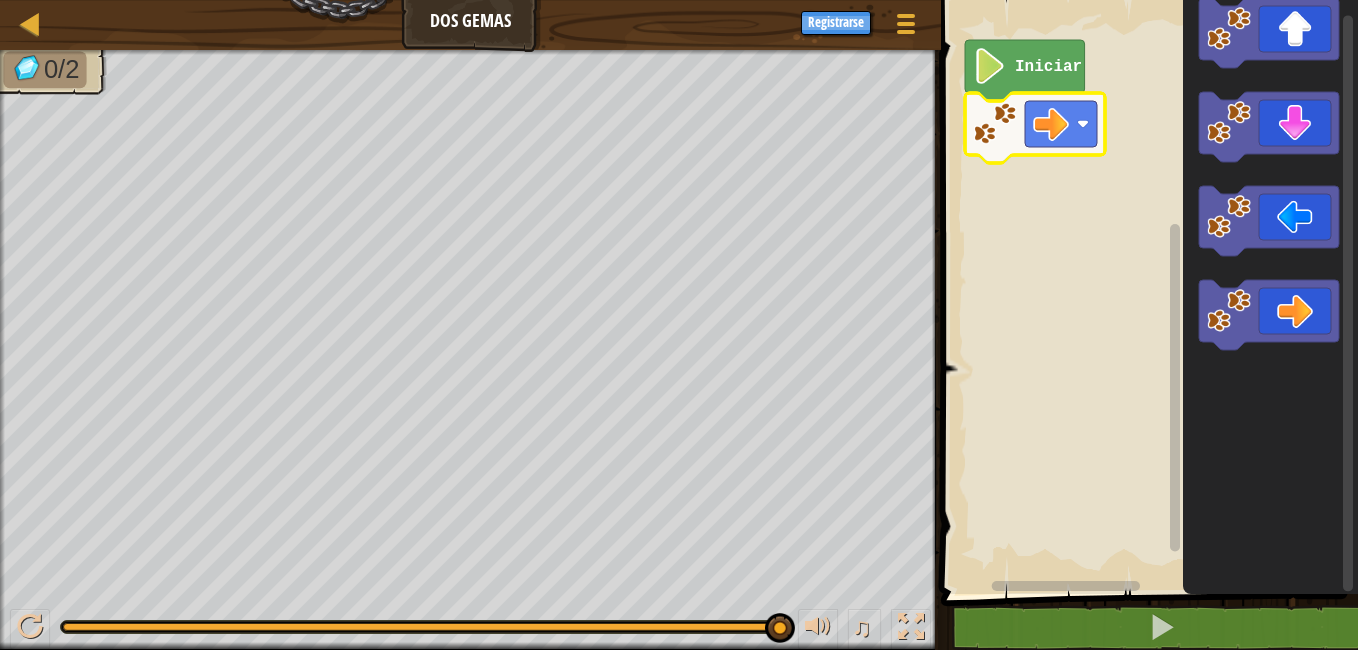 click 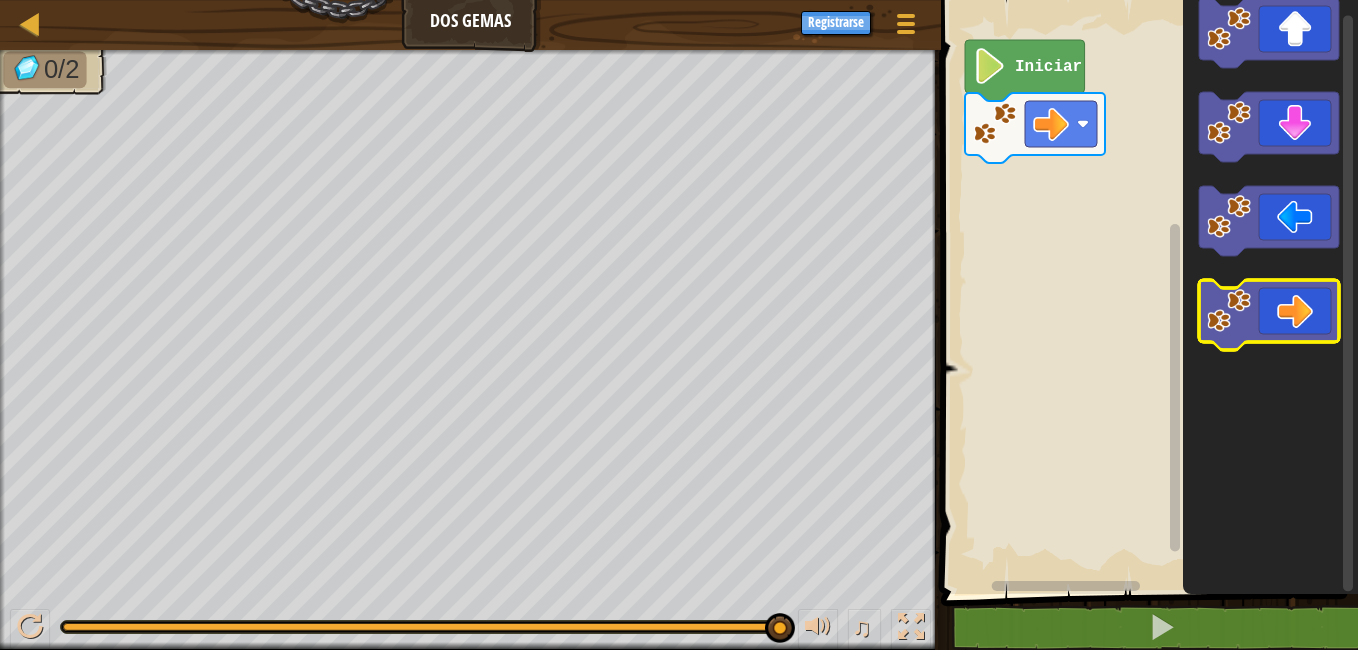 click 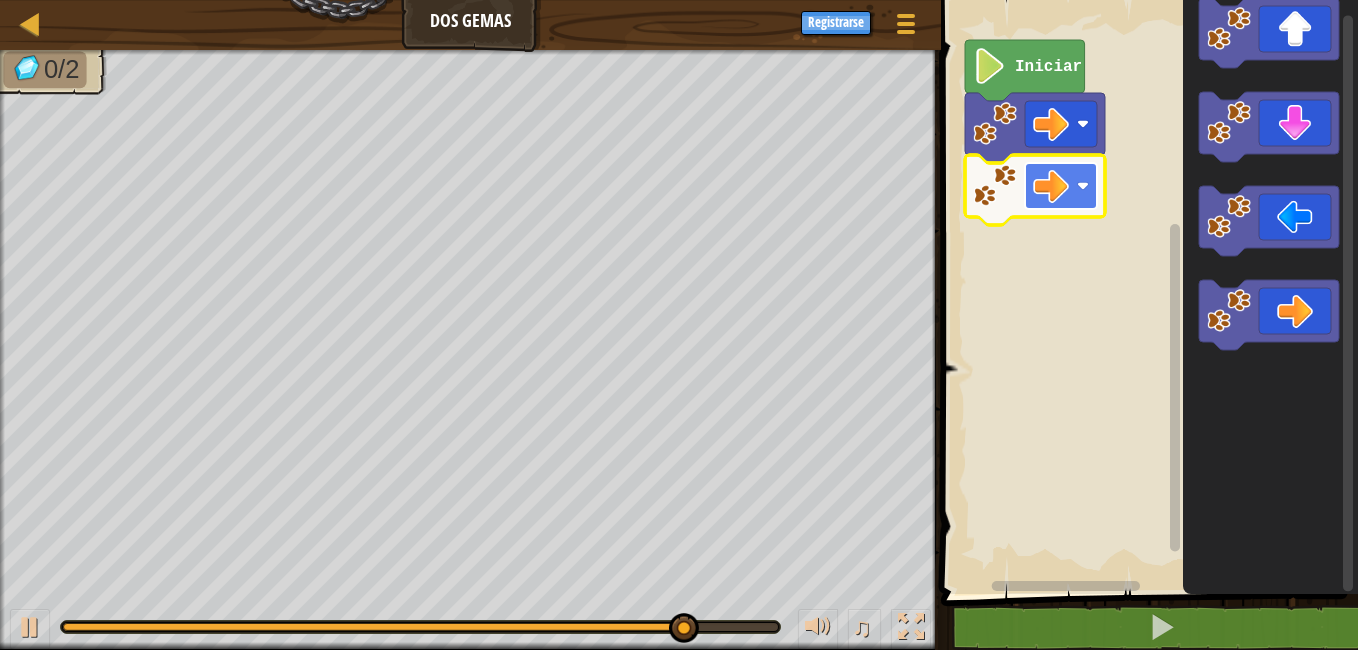 click 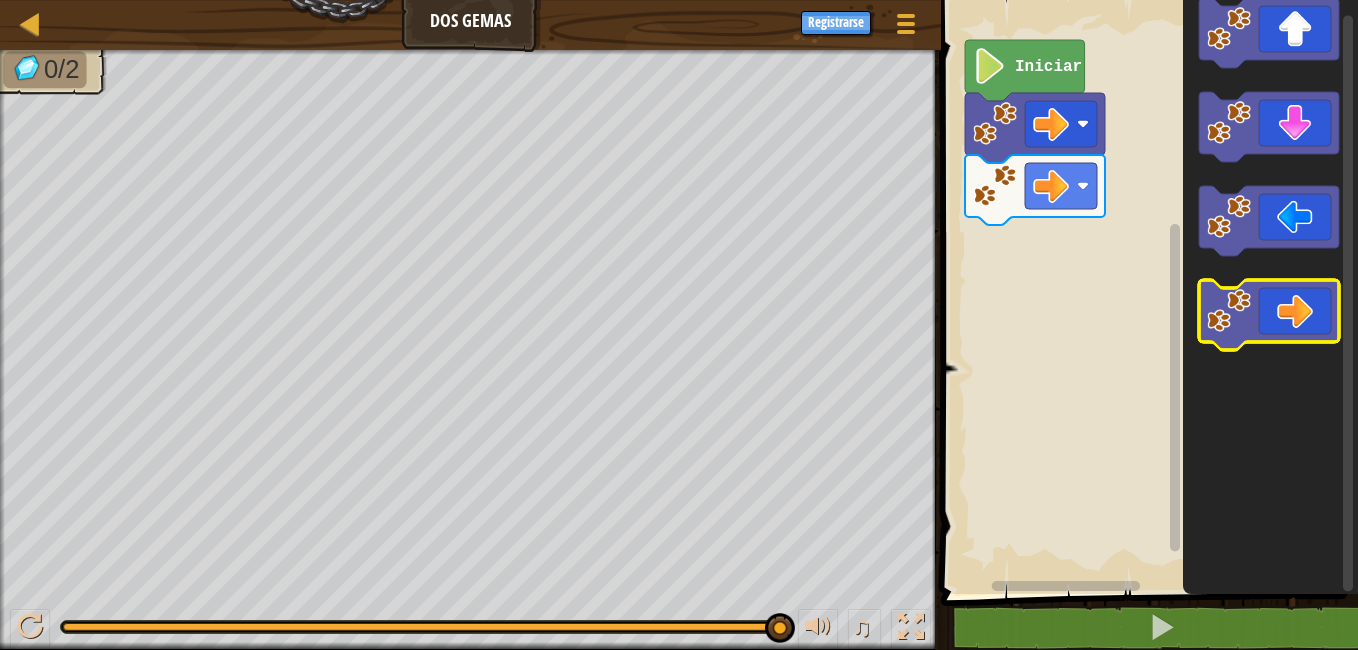 click 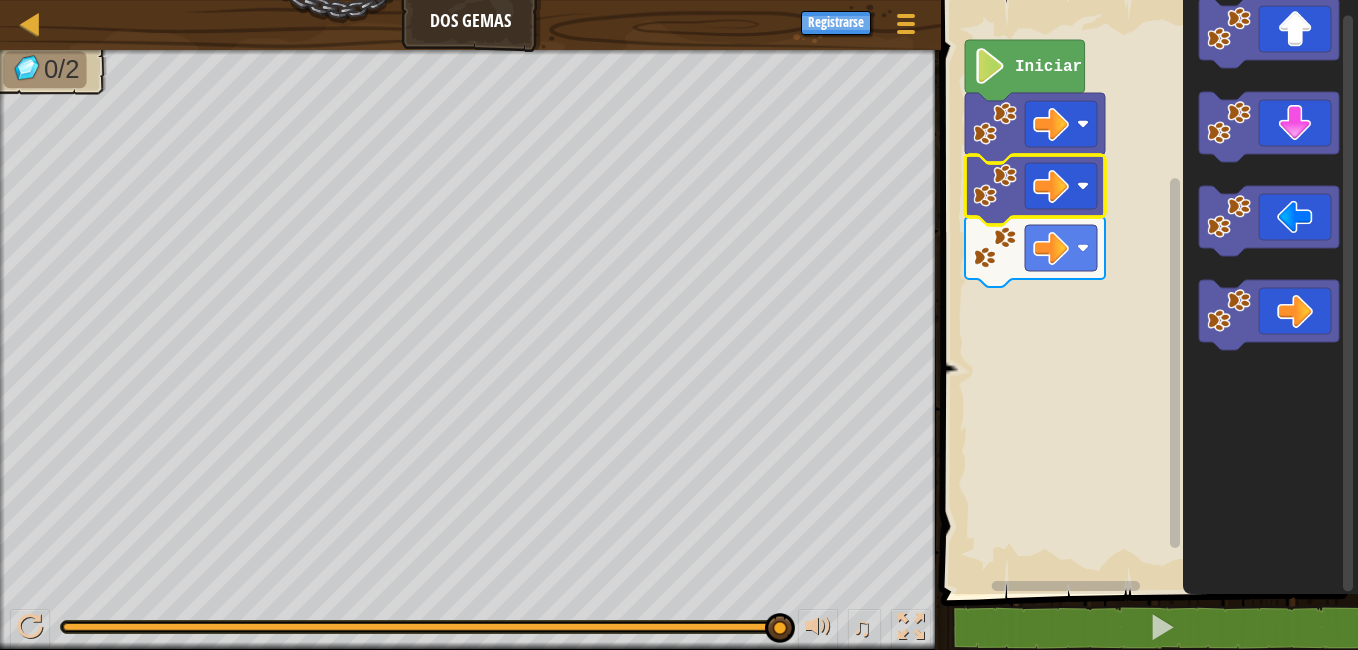 click 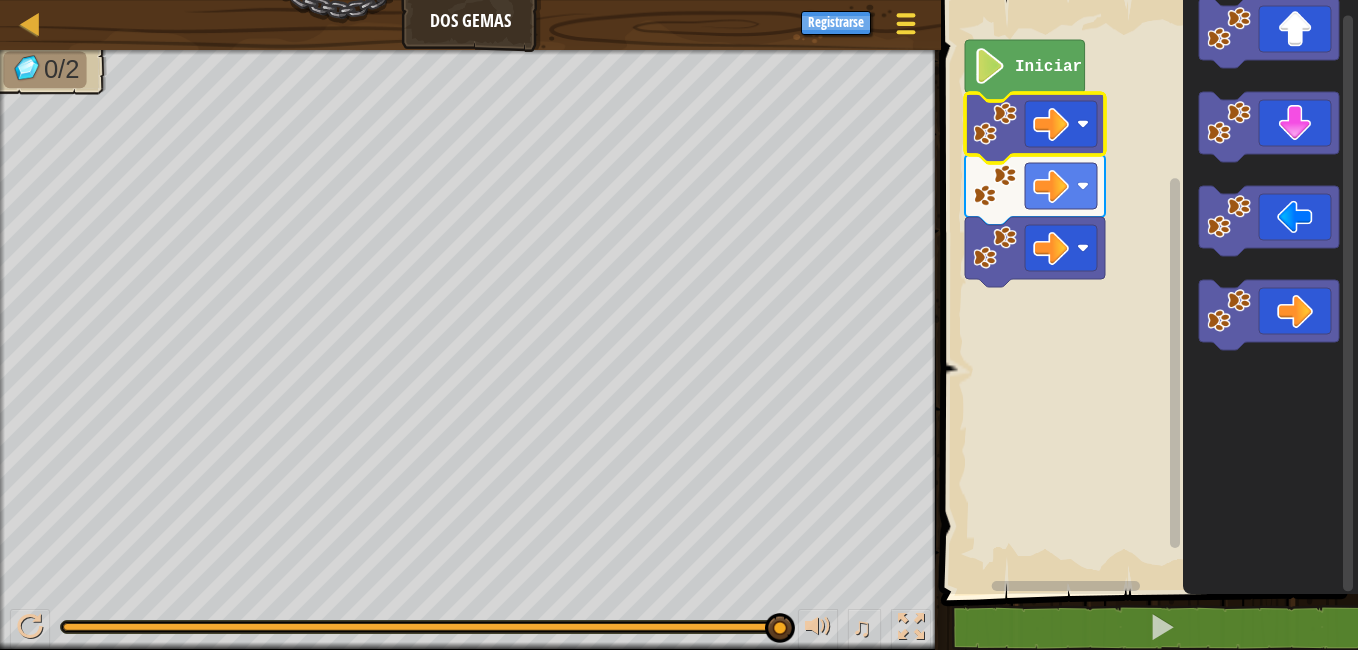 drag, startPoint x: 937, startPoint y: 28, endPoint x: 925, endPoint y: 30, distance: 12.165525 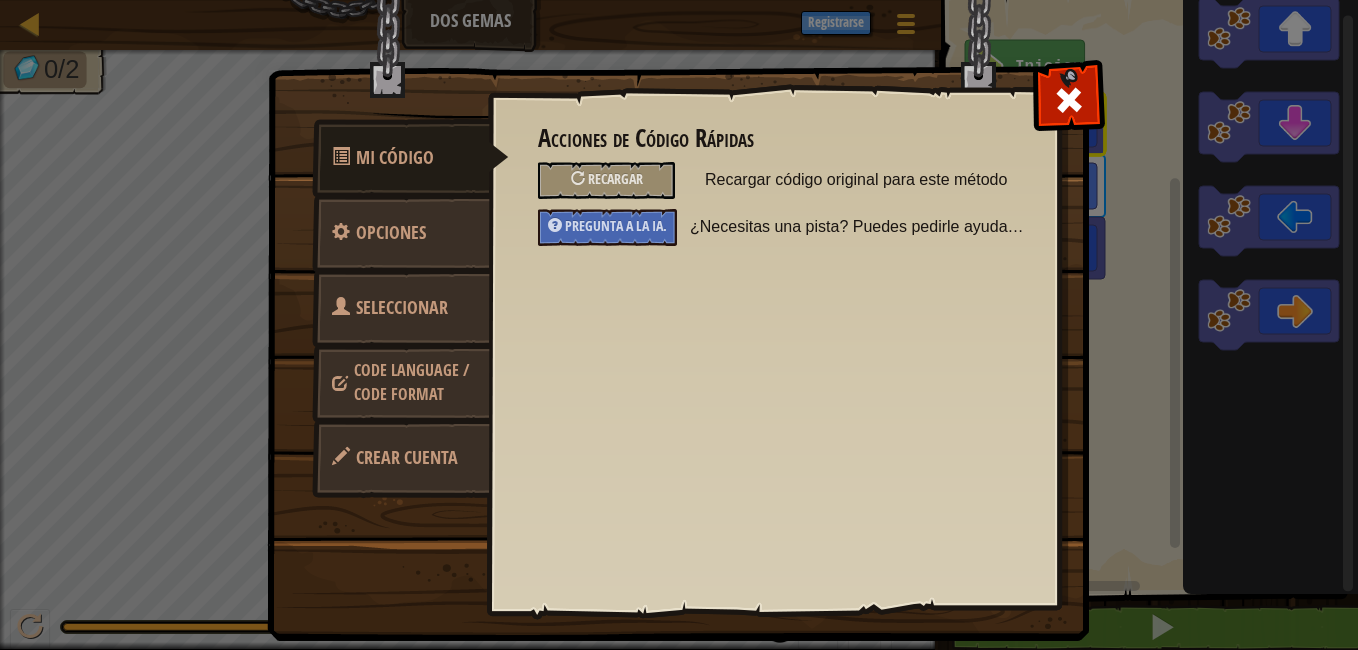 click on "Mapa Dos gemas Menú del Juego Registrarse 1     הההההההההההההההההההההההההההההההההההההההההההההההההההההההההההההההההההההההההההההההההההההההההההההההההההההההההההההההההההההההההההההההההההההההההההההההההההההההההההההההההההההההההההההההההההההההההההההההההההההההההההההההההההההההההההההההההההההההההההההההההההההההההההההההה XXXXXXXXXXXXXXXXXXXXXXXXXXXXXXXXXXXXXXXXXXXXXXXXXXXXXXXXXXXXXXXXXXXXXXXXXXXXXXXXXXXXXXXXXXXXXXXXXXXXXXXXXXXXXXXXXXXXXXXXXXXXXXXXXXXXXXXXXXXXXXXXXXXXXXXXXXXXXXXXXXXXXXXXXXXXXXXXXXXXXXXXXXXXXXXXXXXXXXXXXXXXXXXXXXXXXXXXXXXXXXXXXXXXXXXXXXXXXXXXXXXXXXXXXXXXXXXX Solución × Bloques 1 2 go ( 'right' )     Iniciar código Salvado Lenguaje de programación : Python Statement   /  Call   /  go('up') go('down') go('left') go('right') × Arregla tu código 0/2 ♫" at bounding box center [679, 1] 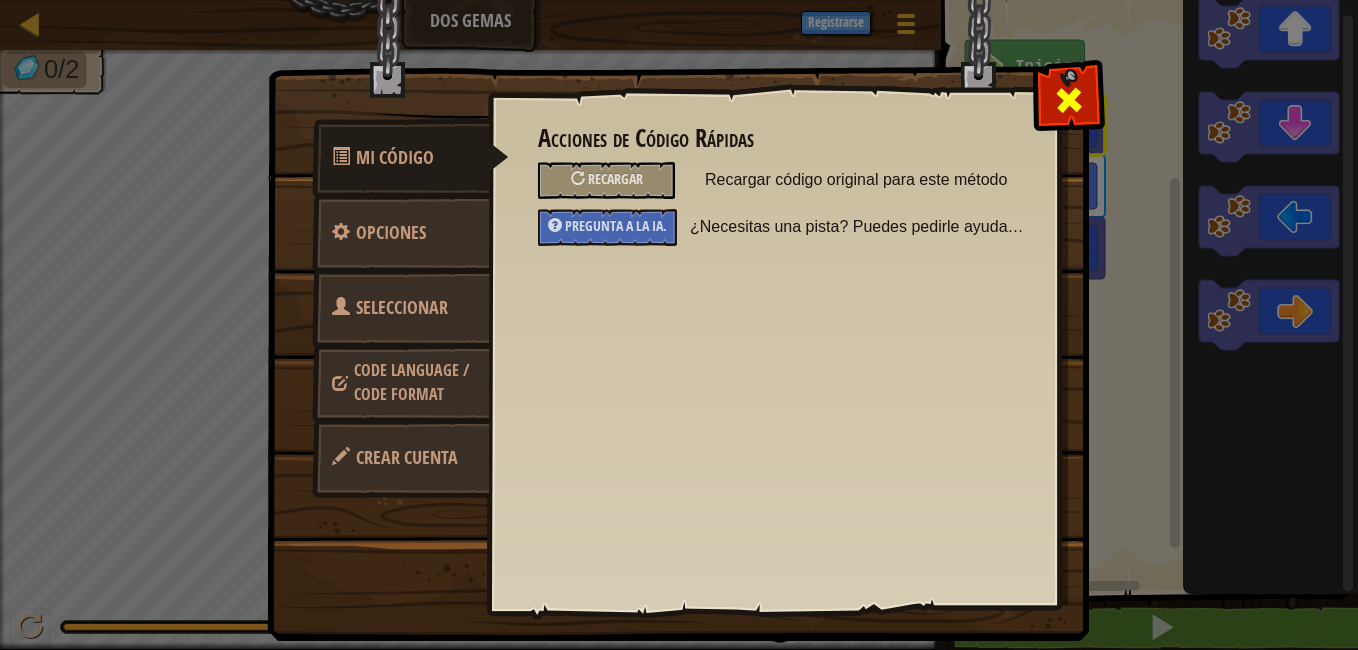 click at bounding box center [1069, 100] 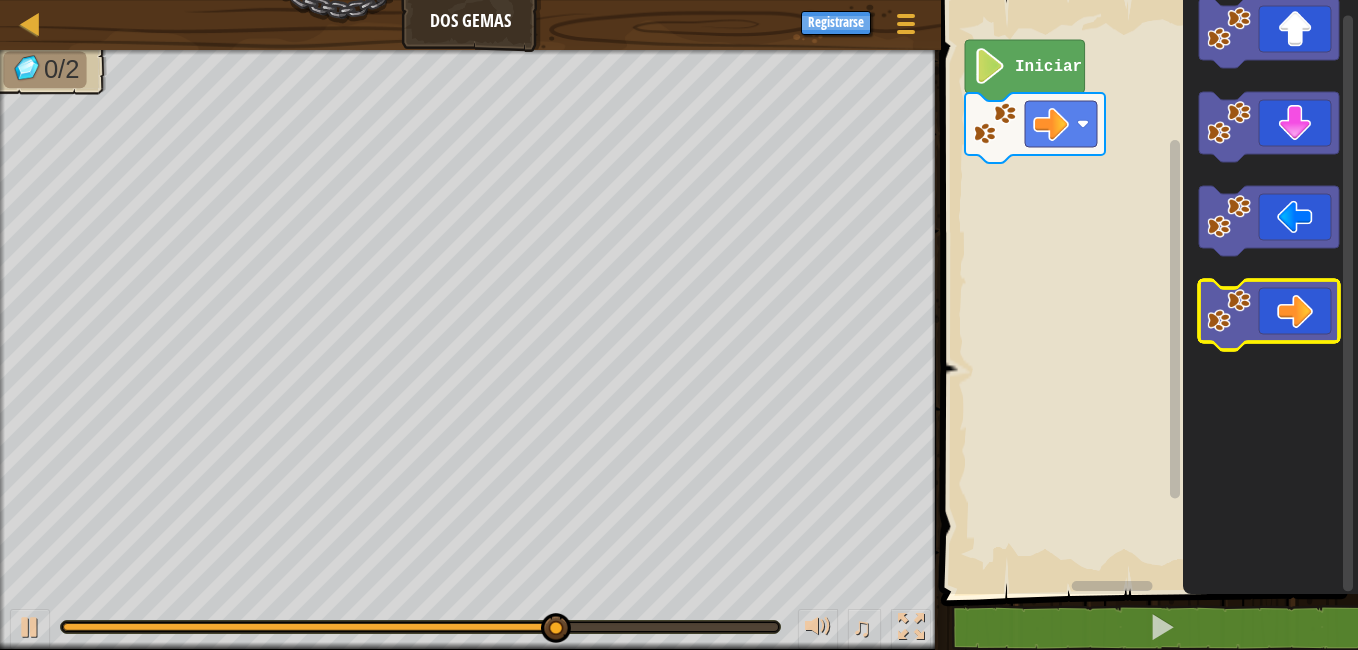 click 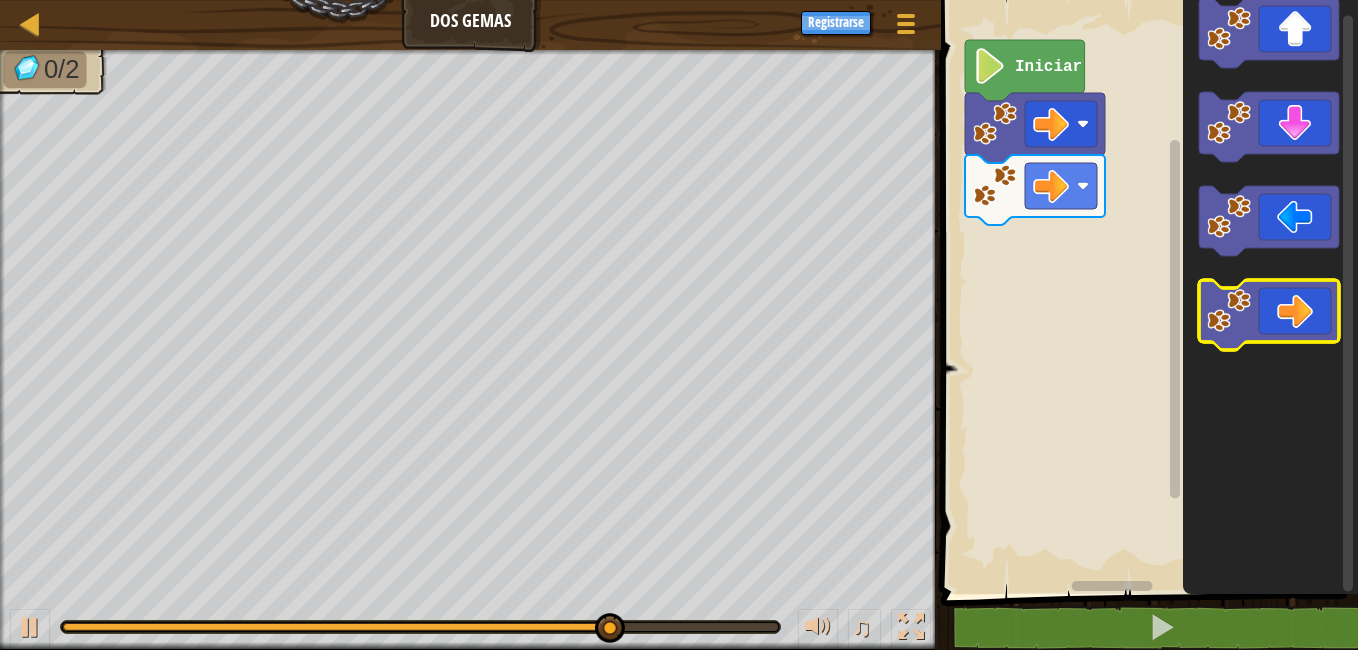 click 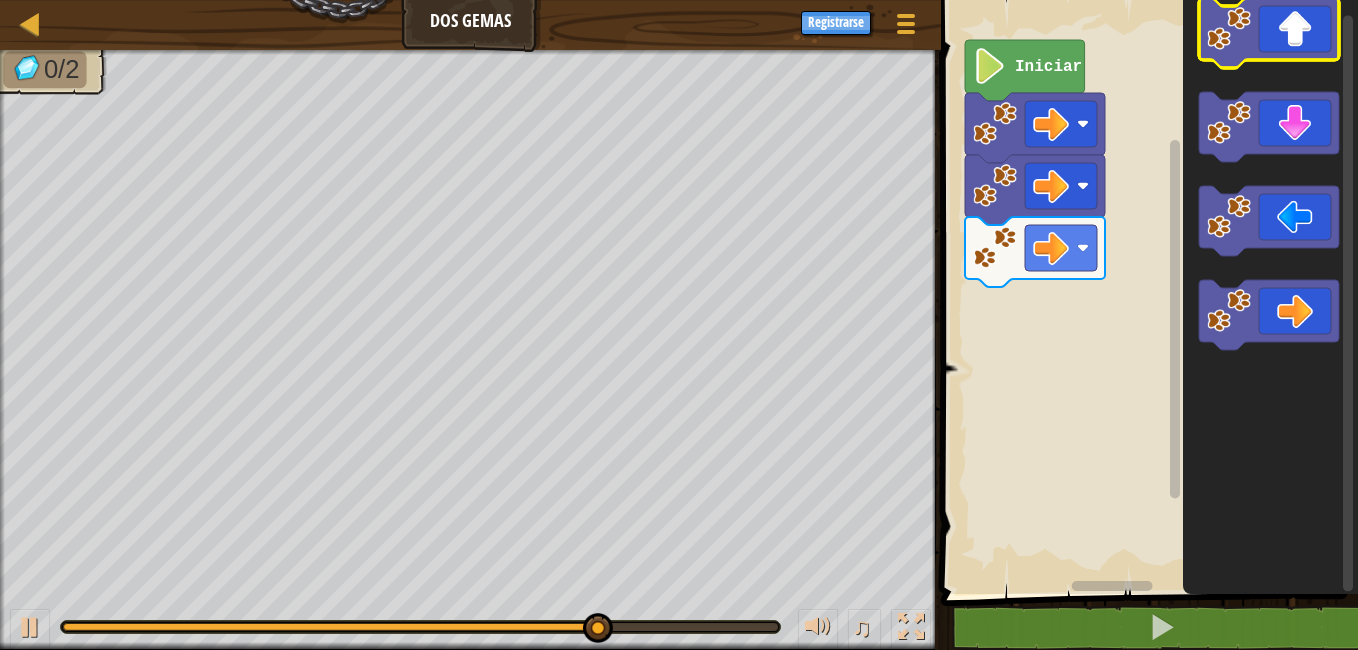 click 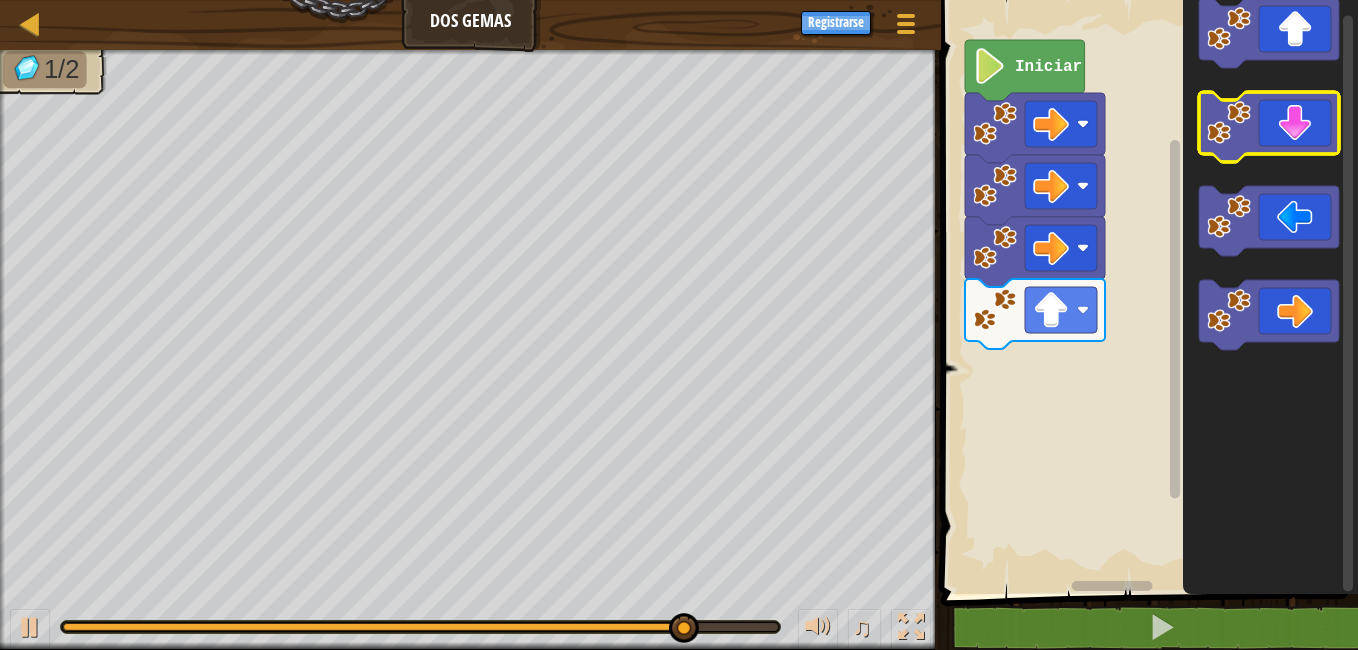 click 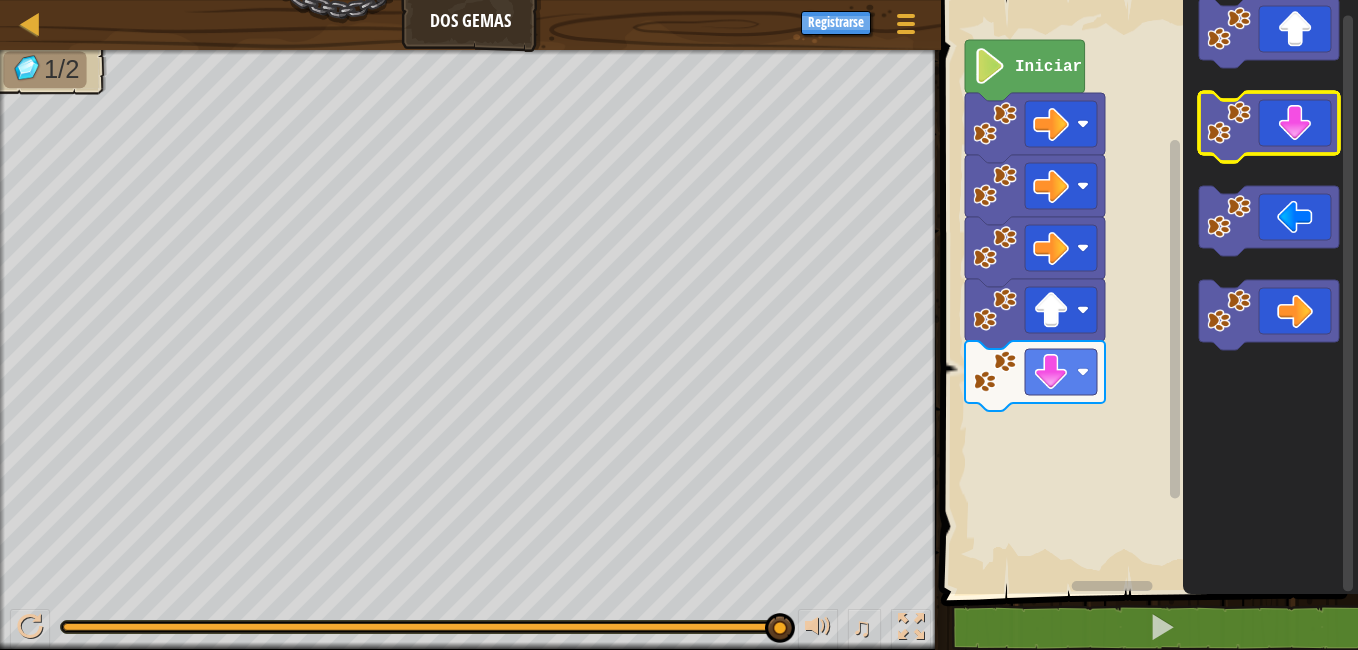 click 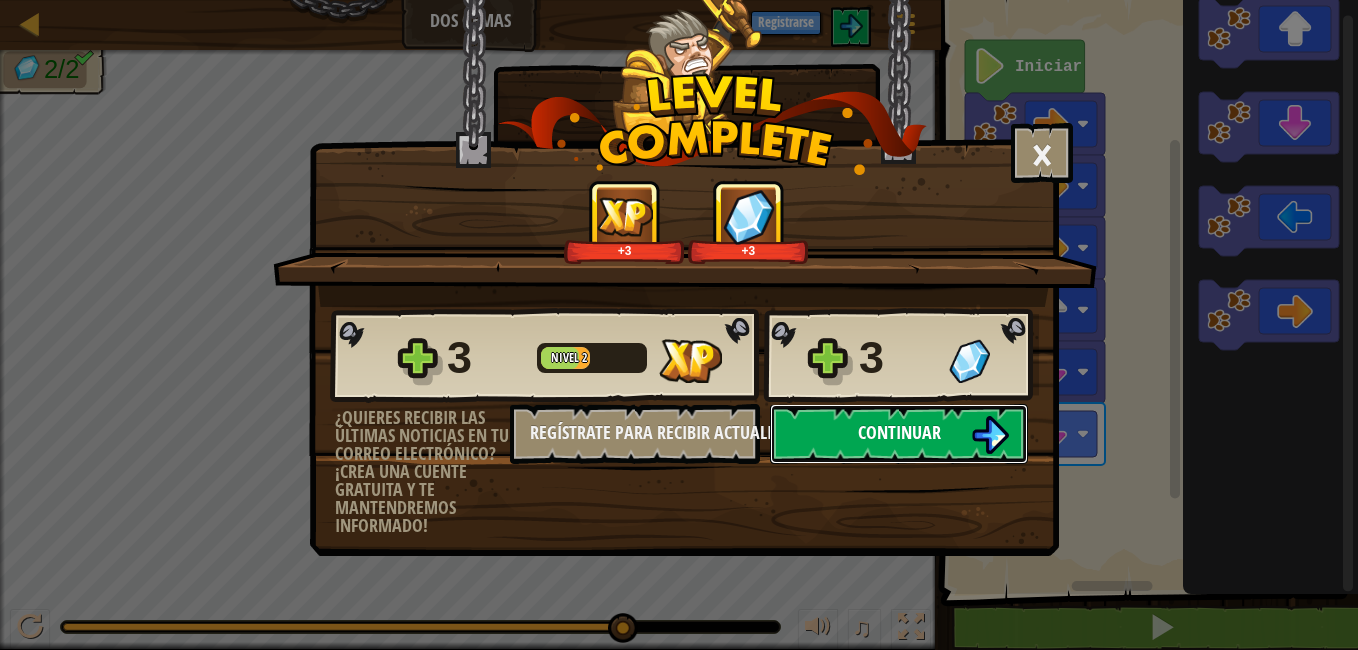 click on "Continuar" at bounding box center (899, 434) 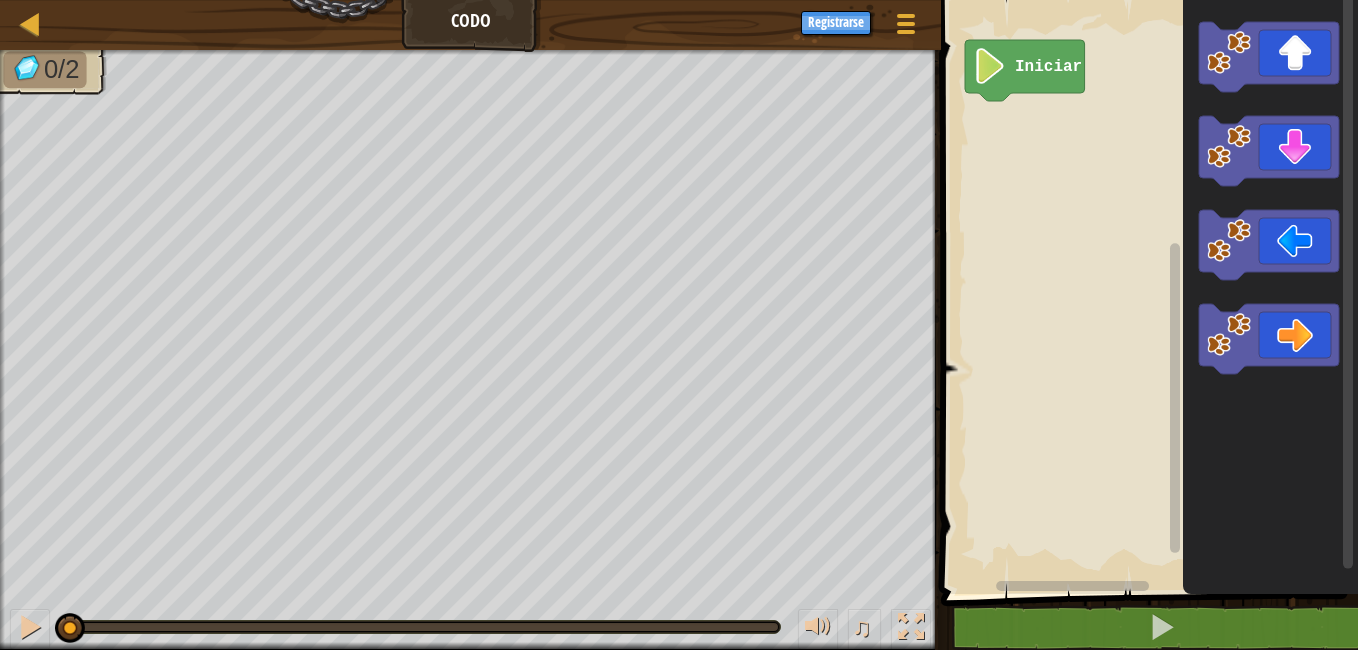 click 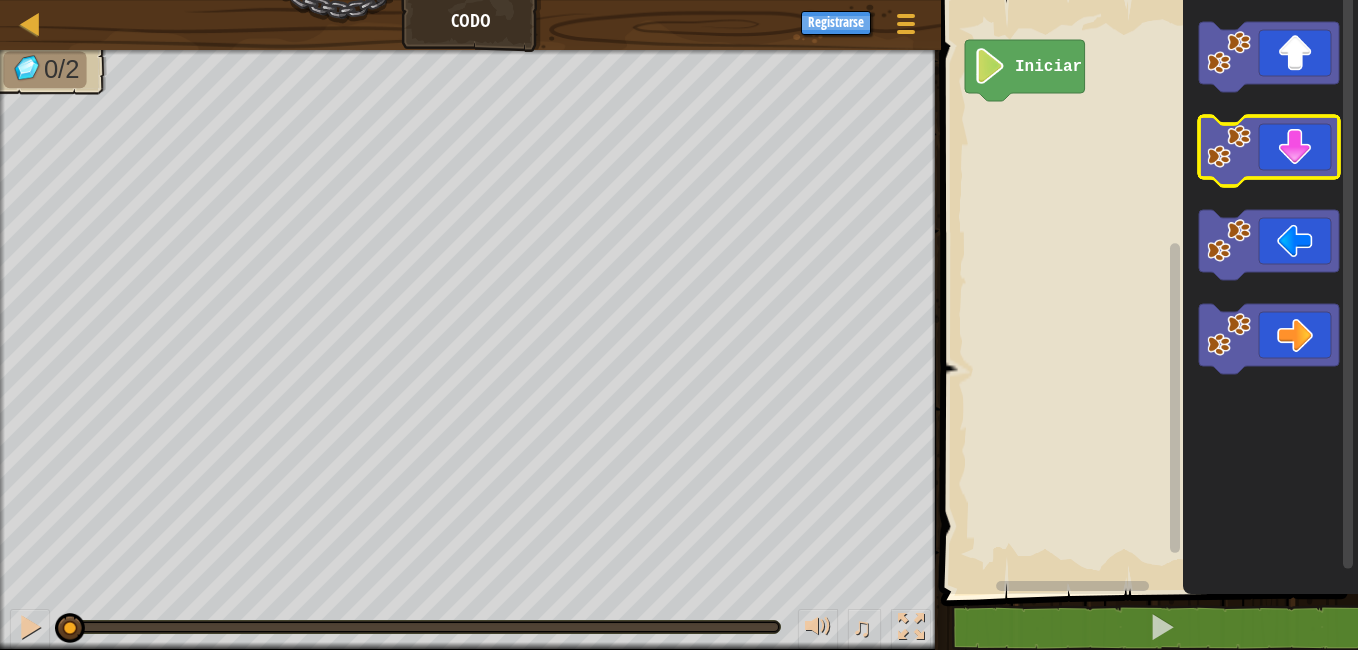 click 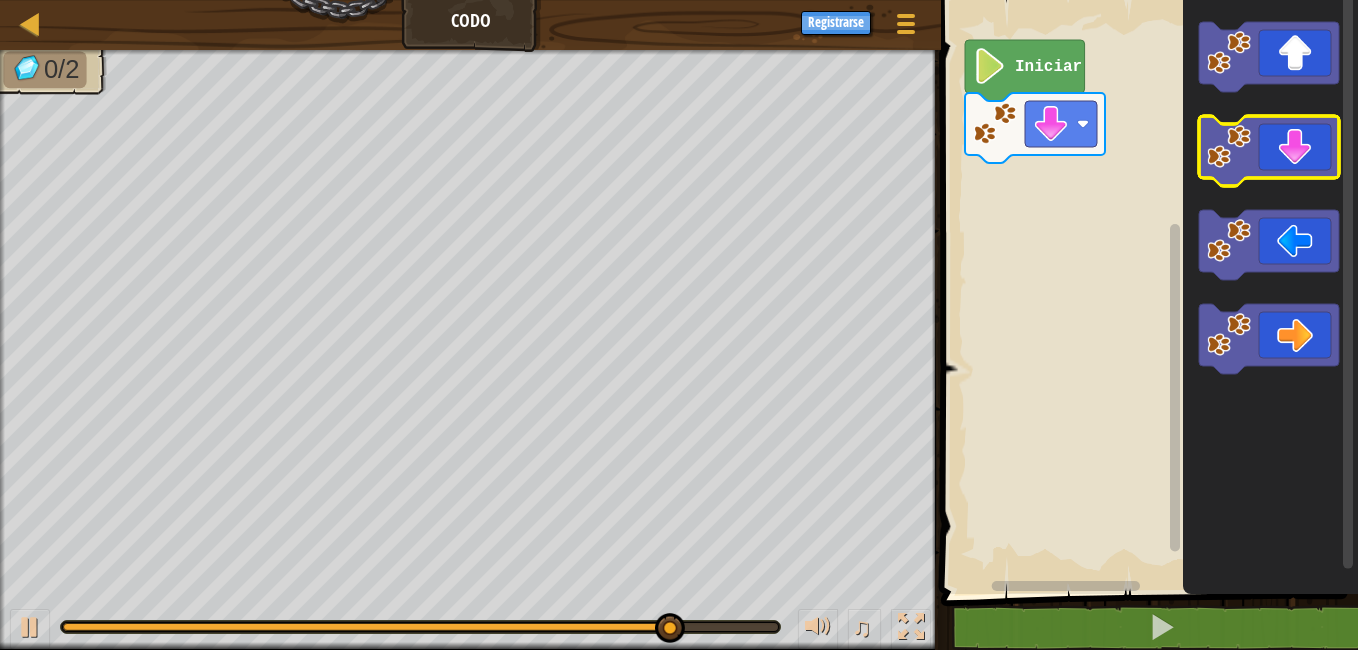 click 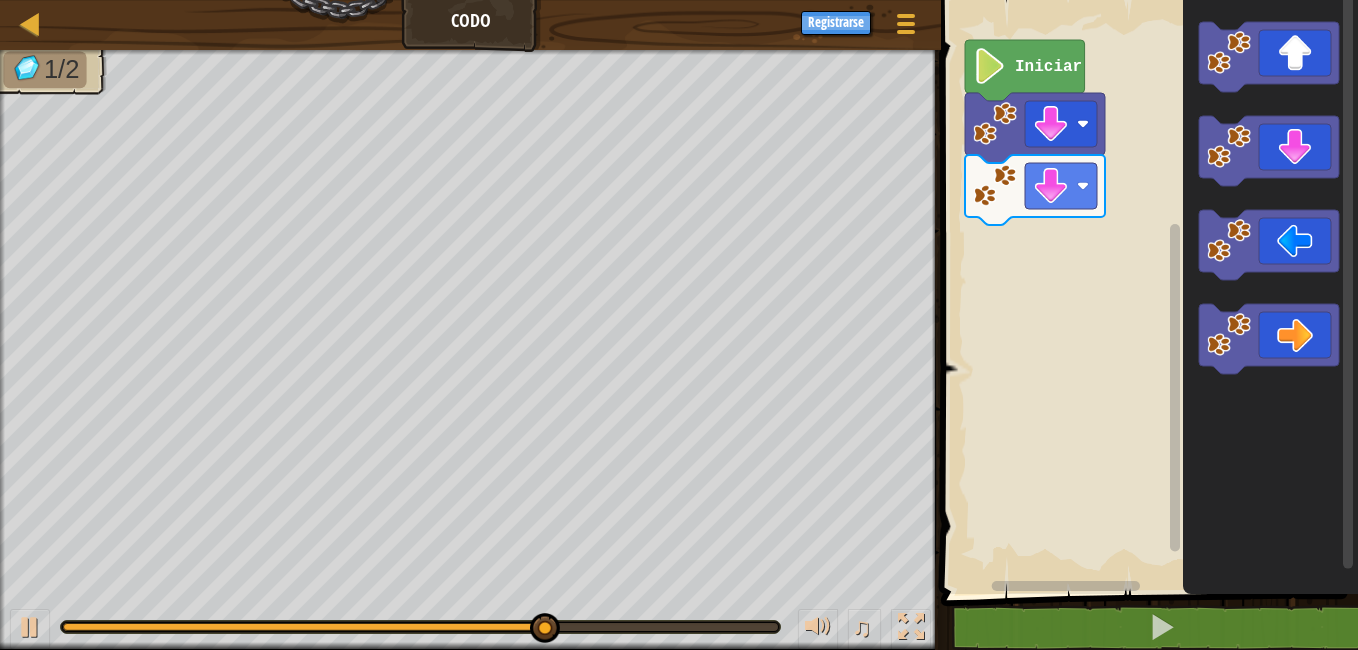click on "Mapa Codo   Menú del Juego Registrarse 1     הההההההההההההההההההההההההההההההההההההההההההההההההההההההההההההההההההההההההההההההההההההההההההההההההההההההההההההההההההההההההההההההההההההההההההההההההההההההההההההההההההההההההההההההההההההההההההההההההההההההההההההההההההההההההההההההההההההההההההההההההההההההההההההההה XXXXXXXXXXXXXXXXXXXXXXXXXXXXXXXXXXXXXXXXXXXXXXXXXXXXXXXXXXXXXXXXXXXXXXXXXXXXXXXXXXXXXXXXXXXXXXXXXXXXXXXXXXXXXXXXXXXXXXXXXXXXXXXXXXXXXXXXXXXXXXXXXXXXXXXXXXXXXXXXXXXXXXXXXXXXXXXXXXXXXXXXXXXXXXXXXXXXXXXXXXXXXXXXXXXXXXXXXXXXXXXXXXXXXXXXXXXXXXXXXXXXXXXXXXXXXXXX Solución × Bloques 1     Iniciar código Salvado Lenguaje de programación : Python Statement   /  Call   /  go('up') go('down') go('left') go('right') × Arregla tu código ¿Necesitas ayuda? 1/2 ♫ 1" at bounding box center [679, 0] 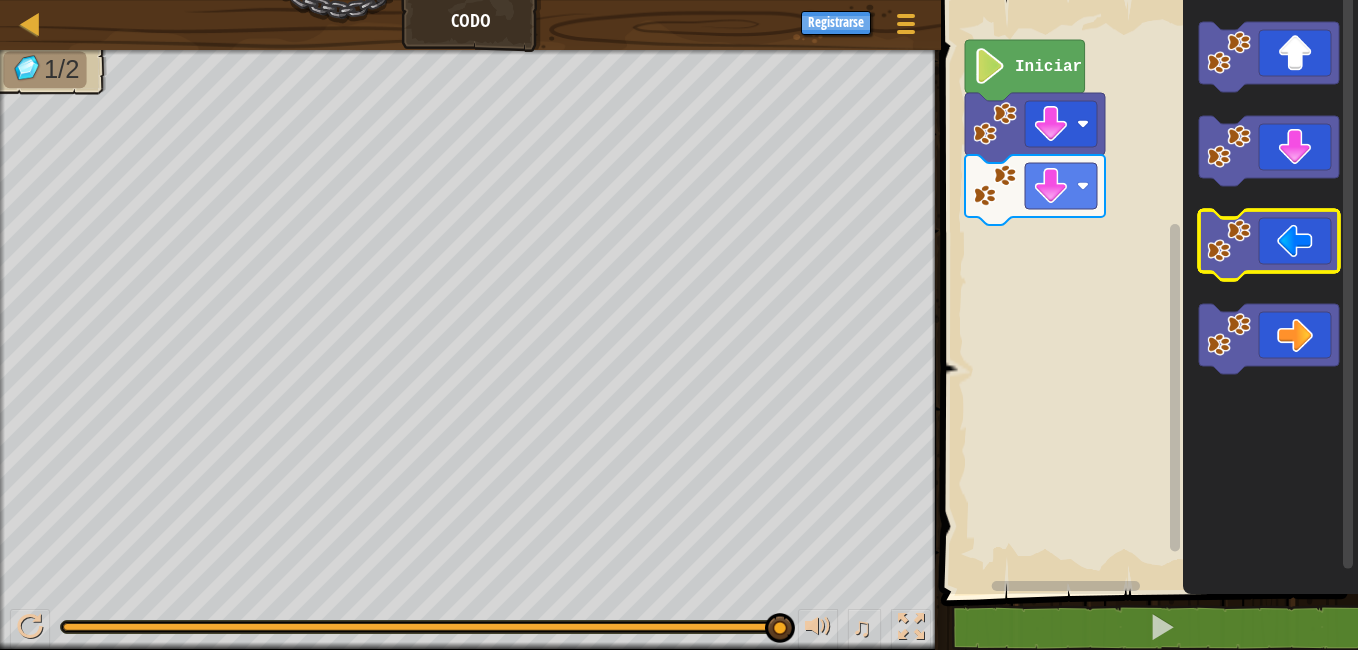click 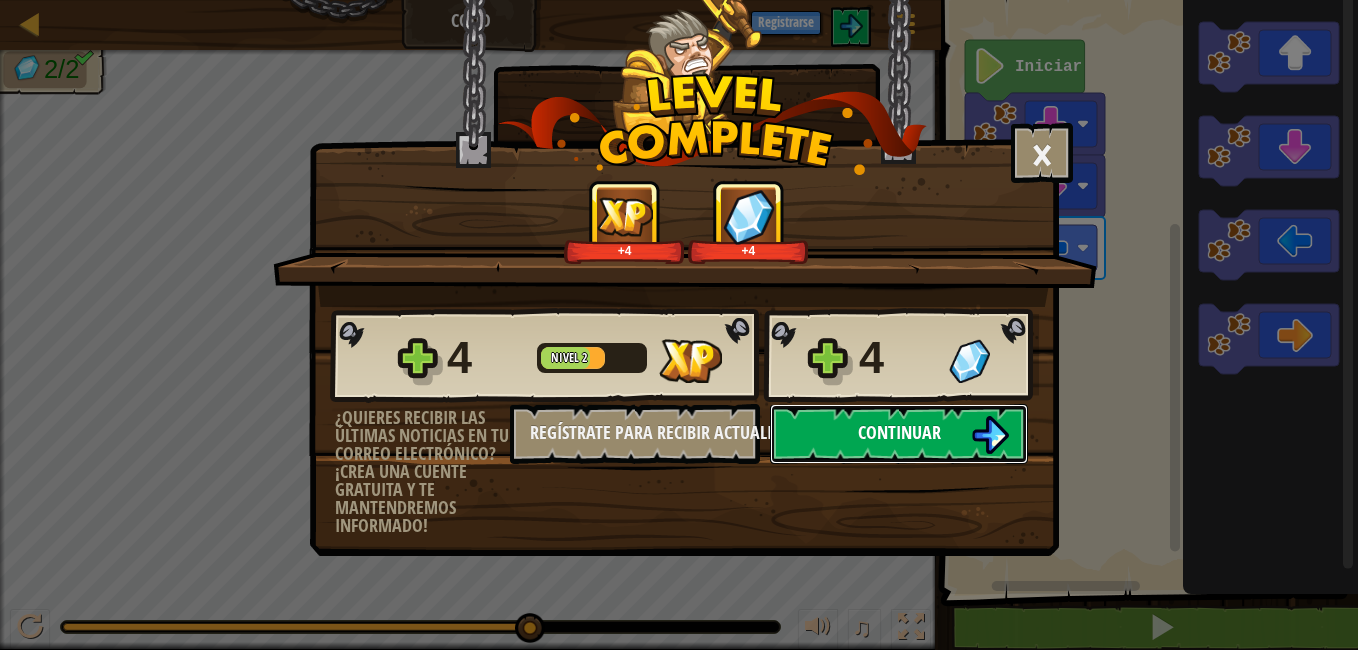 click at bounding box center [990, 435] 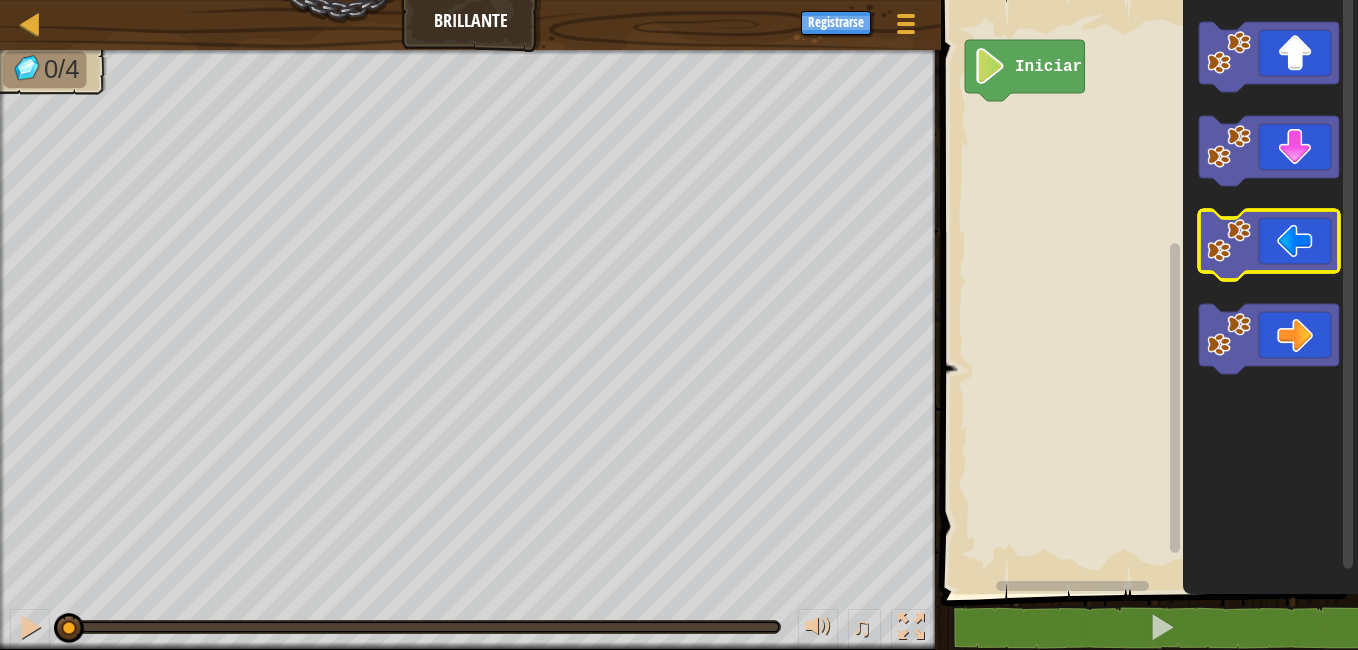 click 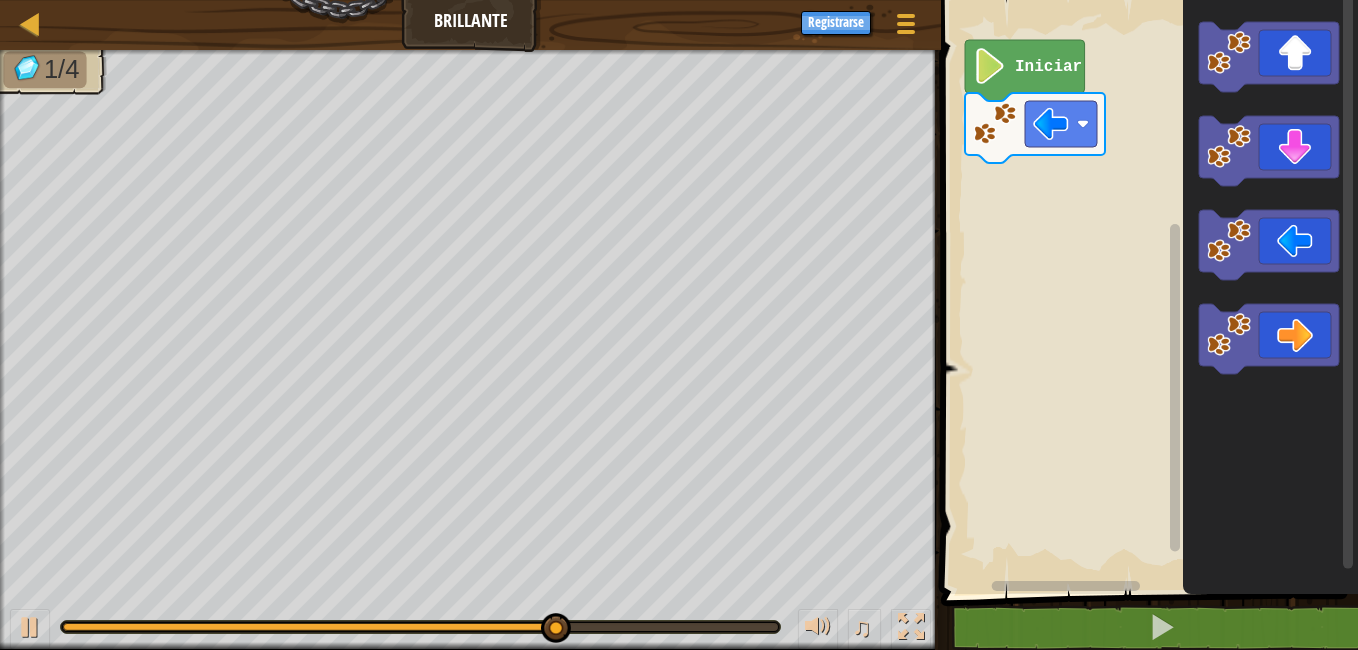 click on "Mapa Brillante Menú del Juego Registrarse 1     הההההההההההההההההההההההההההההההההההההההההההההההההההההההההההההההההההההההההההההההההההההההההההההההההההההההההההההההההההההההההההההההההההההההההההההההההההההההההההההההההההההההההההההההההההההההההההההההההההההההההההההההההההההההההההההההההההההההההההההההההההההההההההההההה XXXXXXXXXXXXXXXXXXXXXXXXXXXXXXXXXXXXXXXXXXXXXXXXXXXXXXXXXXXXXXXXXXXXXXXXXXXXXXXXXXXXXXXXXXXXXXXXXXXXXXXXXXXXXXXXXXXXXXXXXXXXXXXXXXXXXXXXXXXXXXXXXXXXXXXXXXXXXXXXXXXXXXXXXXXXXXXXXXXXXXXXXXXXXXXXXXXXXXXXXXXXXXXXXXXXXXXXXXXXXXXXXXXXXXXXXXXXXXXXXXXXXXXXXXXXXXXX Solución × Bloques 1     Iniciar código Salvado Lenguaje de programación : Python Statement   /  Call   /  go('up') go('down') go('left') go('right') × Arregla tu código ¿Necesitas ayuda? 1/4 1" at bounding box center [679, 0] 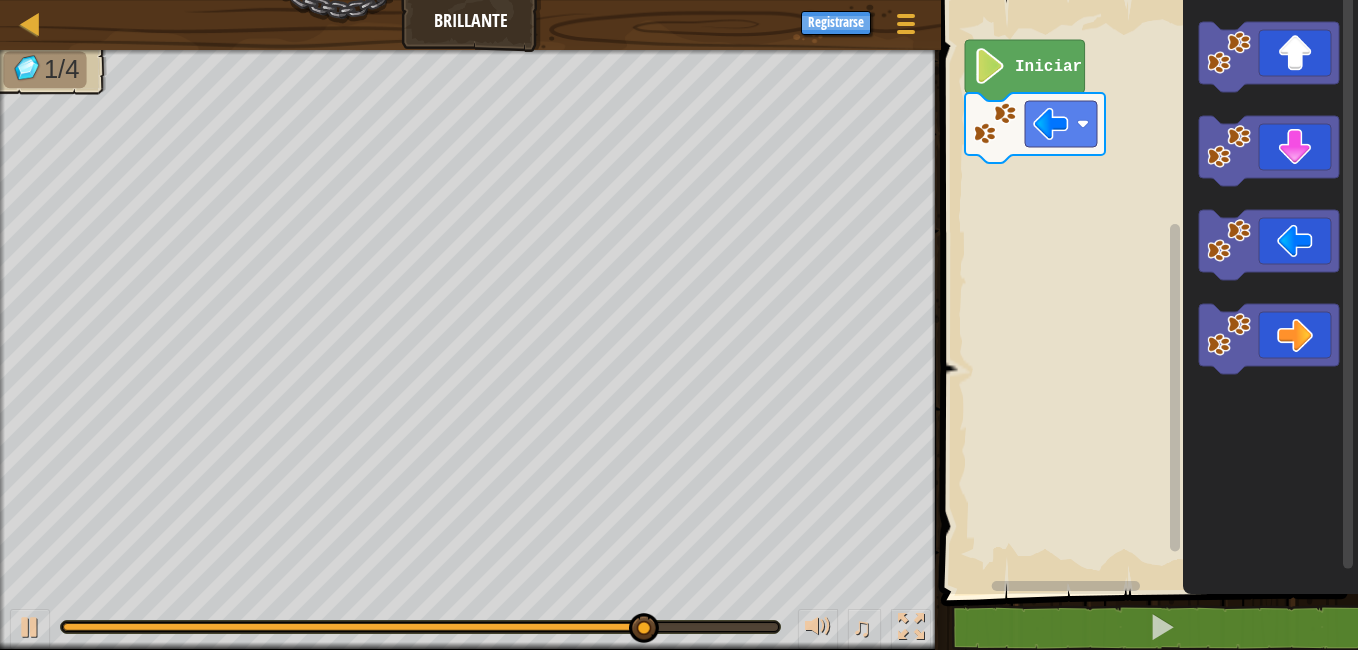 click on "Mapa Brillante Menú del Juego Registrarse 1     הההההההההההההההההההההההההההההההההההההההההההההההההההההההההההההההההההההההההההההההההההההההההההההההההההההההההההההההההההההההההההההההההההההההההההההההההההההההההההההההההההההההההההההההההההההההההההההההההההההההההההההההההההההההההההההההההההההההההההההההההההההההההההההההה XXXXXXXXXXXXXXXXXXXXXXXXXXXXXXXXXXXXXXXXXXXXXXXXXXXXXXXXXXXXXXXXXXXXXXXXXXXXXXXXXXXXXXXXXXXXXXXXXXXXXXXXXXXXXXXXXXXXXXXXXXXXXXXXXXXXXXXXXXXXXXXXXXXXXXXXXXXXXXXXXXXXXXXXXXXXXXXXXXXXXXXXXXXXXXXXXXXXXXXXXXXXXXXXXXXXXXXXXXXXXXXXXXXXXXXXXXXXXXXXXXXXXXXXXXXXXXXX Solución × Bloques 1     Iniciar código Salvado Lenguaje de programación : Python Statement   /  Call   /  go('up') go('down') go('left') go('right') × Arregla tu código ¿Necesitas ayuda? 1/4 1" at bounding box center (679, 0) 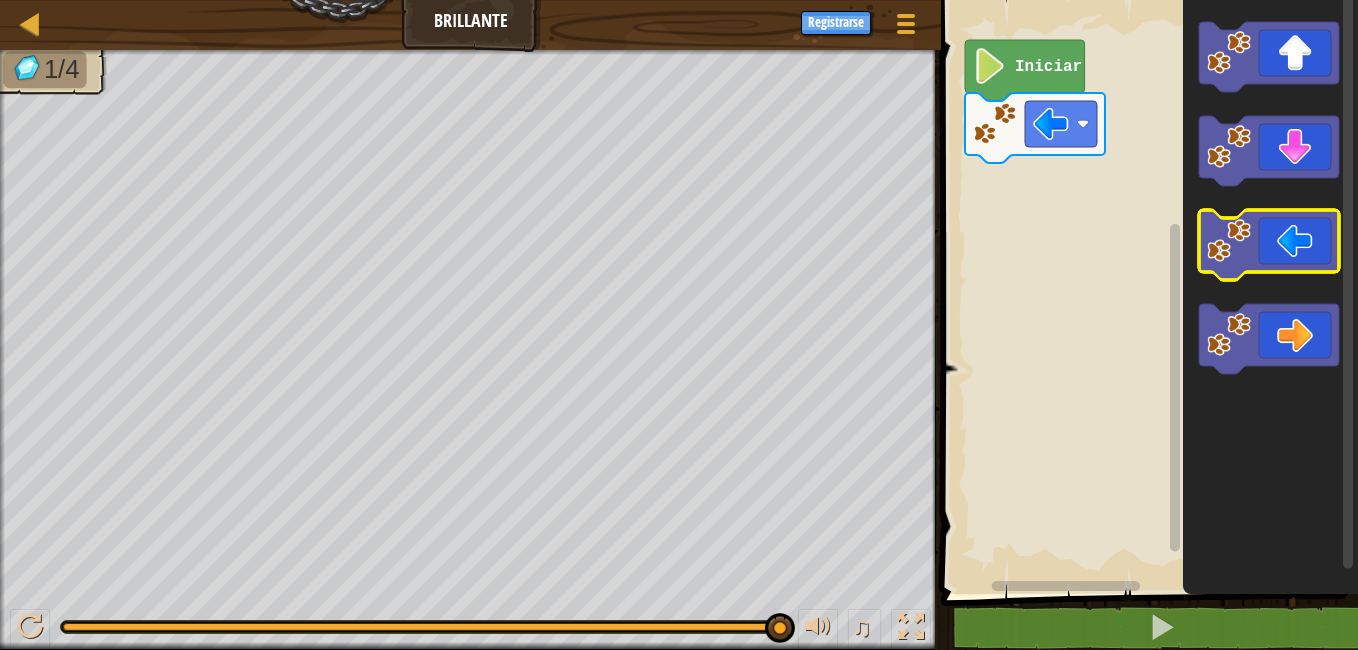 click 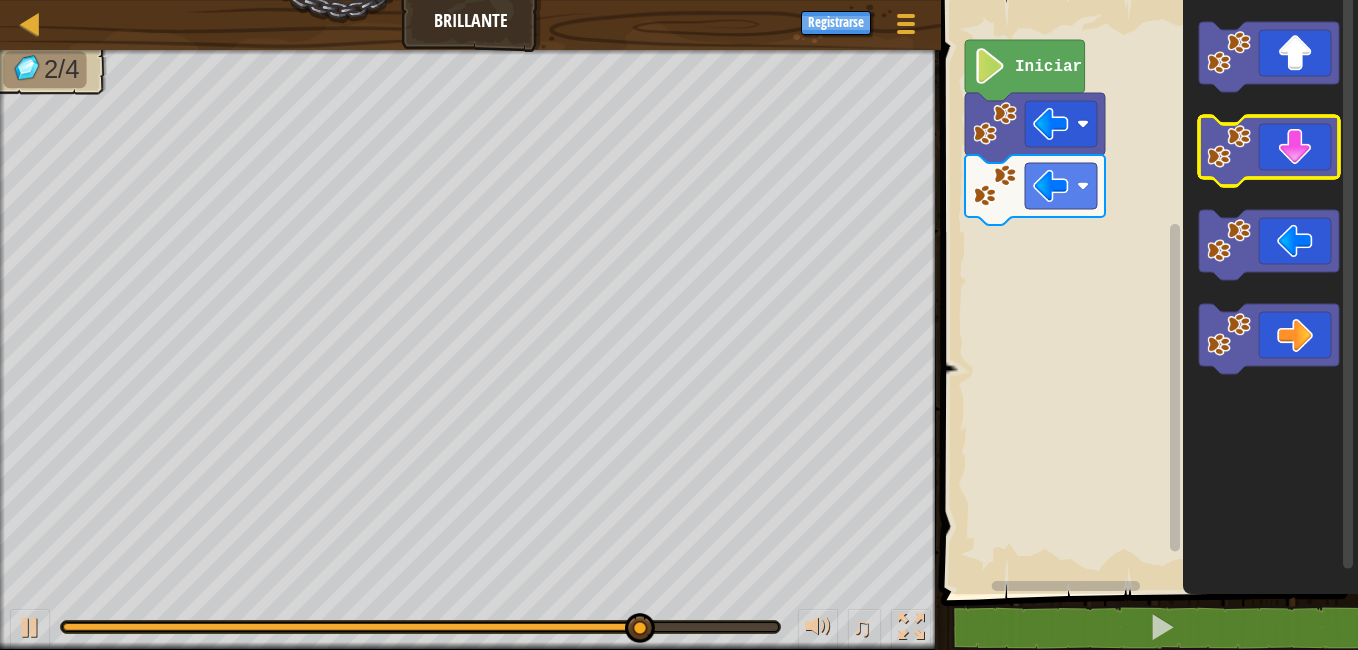 click 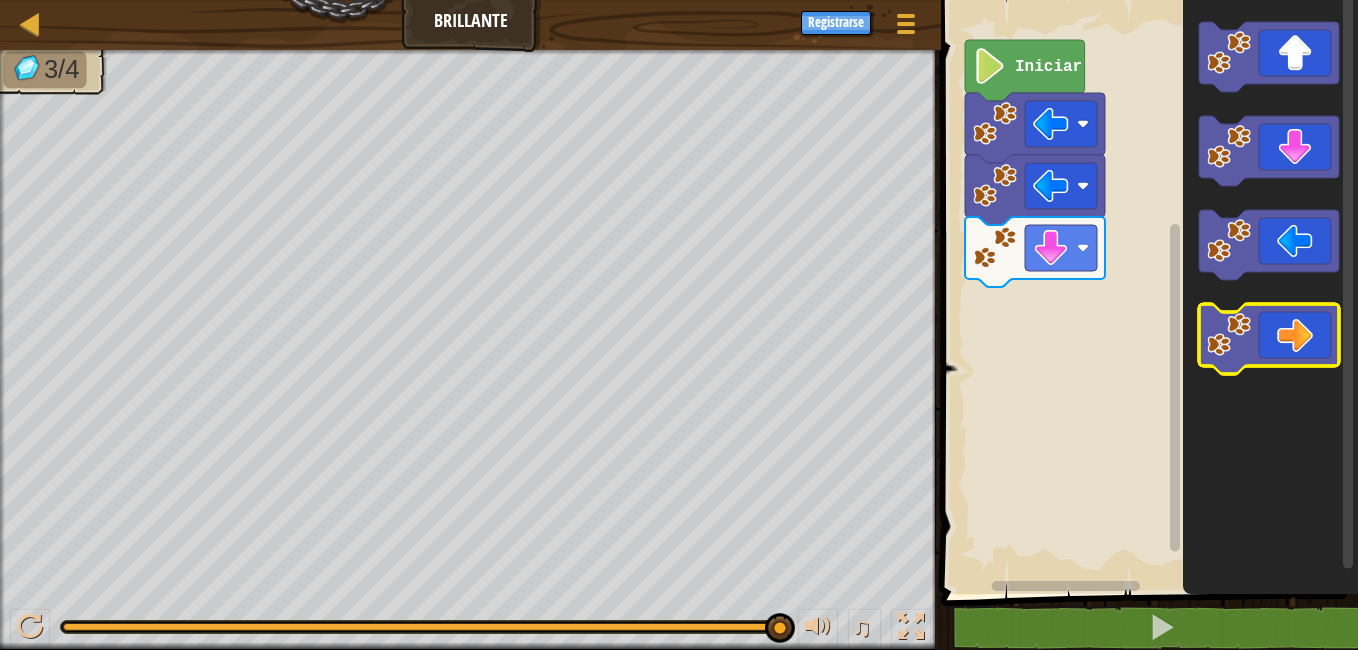 click 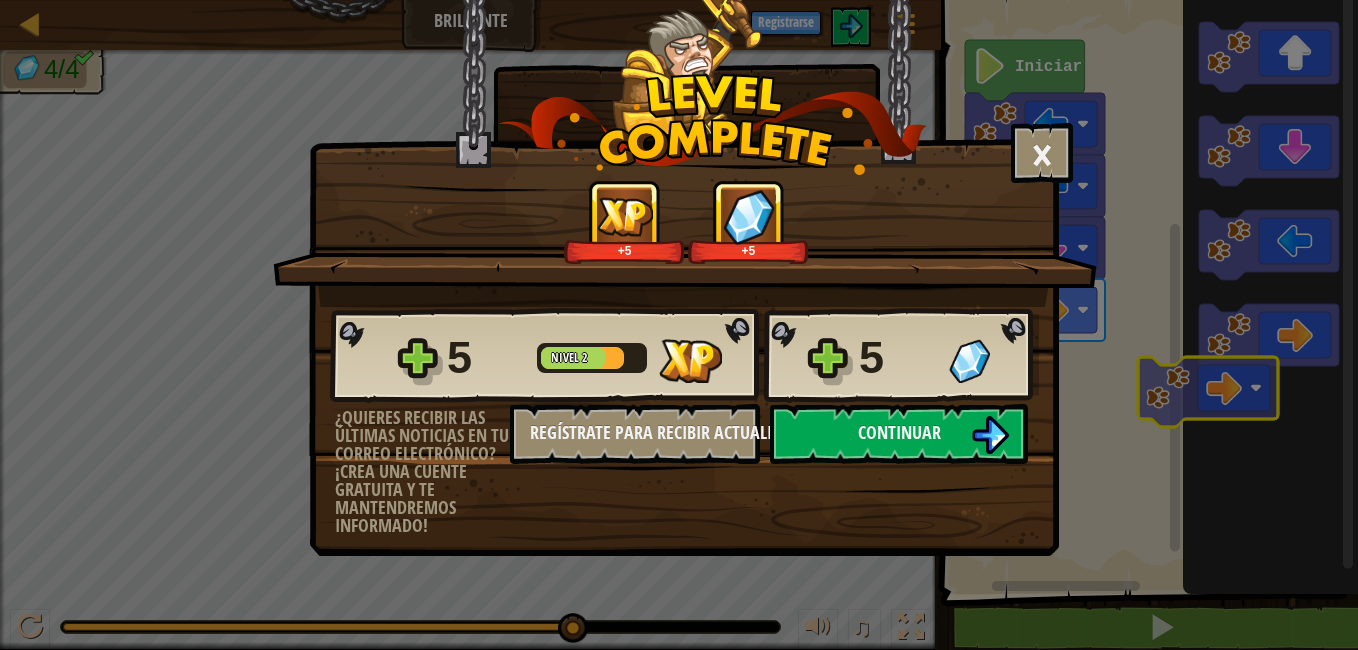 click on "Mapa Brillante Menú del Juego Registrarse 1     הההההההההההההההההההההההההההההההההההההההההההההההההההההההההההההההההההההההההההההההההההההההההההההההההההההההההההההההההההההההההההההההההההההההההההההההההההההההההההההההההההההההההההההההההההההההההההההההההההההההההההההההההההההההההההההההההההההההההההההההההההההההההההההההה XXXXXXXXXXXXXXXXXXXXXXXXXXXXXXXXXXXXXXXXXXXXXXXXXXXXXXXXXXXXXXXXXXXXXXXXXXXXXXXXXXXXXXXXXXXXXXXXXXXXXXXXXXXXXXXXXXXXXXXXXXXXXXXXXXXXXXXXXXXXXXXXXXXXXXXXXXXXXXXXXXXXXXXXXXXXXXXXXXXXXXXXXXXXXXXXXXXXXXXXXXXXXXXXXXXXXXXXXXXXXXXXXXXXXXXXXXXXXXXXXXXXXXXXXXXXXXXX Solución × Bloques 1     Iniciar código Salvado Lenguaje de programación : Python Statement   /  Call   /  go('up') go('down') go('left') go('right') × Arregla tu código ¿Necesitas ayuda? 4/4 1" at bounding box center (679, 1) 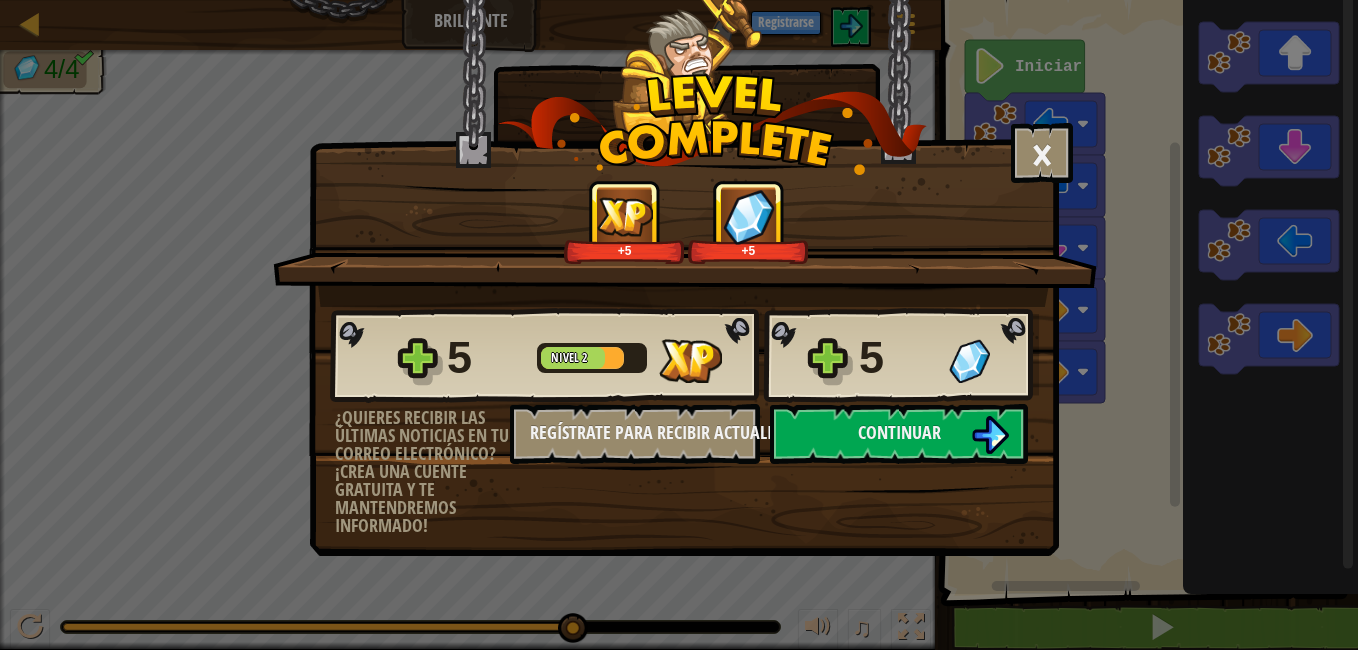 click on "× Puntúa este nivel:  +5 +5 Reticulating Splines... 5 Nivel 2 5 ¿Quieres recibir las últimas noticias en tu correo electrónico? ¡Crea una cuente gratuita y te mantendremos informado! Regístrate para recibir actualizaciones. Salvando Progreso Continuar" at bounding box center (679, 325) 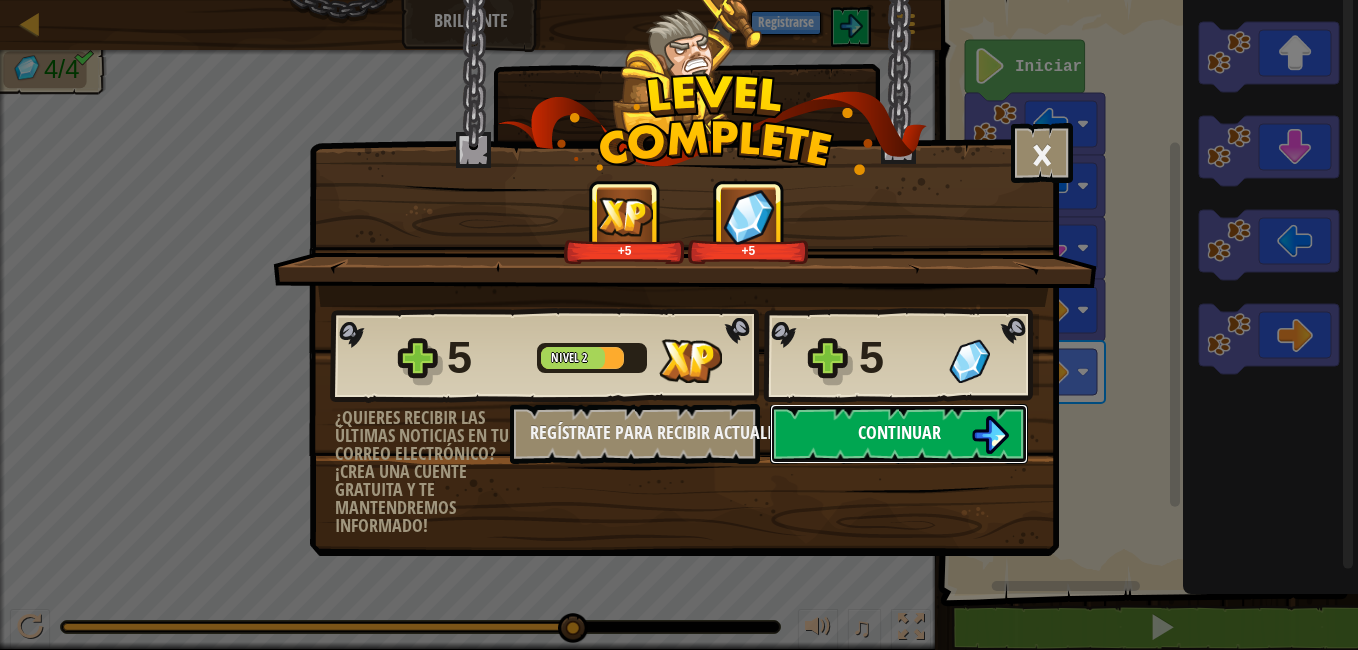 click at bounding box center (990, 435) 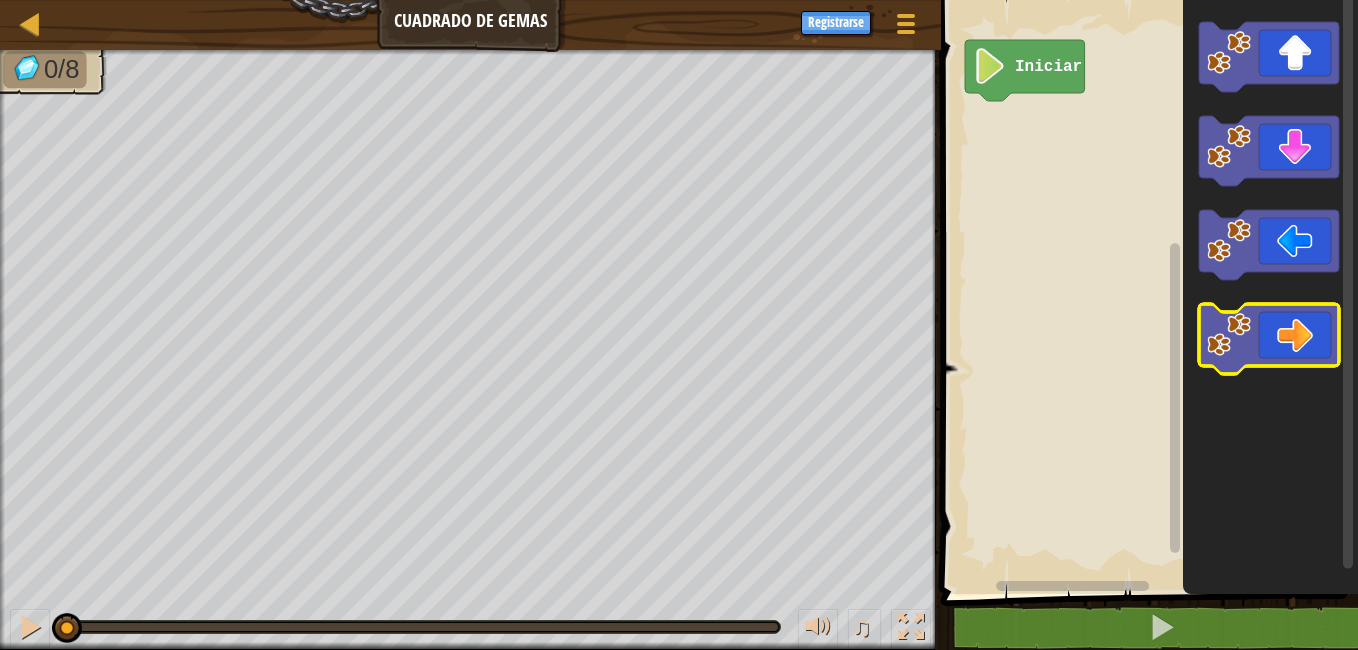 click 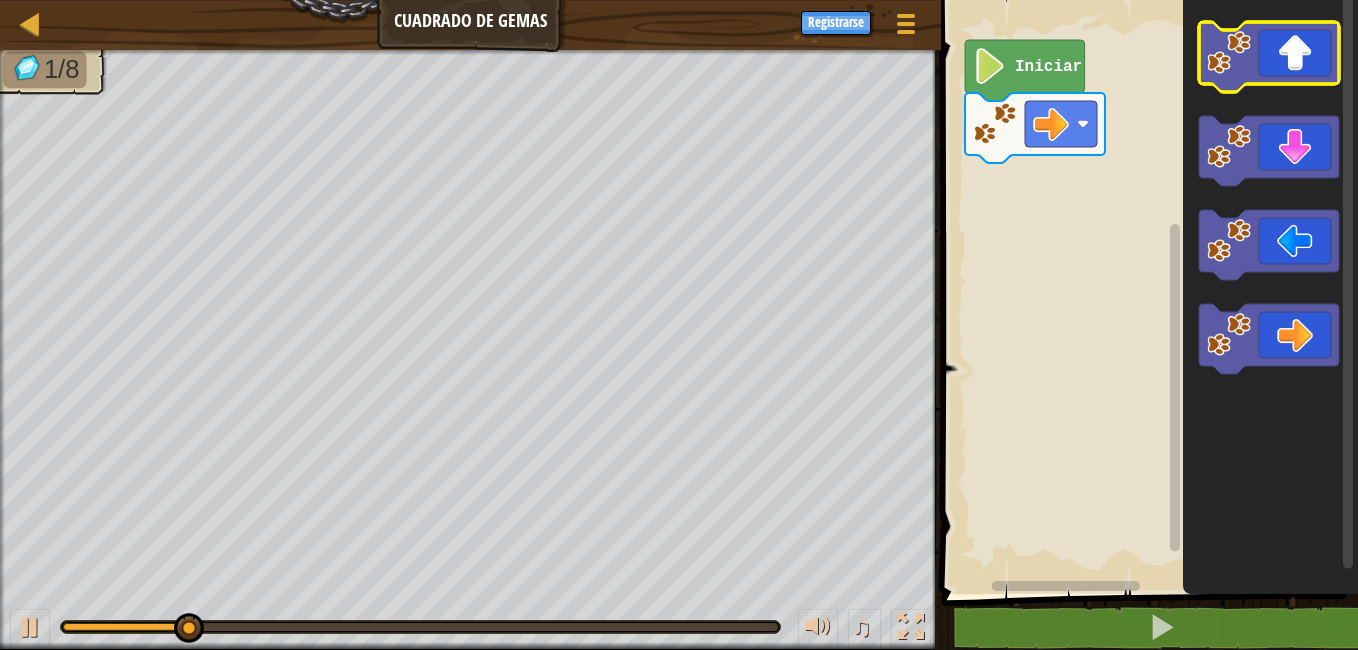 click 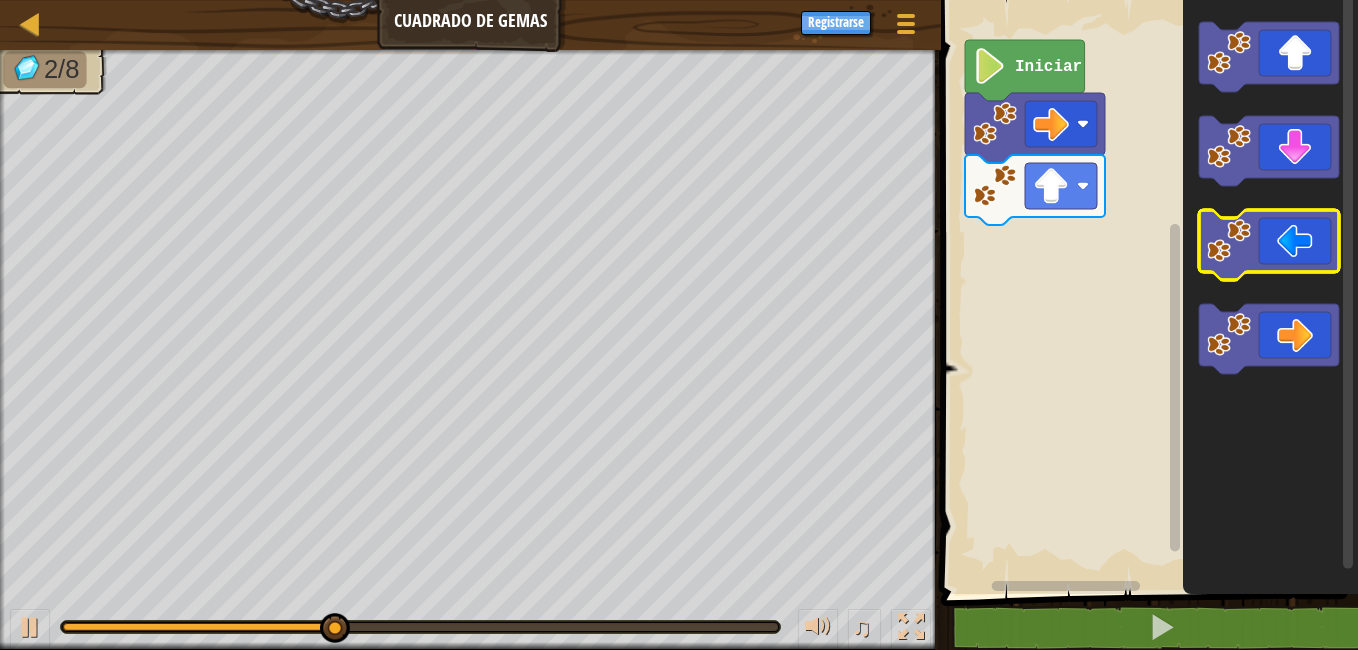 click 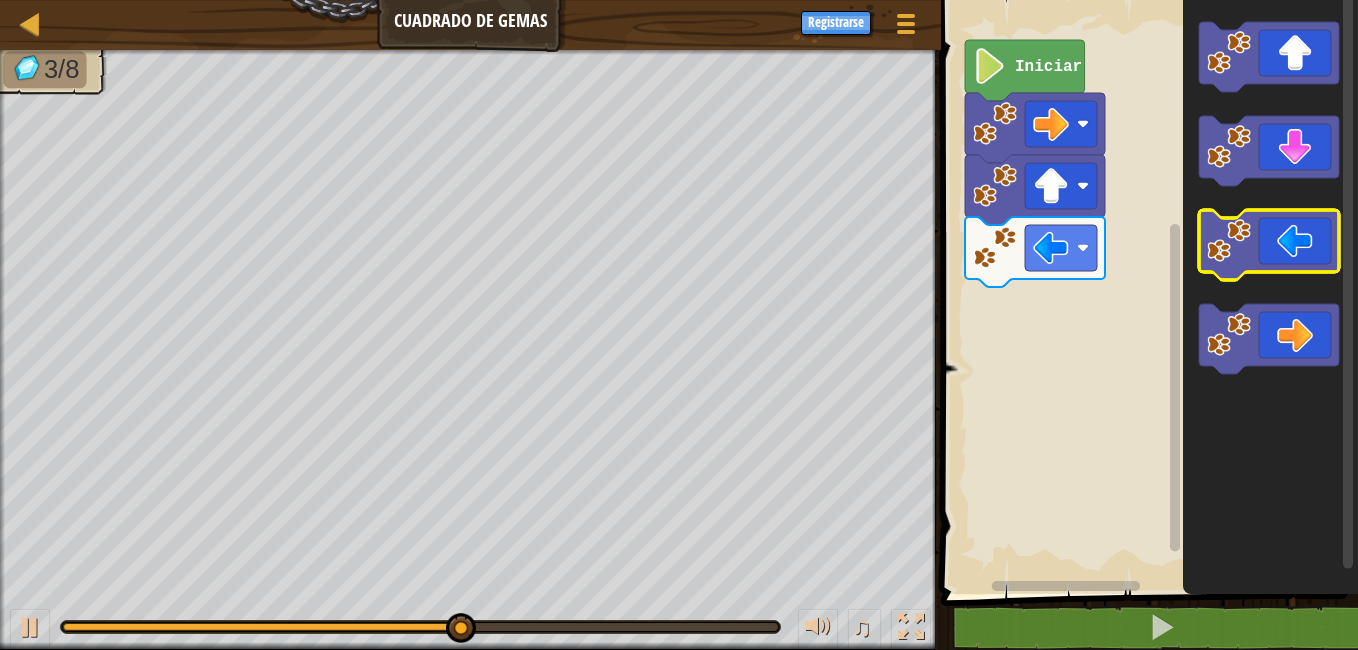 click 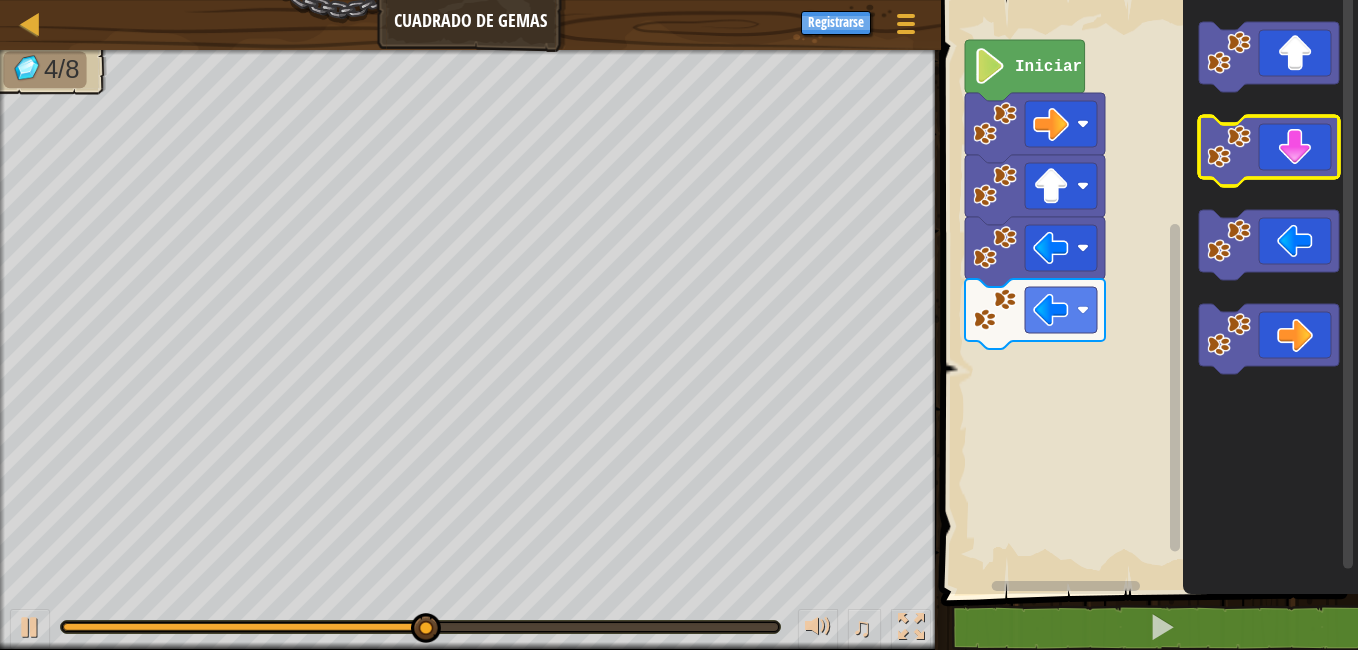 click 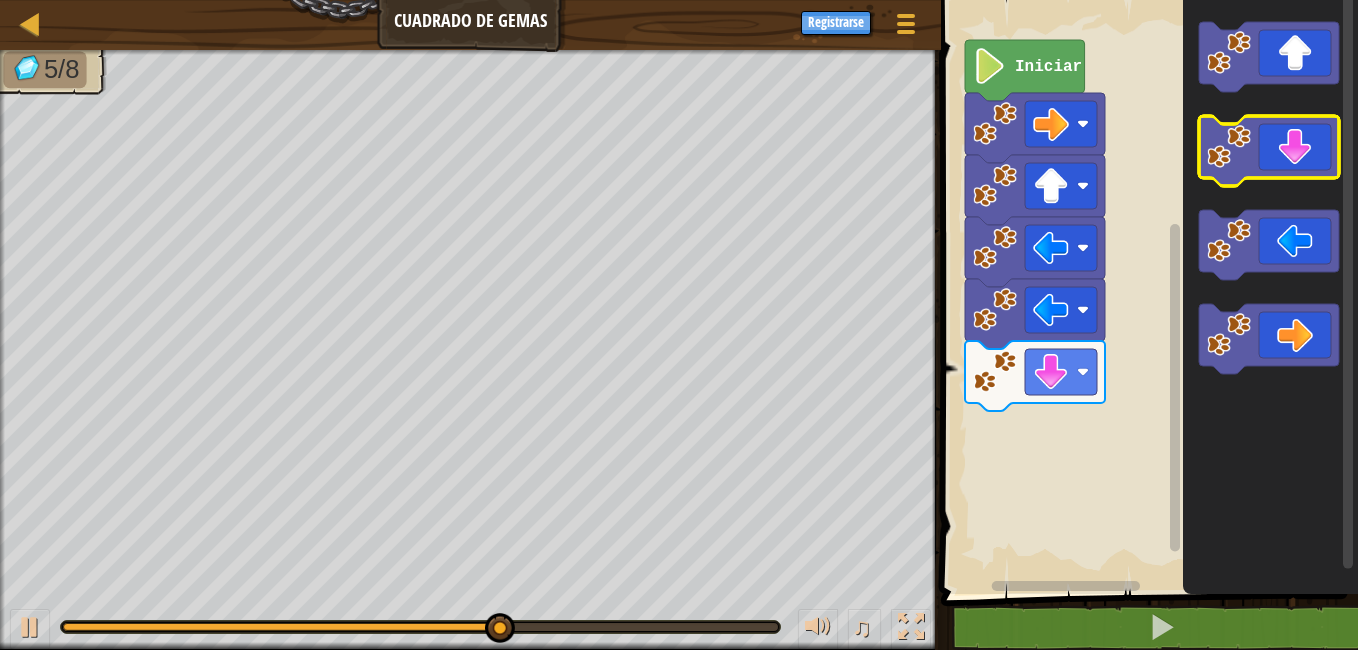 click 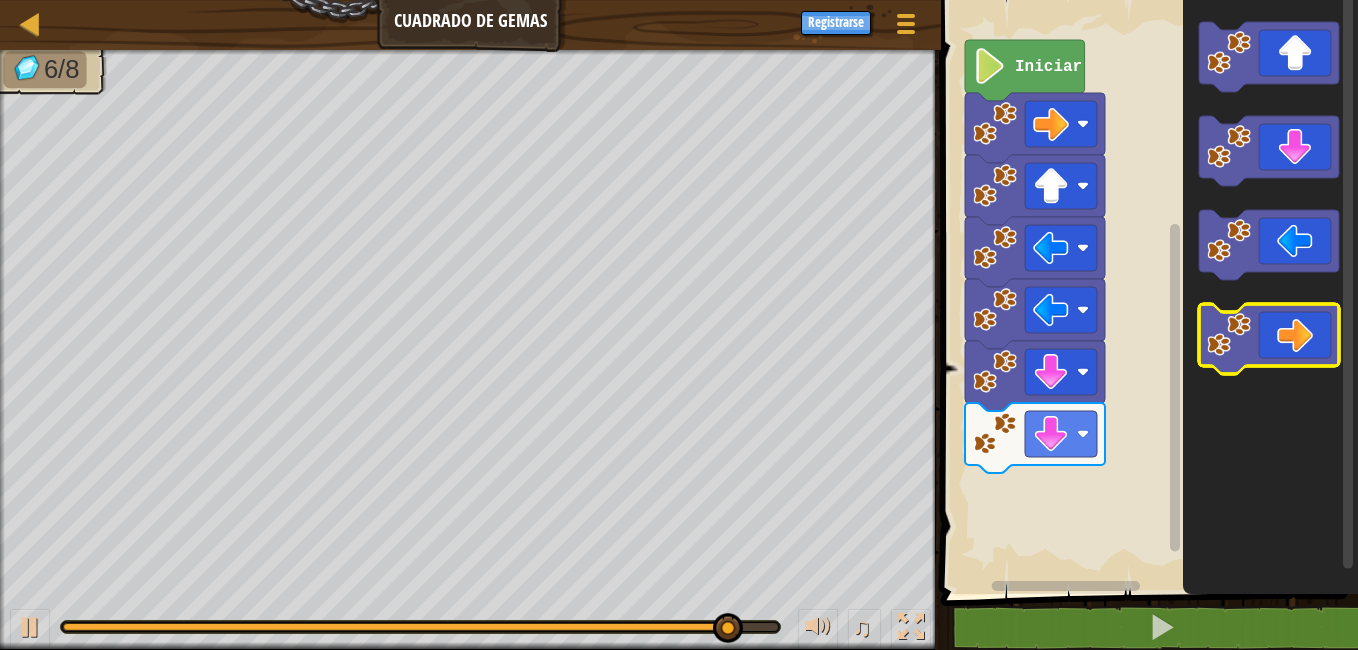 click 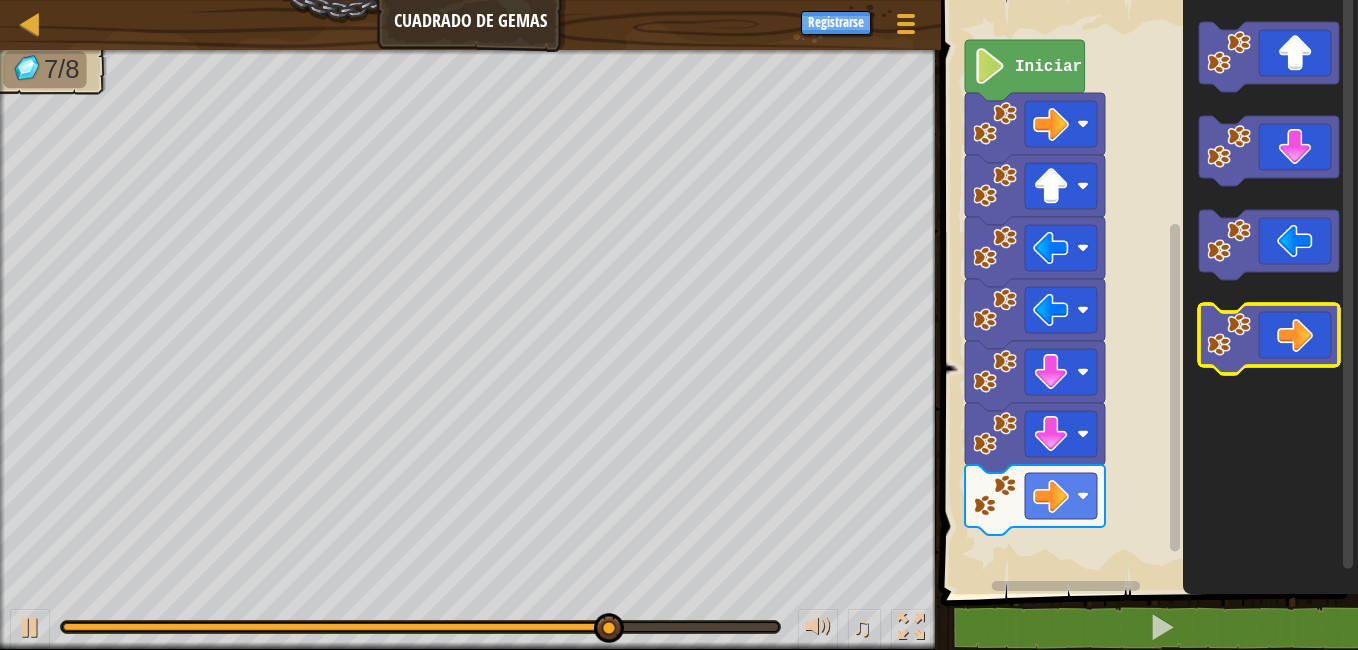 click 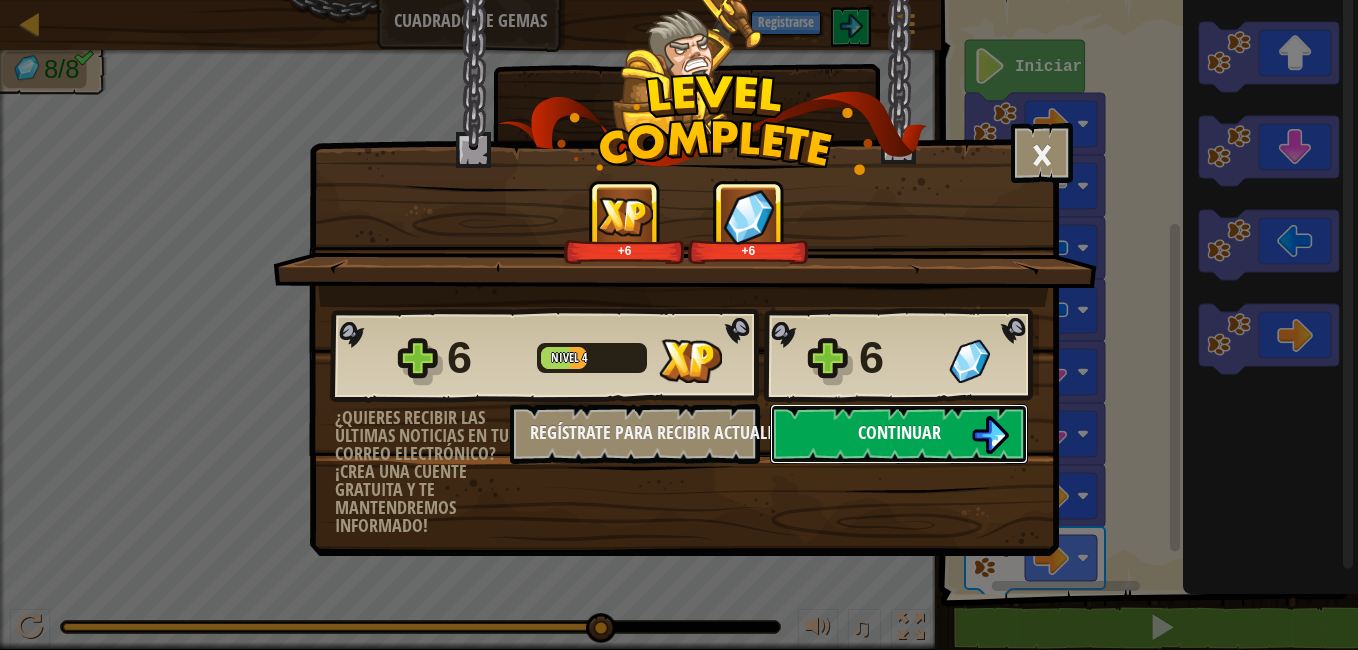 click on "Continuar" at bounding box center (899, 434) 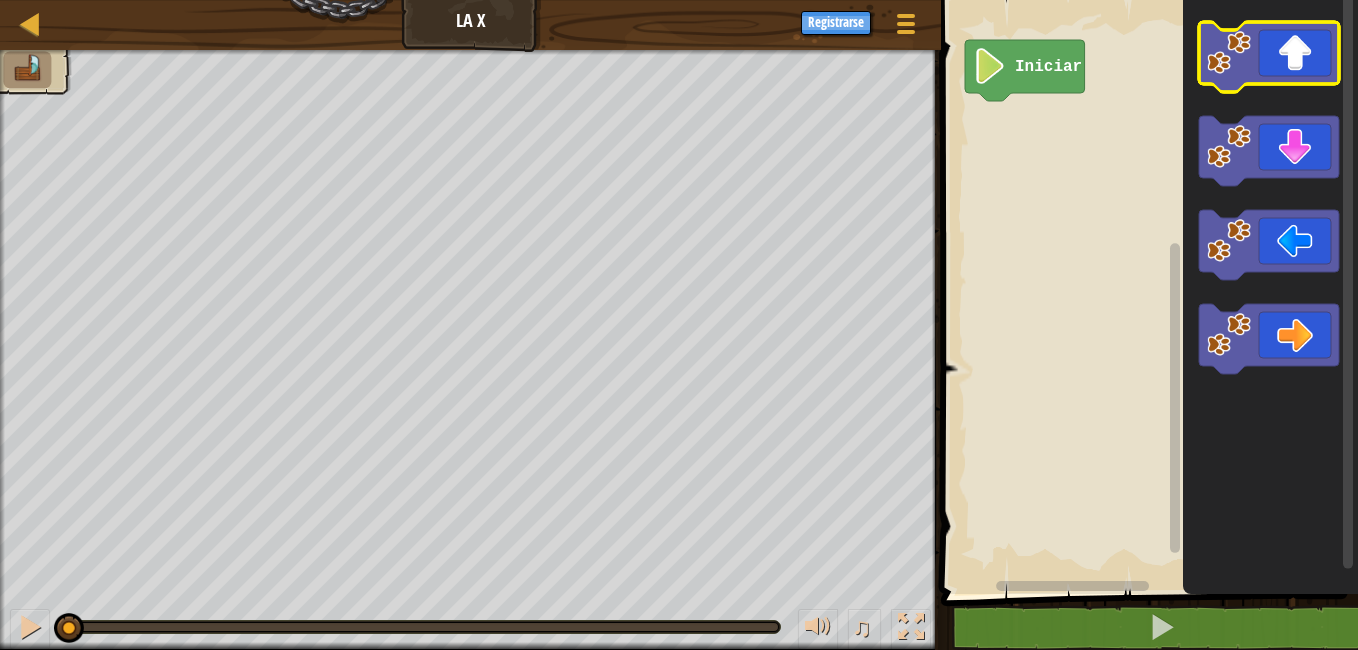 click 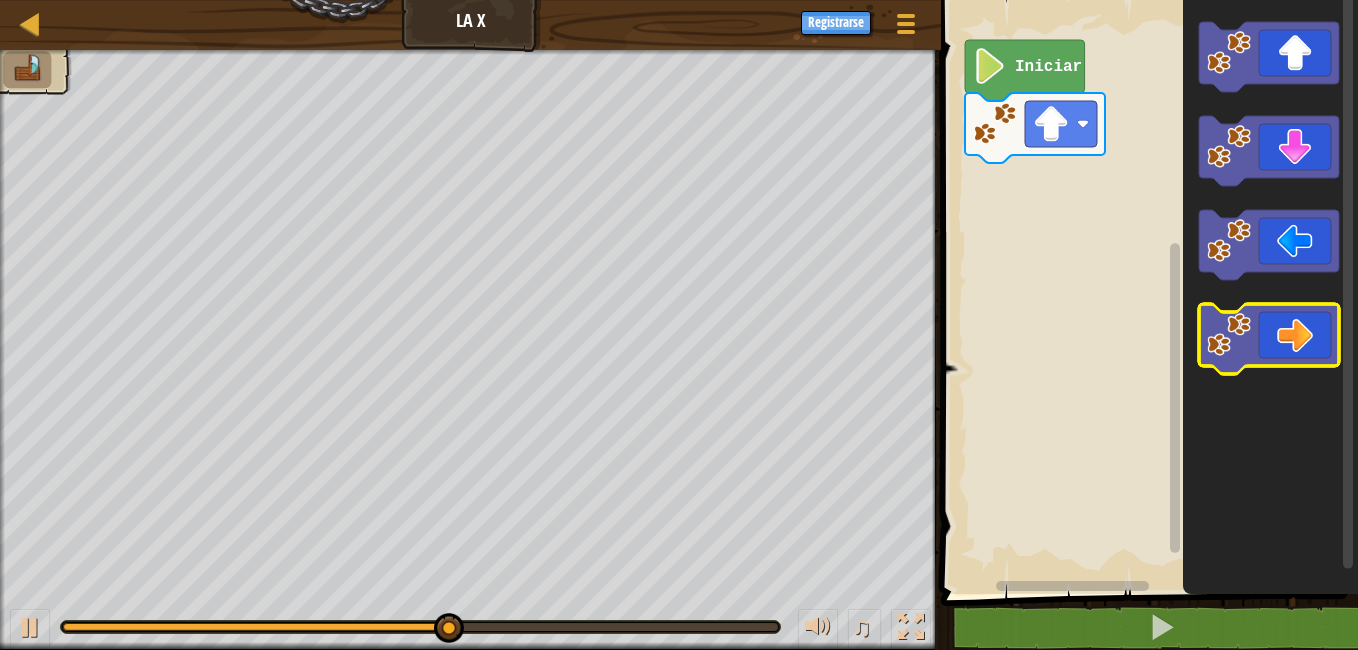 click 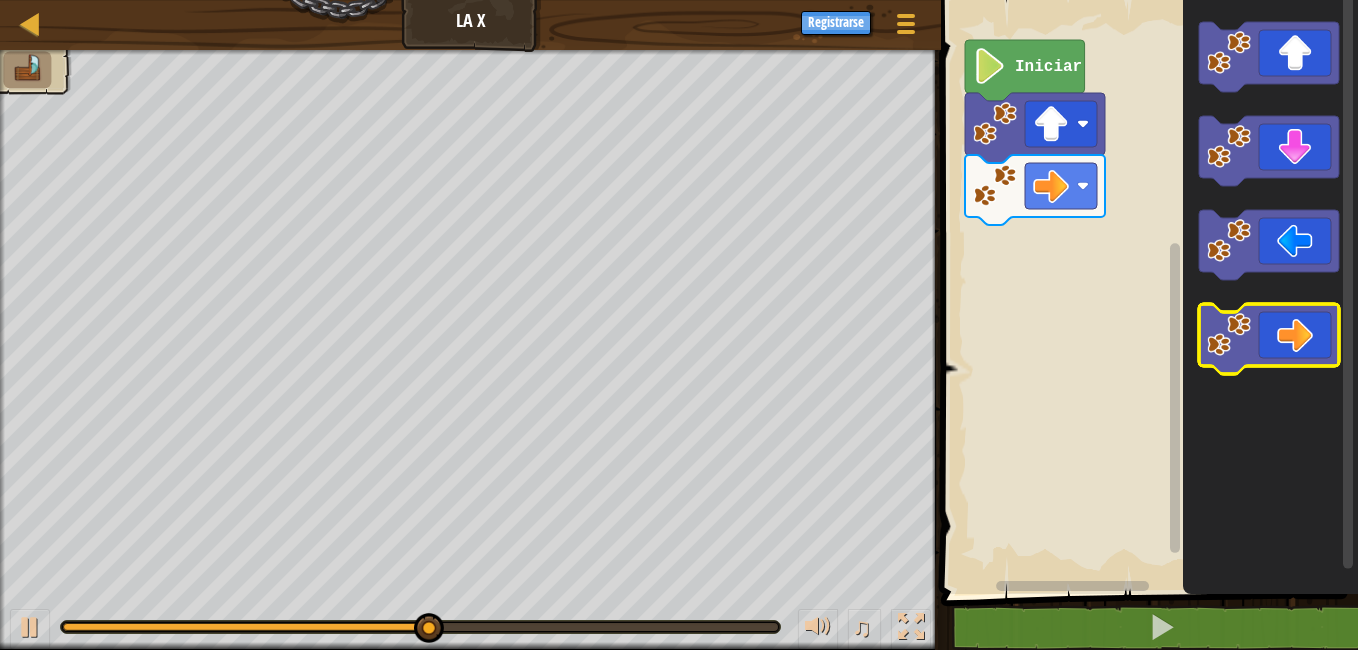 click 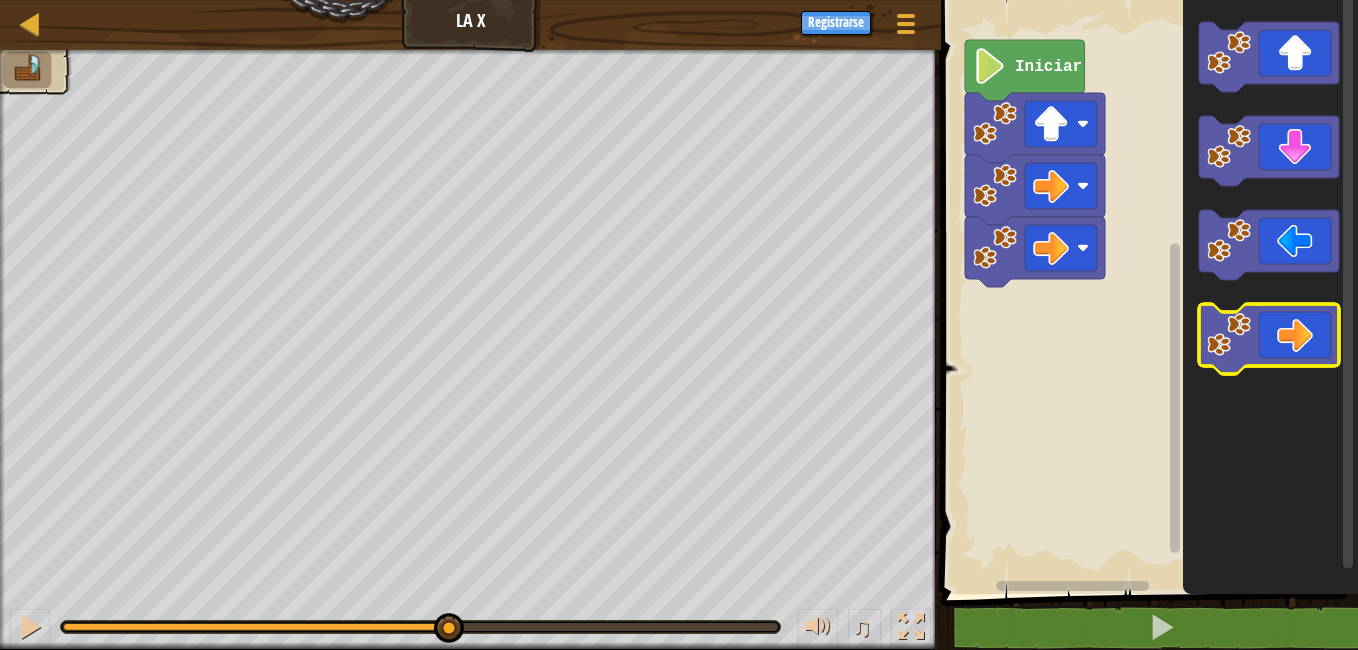 click 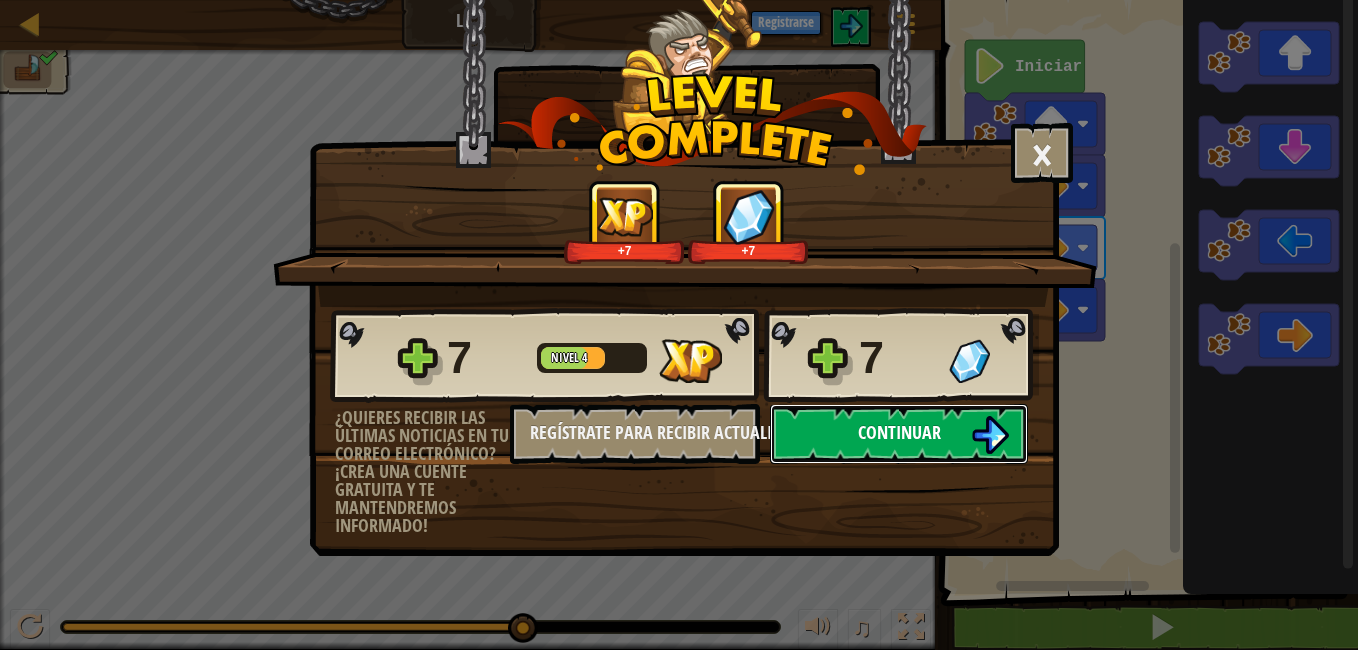 click at bounding box center [990, 435] 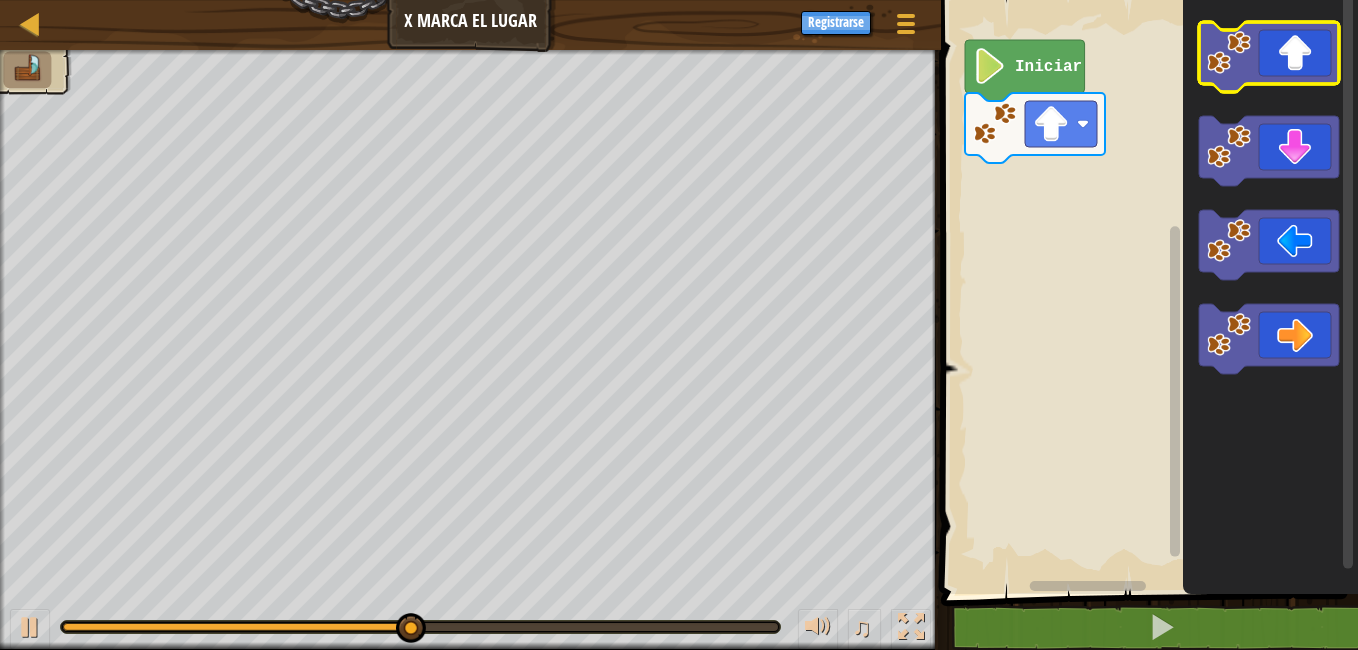 click 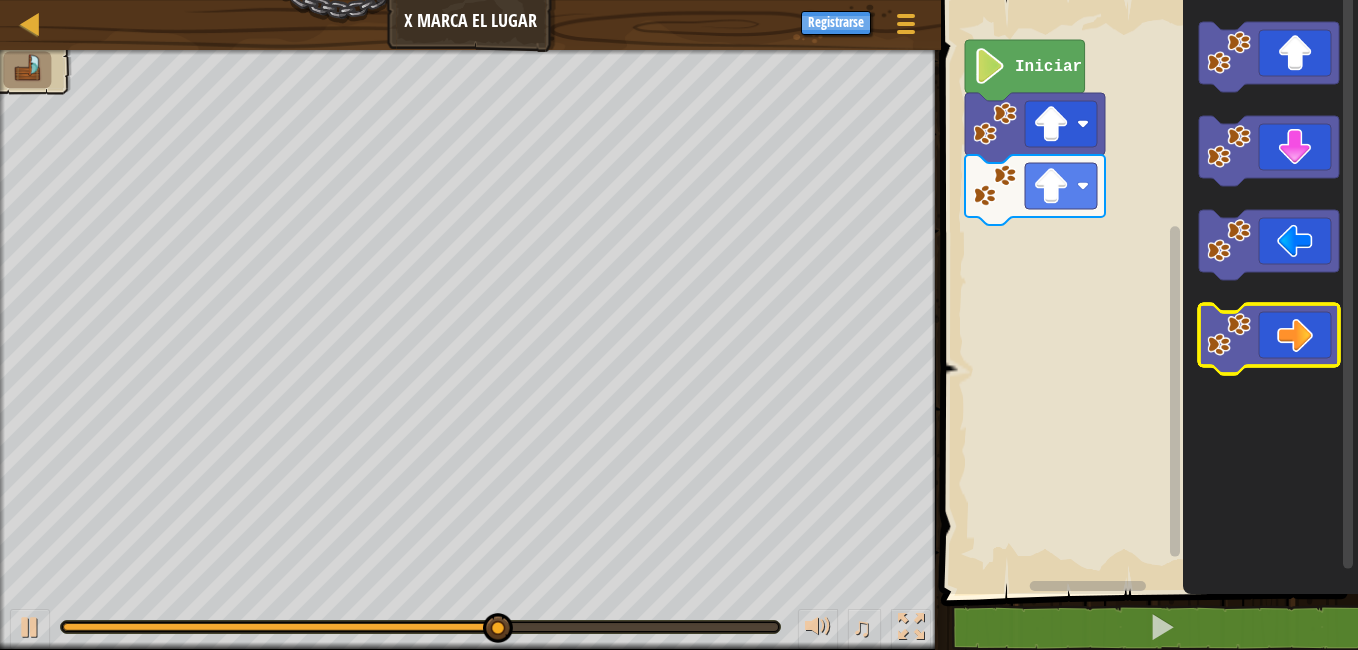 click 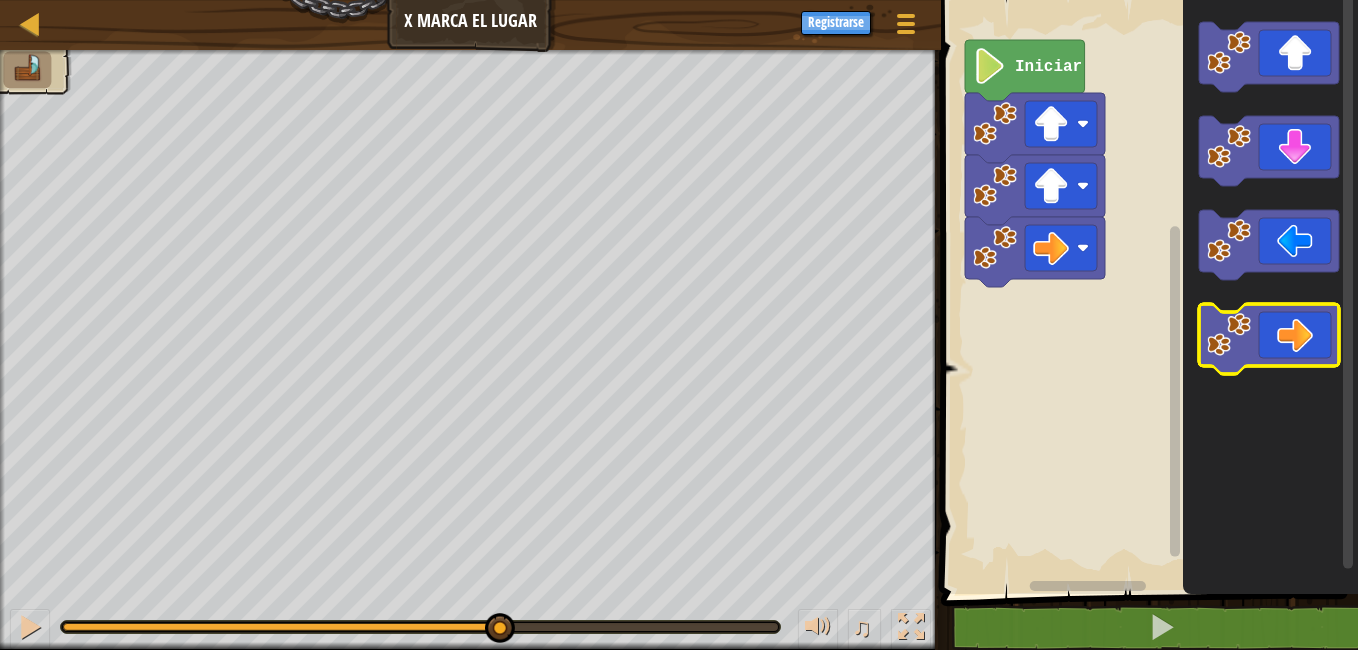 click 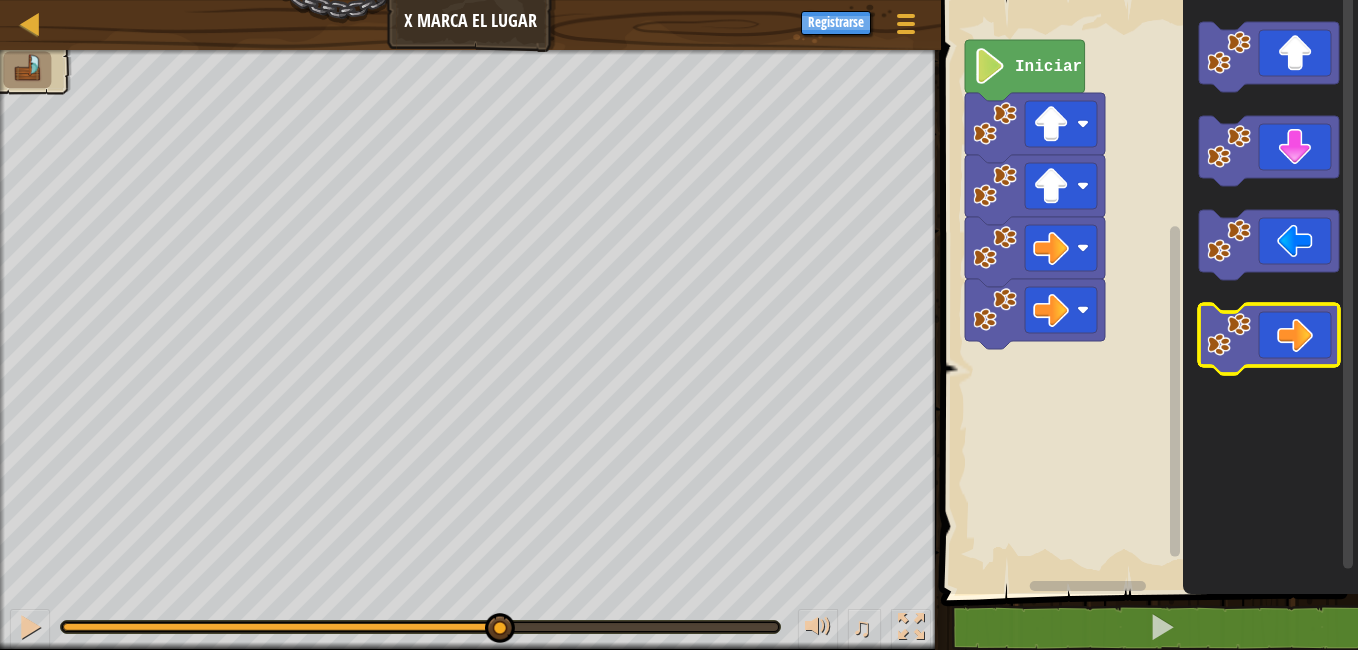 click 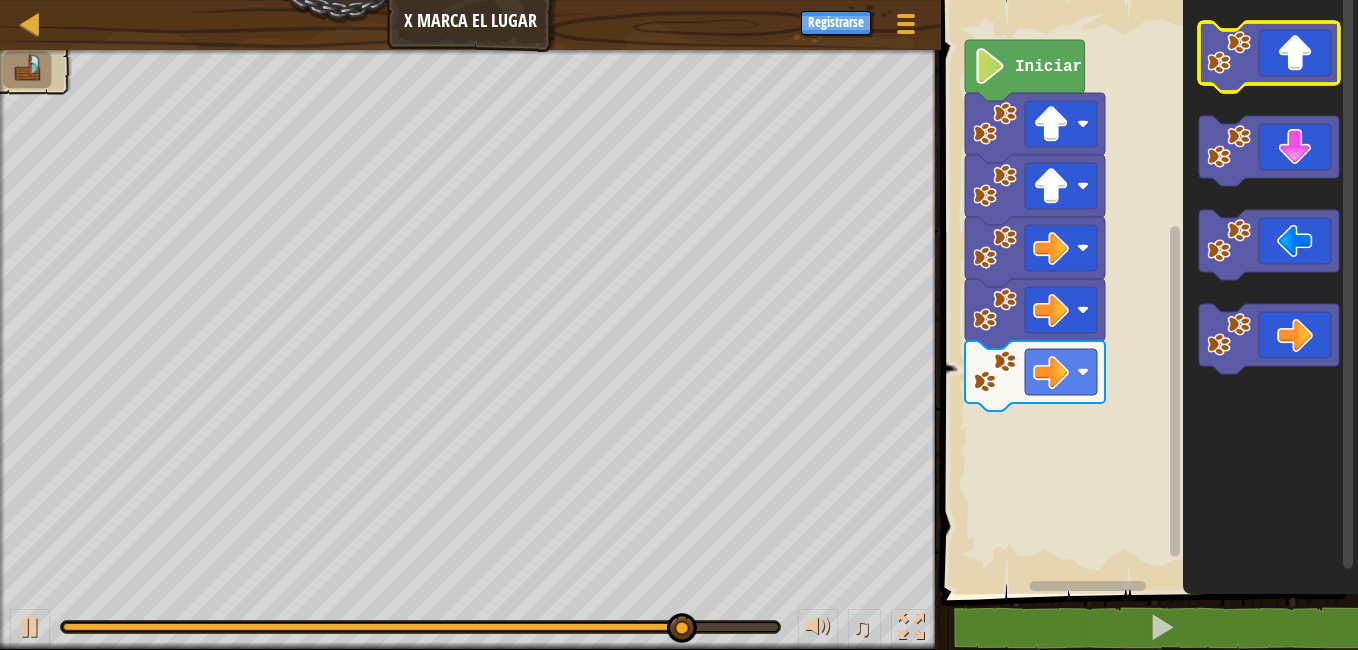 click 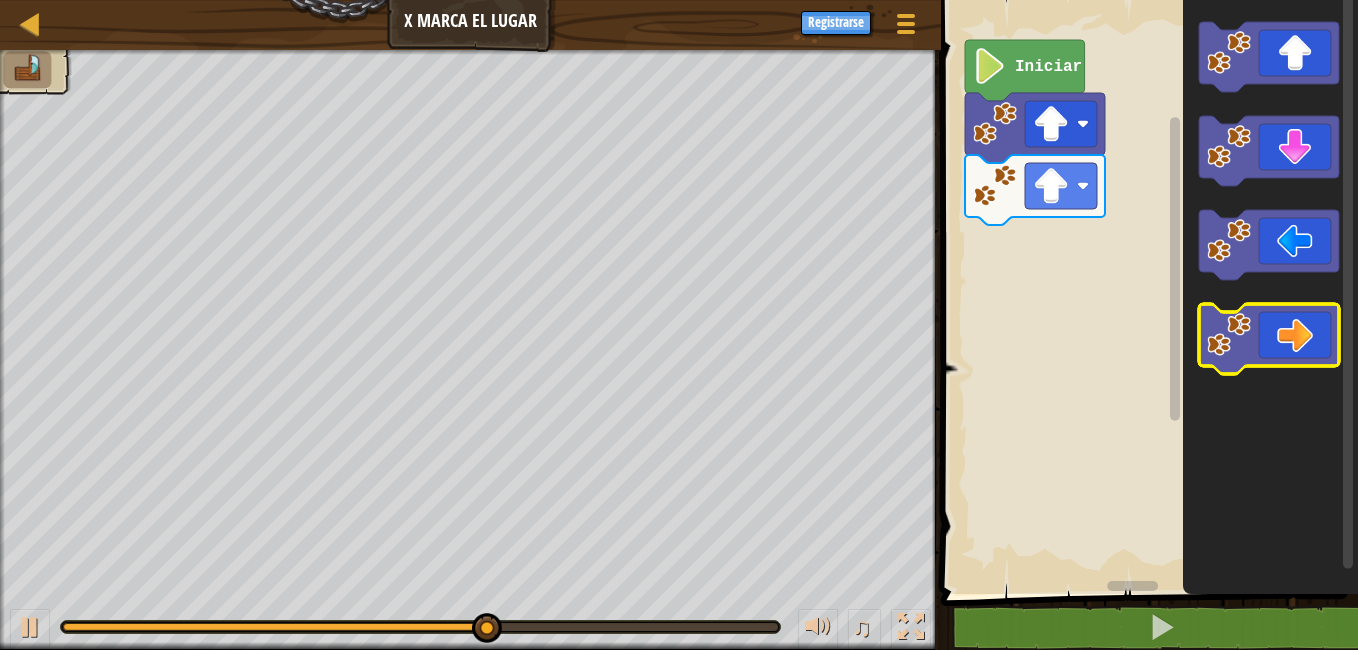click 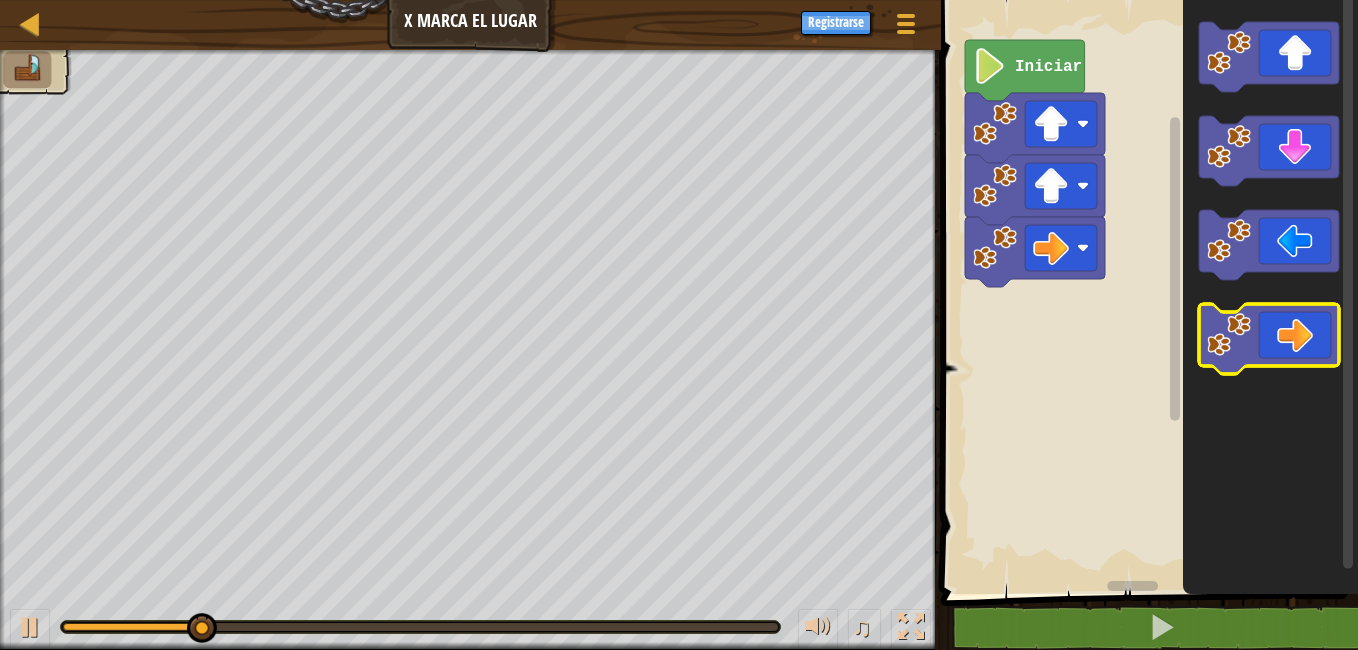 click 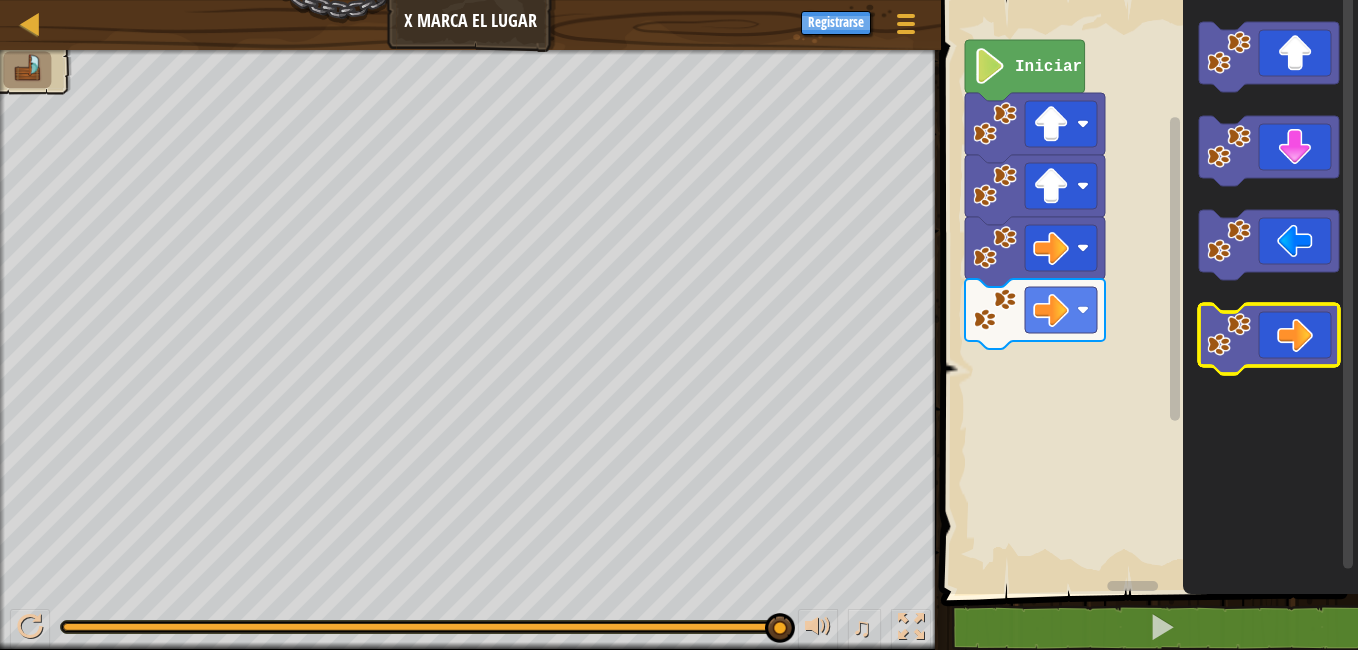 click 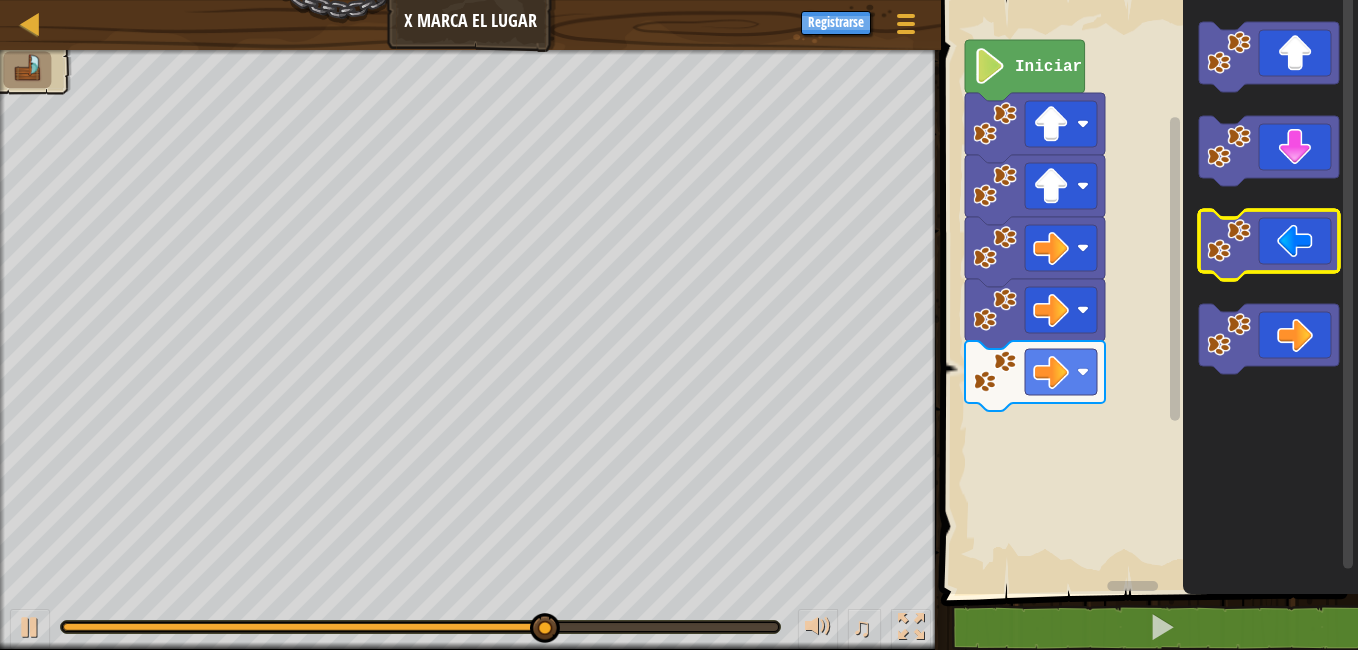 click 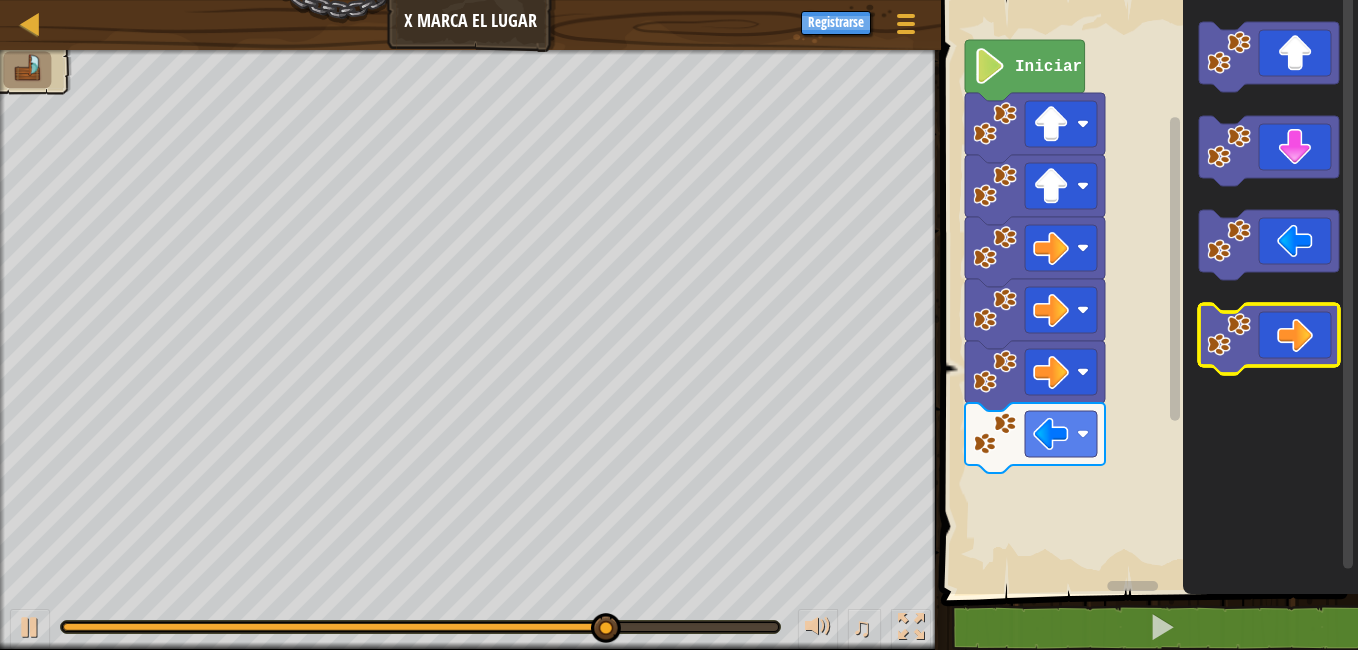 click 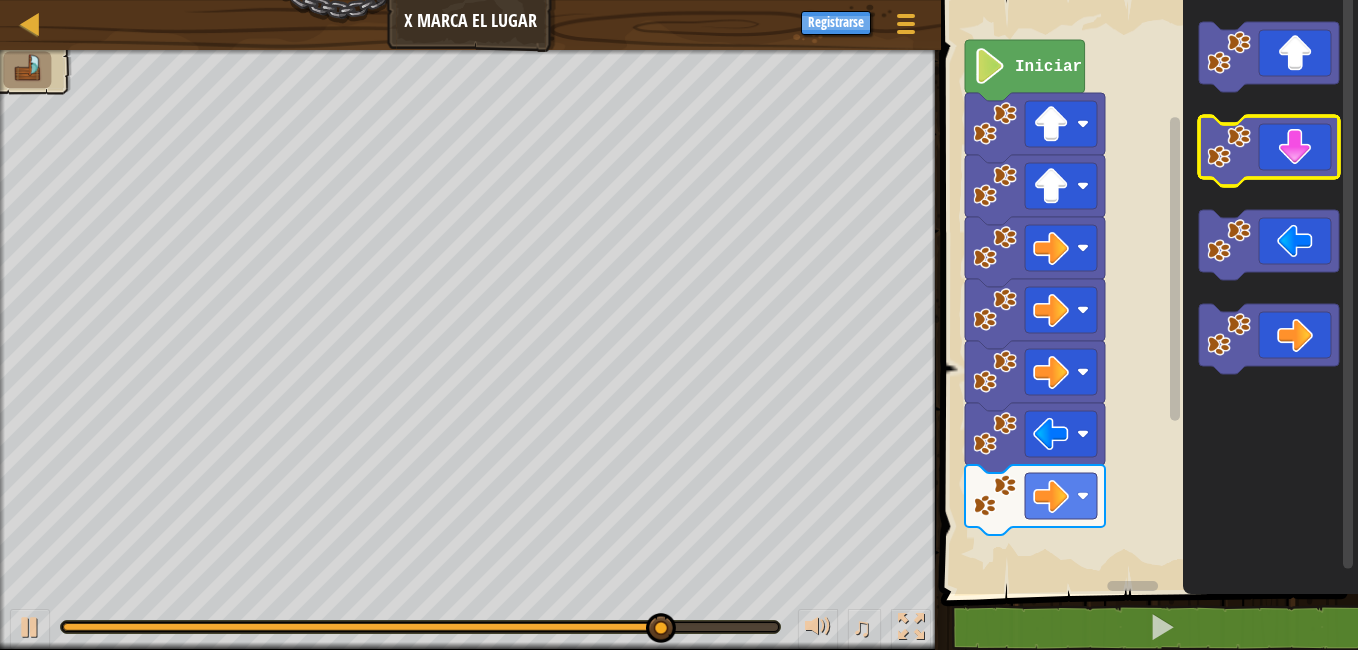 click 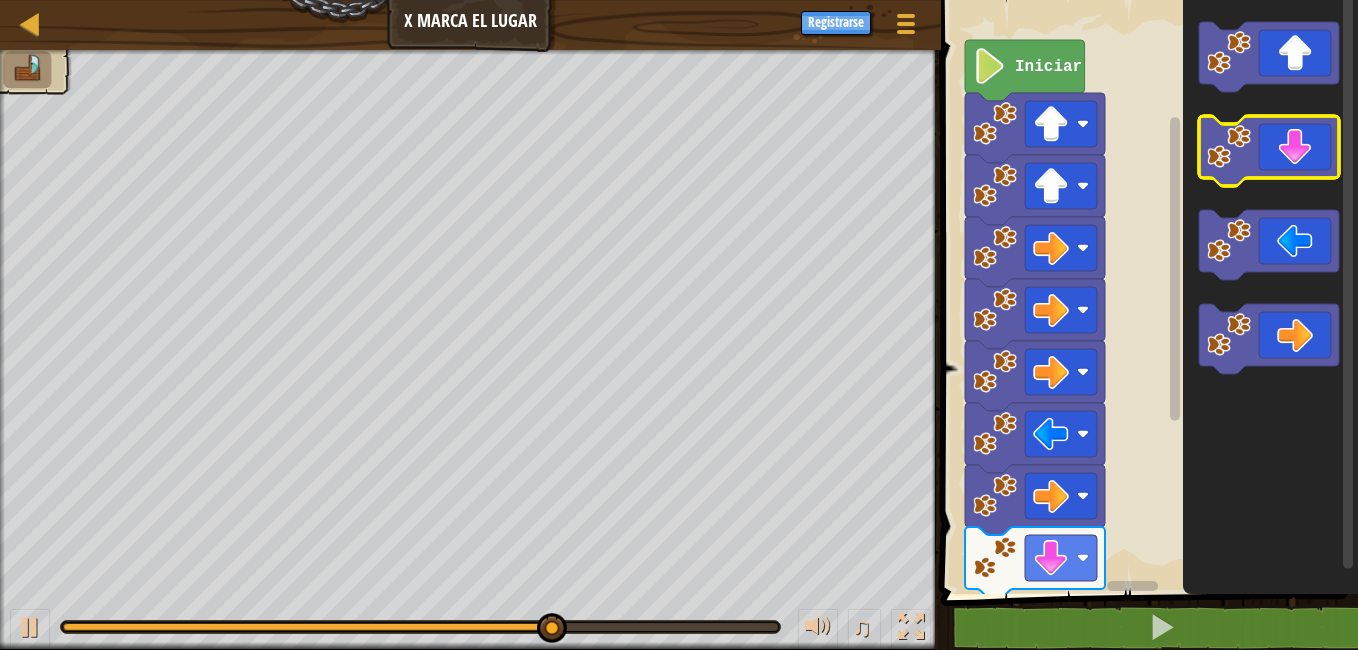 click 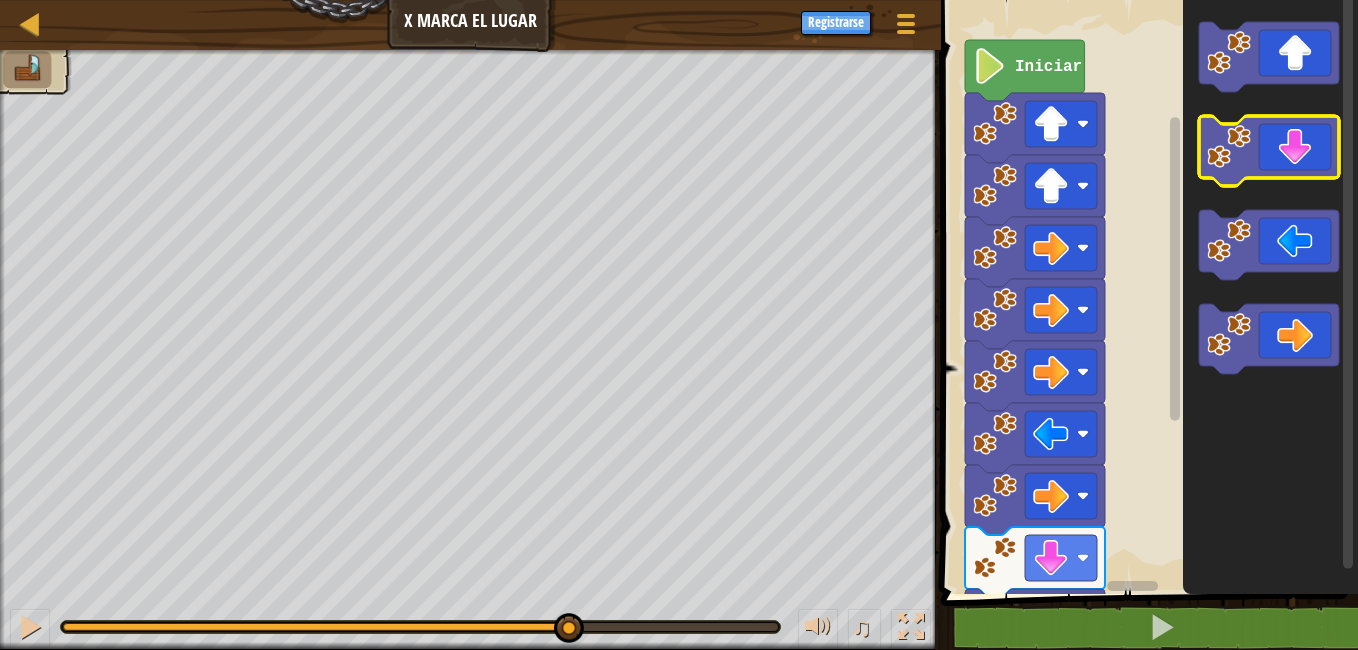 click 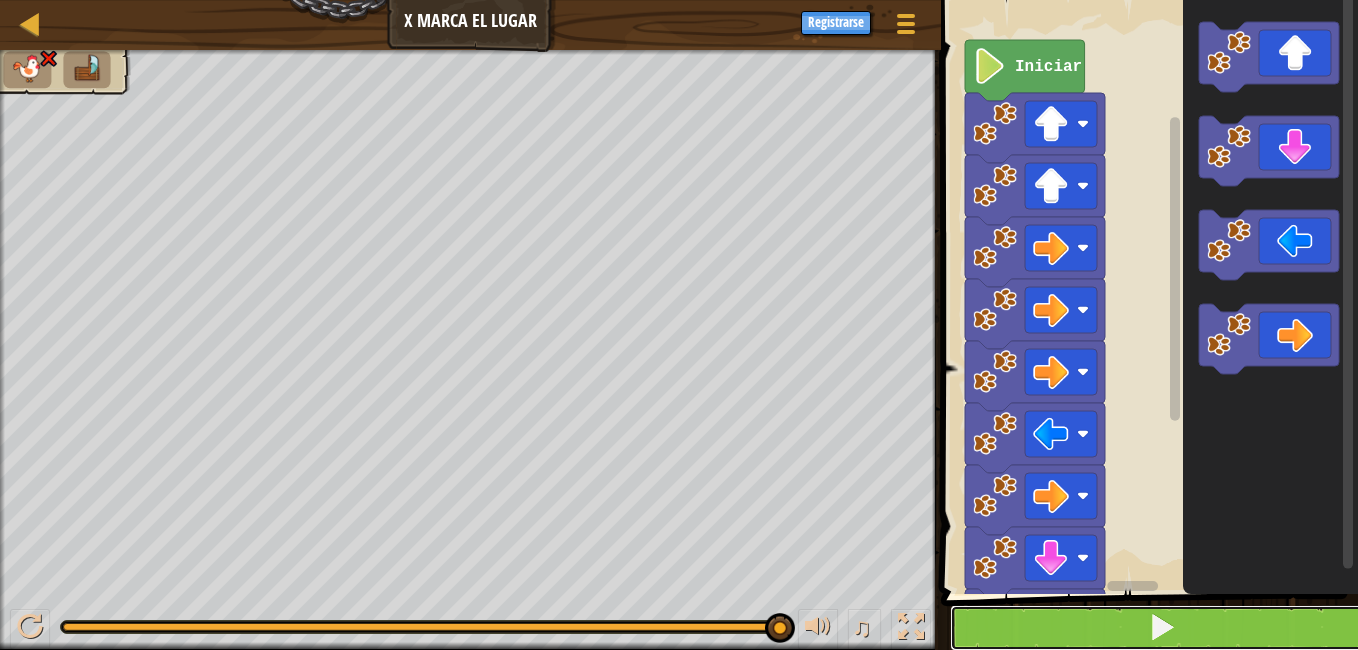 click at bounding box center [1161, 628] 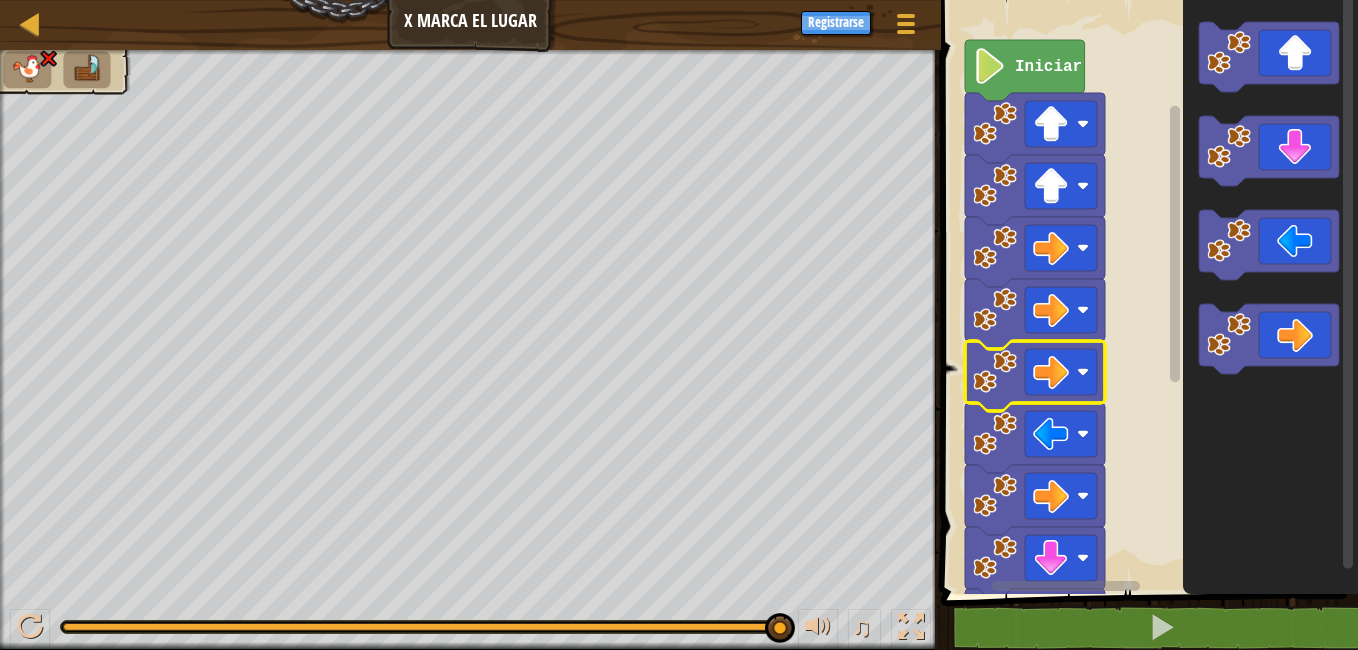 click 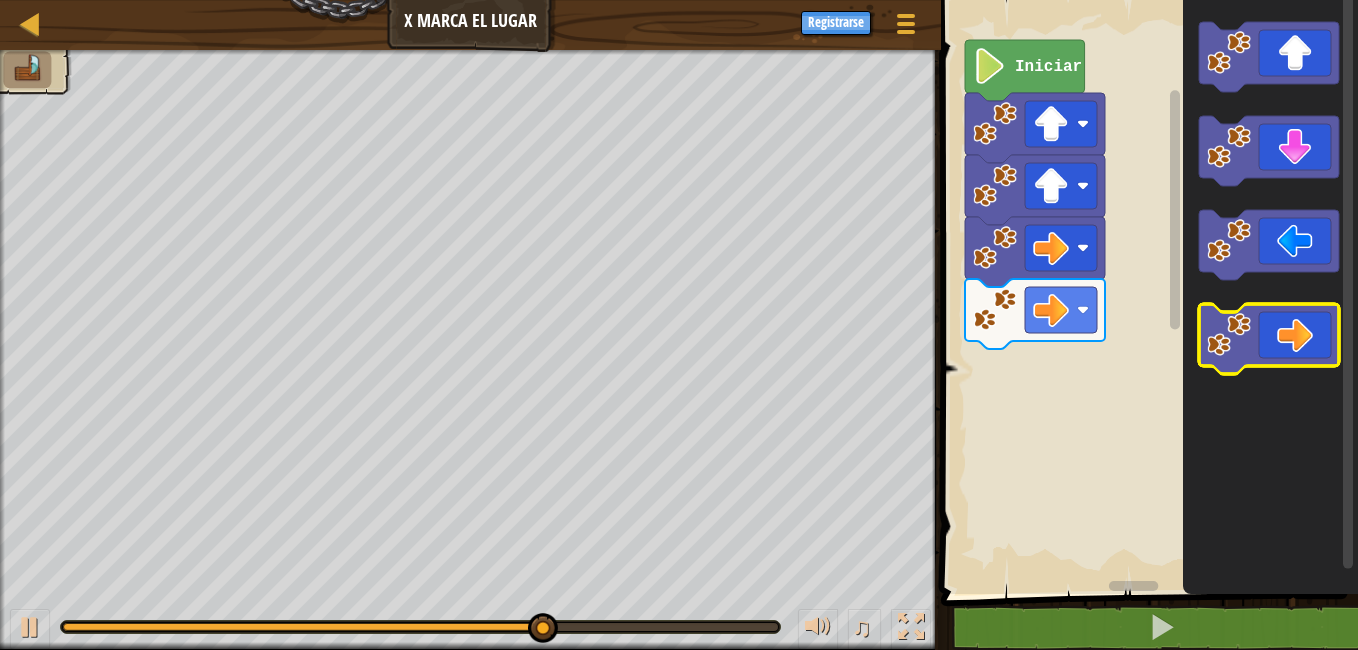 drag, startPoint x: 603, startPoint y: 615, endPoint x: 1310, endPoint y: 332, distance: 761.5366 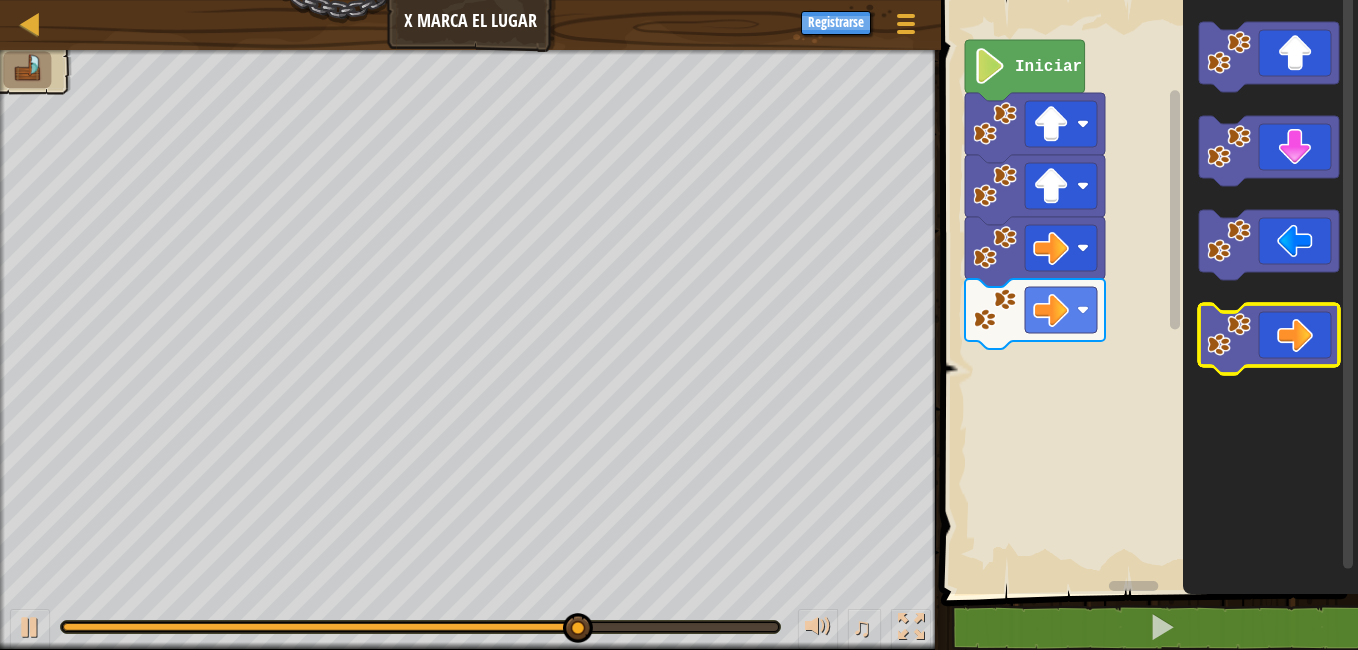 click 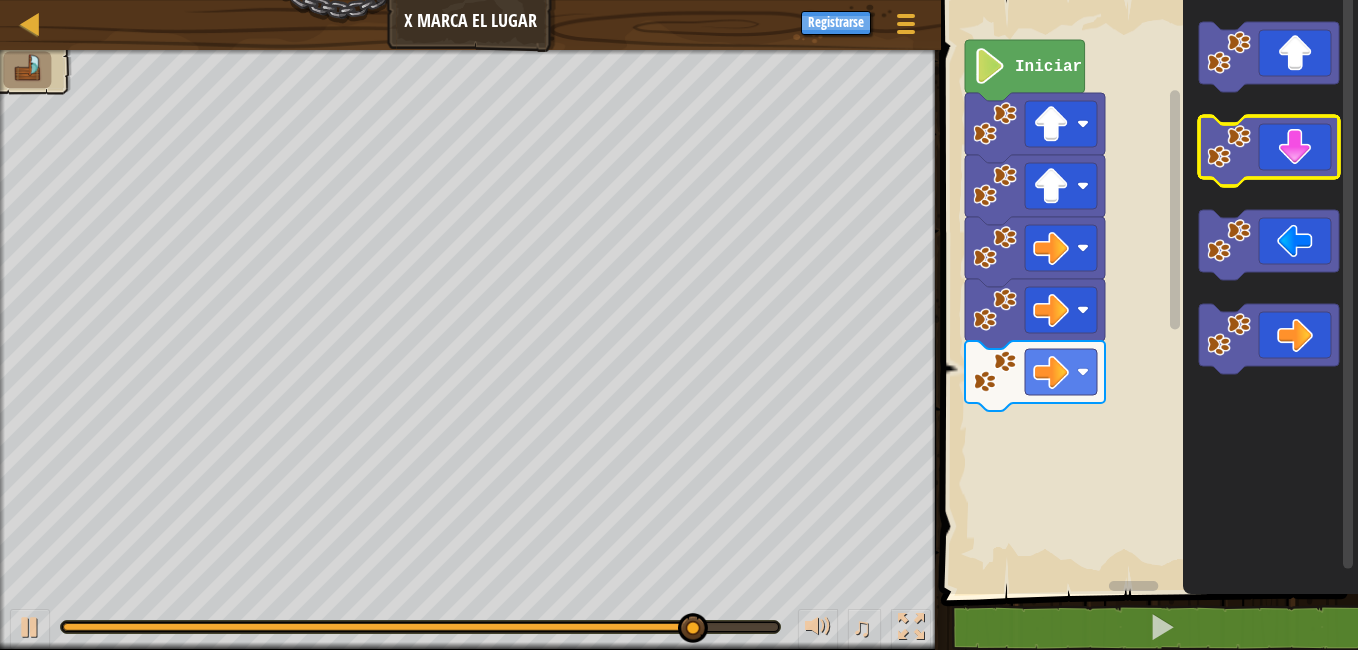 click 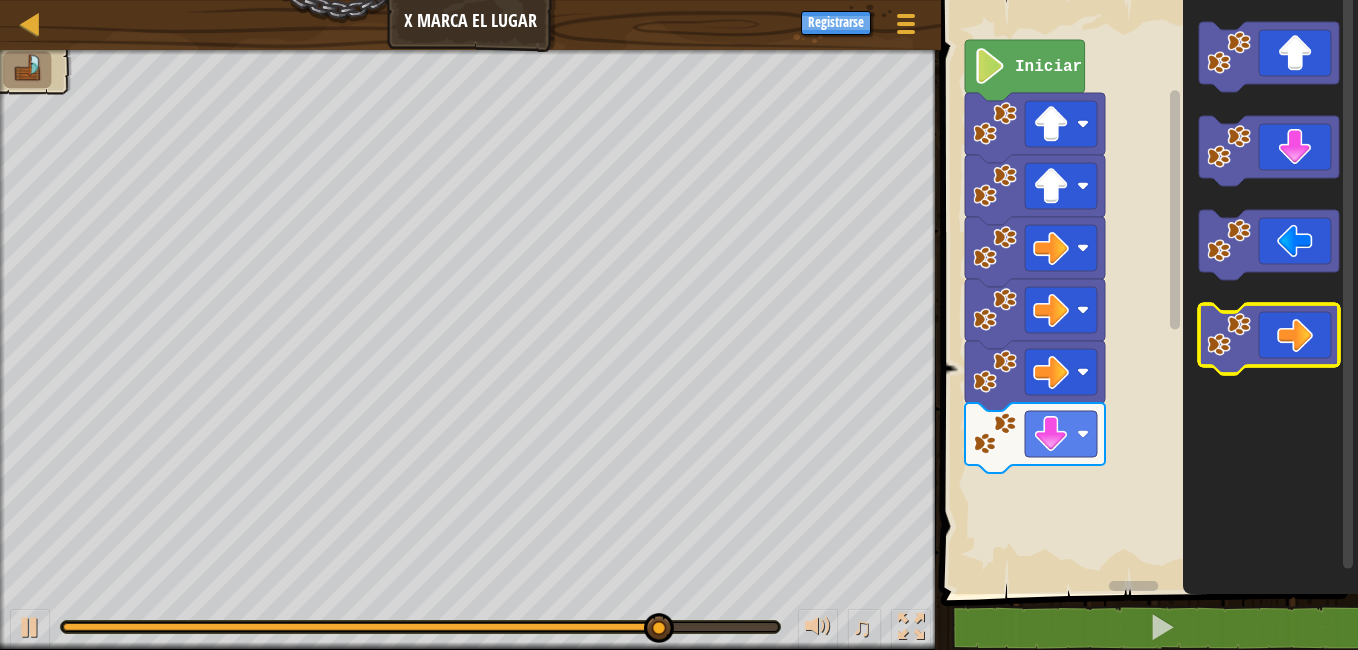 click 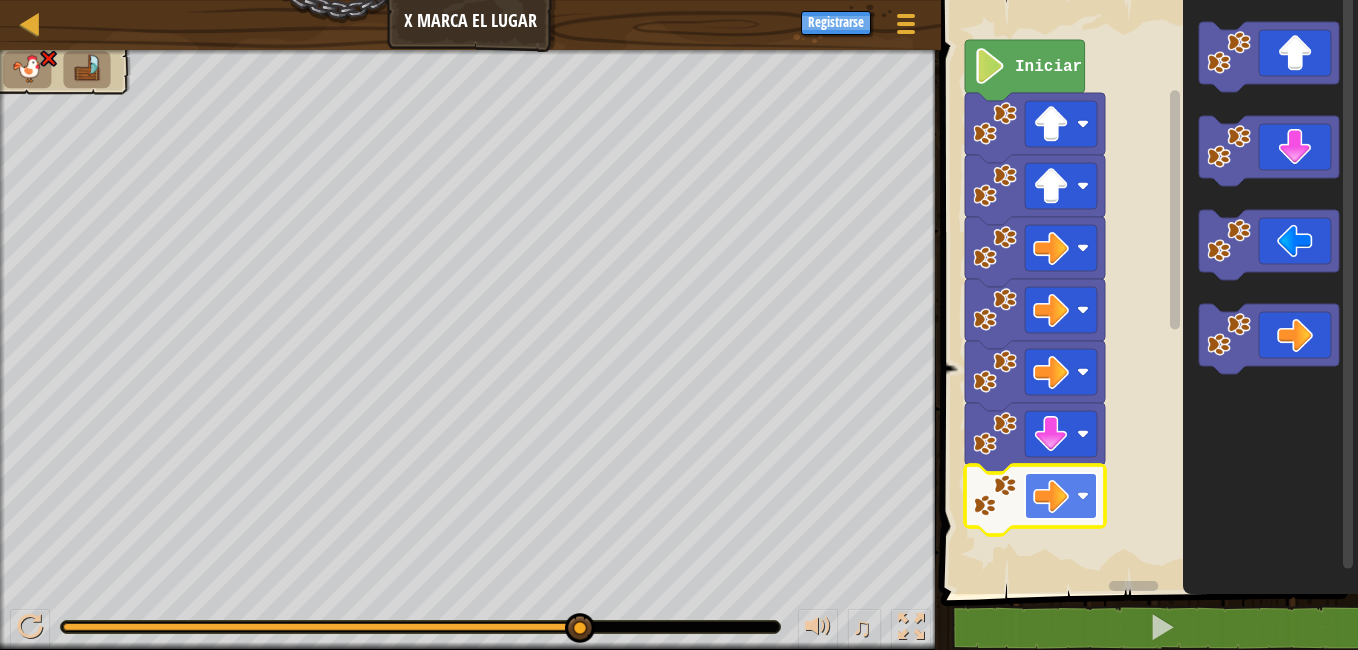 click 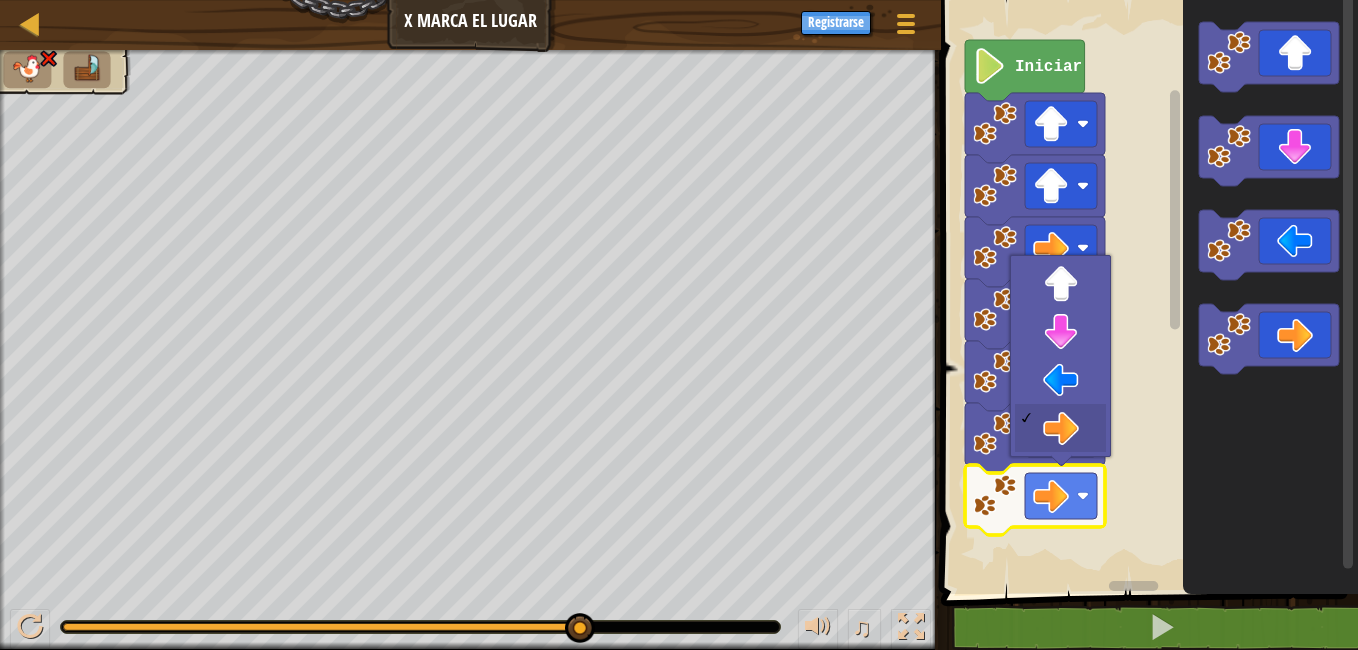 drag, startPoint x: 3, startPoint y: 417, endPoint x: 0, endPoint y: 281, distance: 136.03308 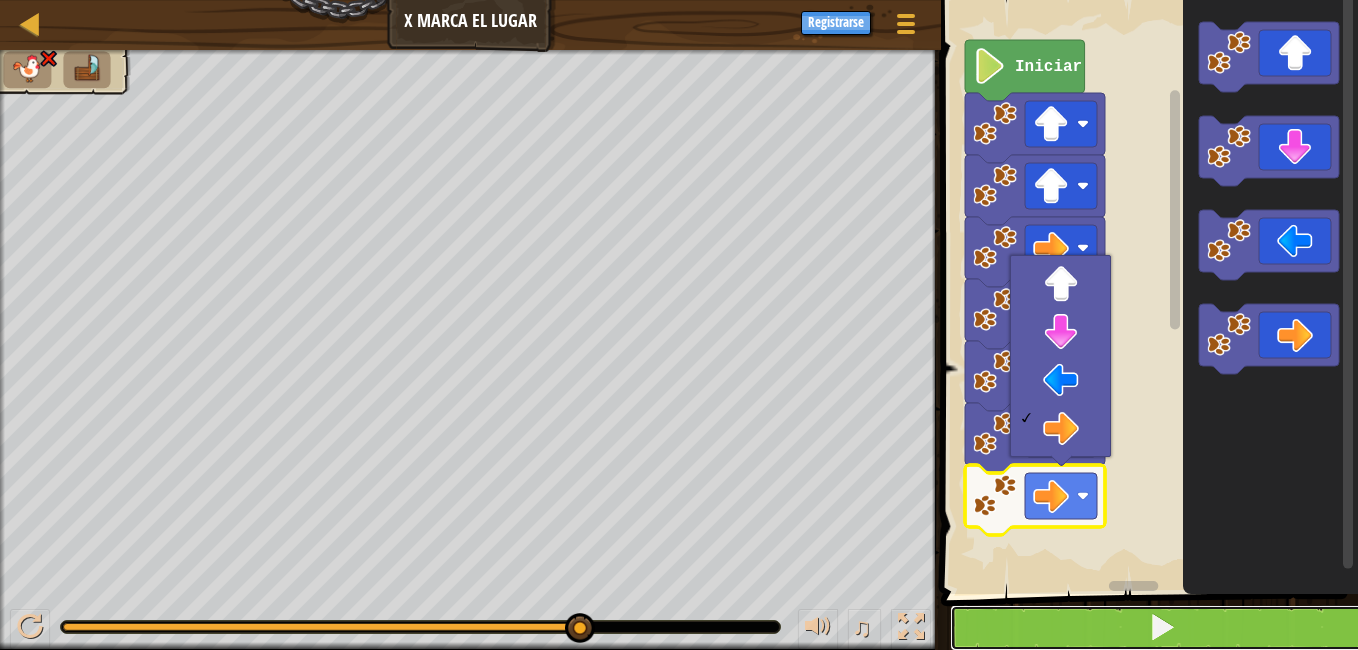 click at bounding box center (1161, 628) 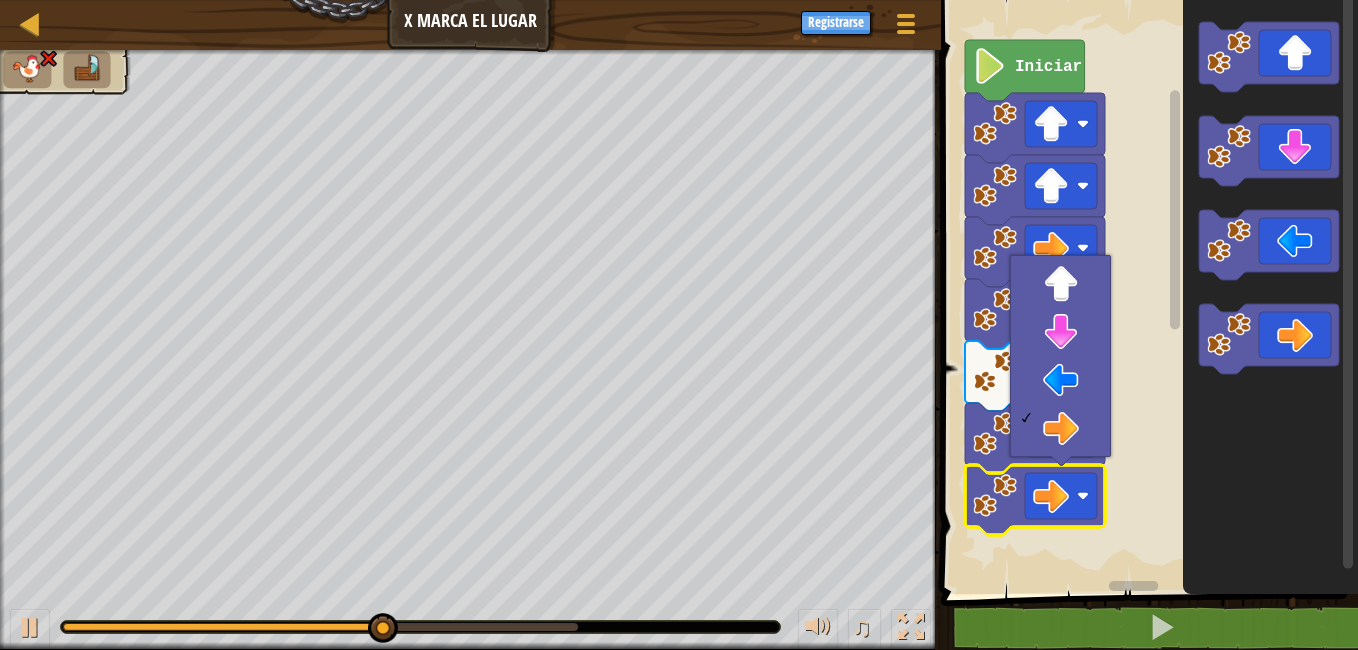 click on "Mapa X Marca el Lugar Menú del Juego Registrarse 1     הההההההההההההההההההההההההההההההההההההההההההההההההההההההההההההההההההההההההההההההההההההההההההההההההההההההההההההההההההההההההההההההההההההההההההההההההההההההההההההההההההההההההההההההההההההההההההההההההההההההההההההההההההההההההההההההההההההההההההההההההההההההההההההההה XXXXXXXXXXXXXXXXXXXXXXXXXXXXXXXXXXXXXXXXXXXXXXXXXXXXXXXXXXXXXXXXXXXXXXXXXXXXXXXXXXXXXXXXXXXXXXXXXXXXXXXXXXXXXXXXXXXXXXXXXXXXXXXXXXXXXXXXXXXXXXXXXXXXXXXXXXXXXXXXXXXXXXXXXXXXXXXXXXXXXXXXXXXXXXXXXXXXXXXXXXXXXXXXXXXXXXXXXXXXXXXXXXXXXXXXXXXXXXXXXXXXXXXXXXXXXXXX Solución × Bloques 1 2 3 4 go ( 'up' ,   1 ) go ( 'up' ,   1 ) go ( 'right' ,   1 )     Iniciar código Salvado Lenguaje de programación : Python Statement   /  Call   /  go('up') go('down')" at bounding box center [679, 0] 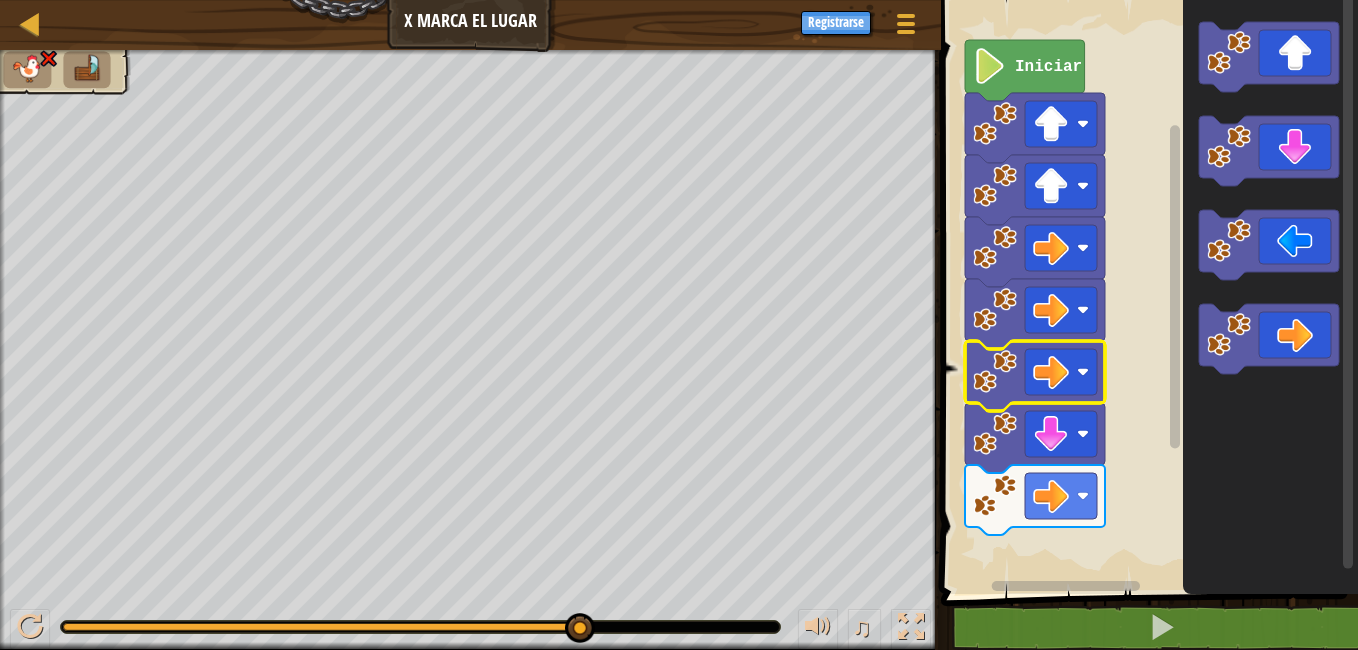 drag, startPoint x: 0, startPoint y: 540, endPoint x: -4, endPoint y: 508, distance: 32.24903 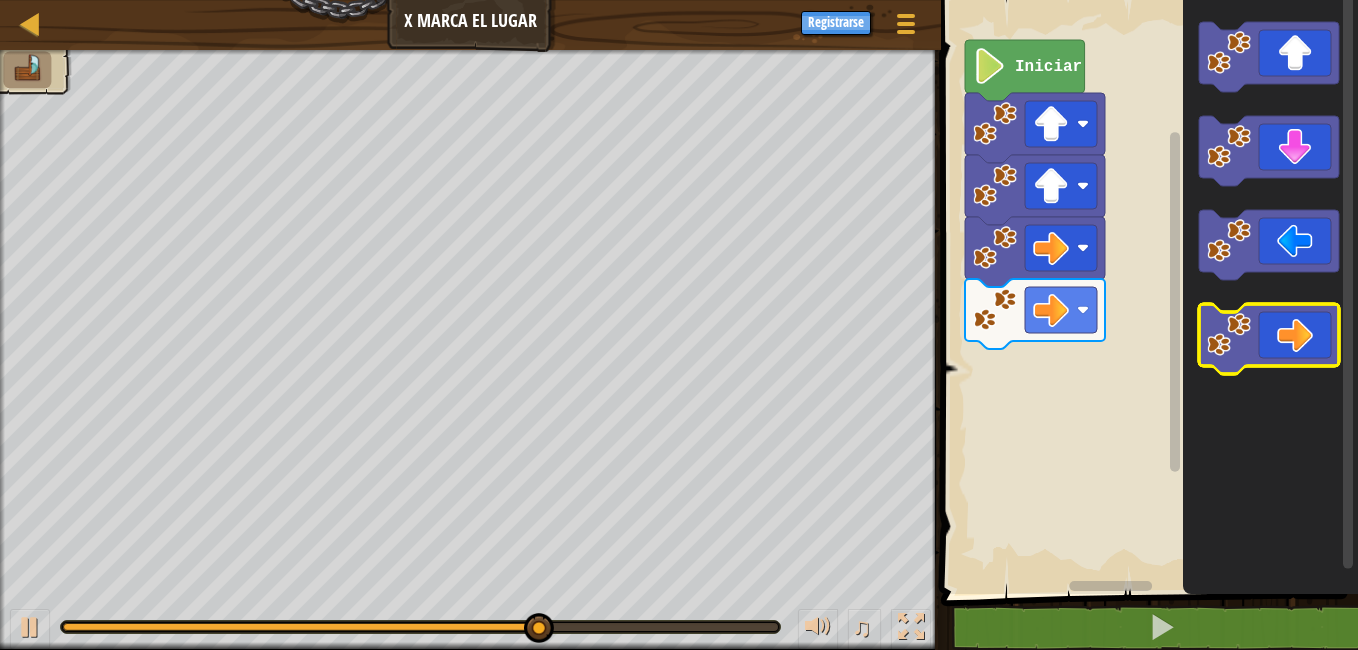 click 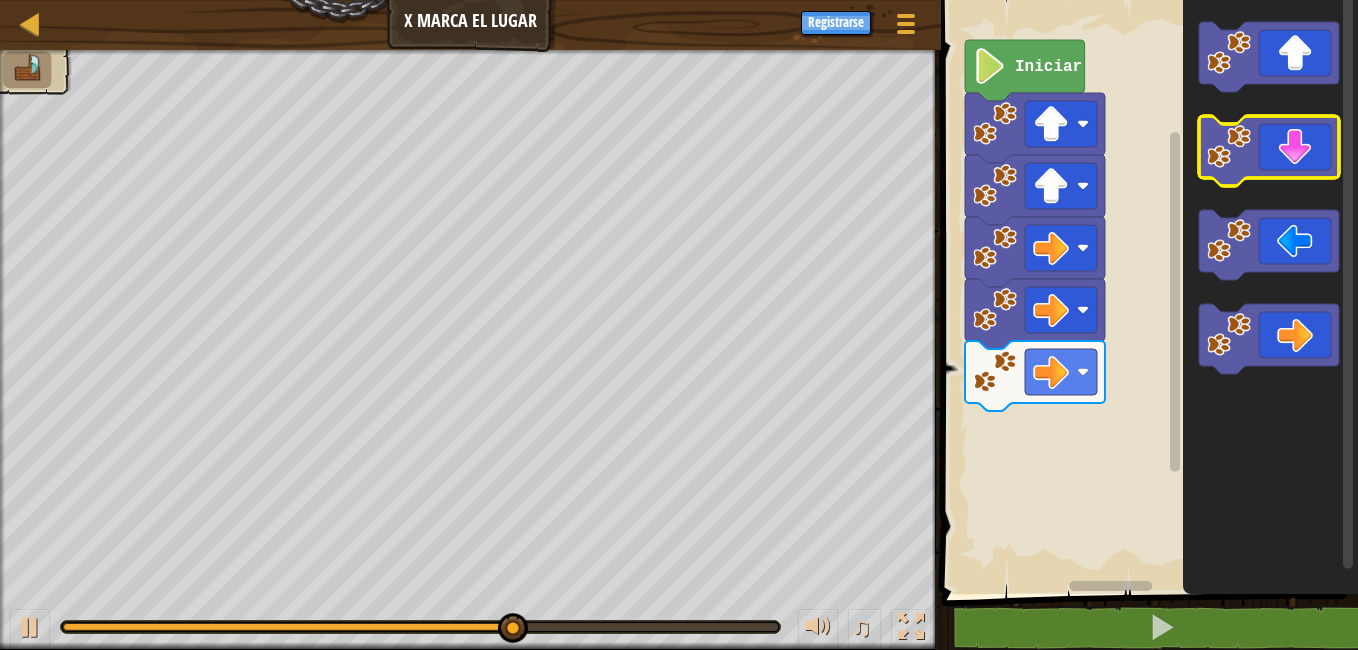 click 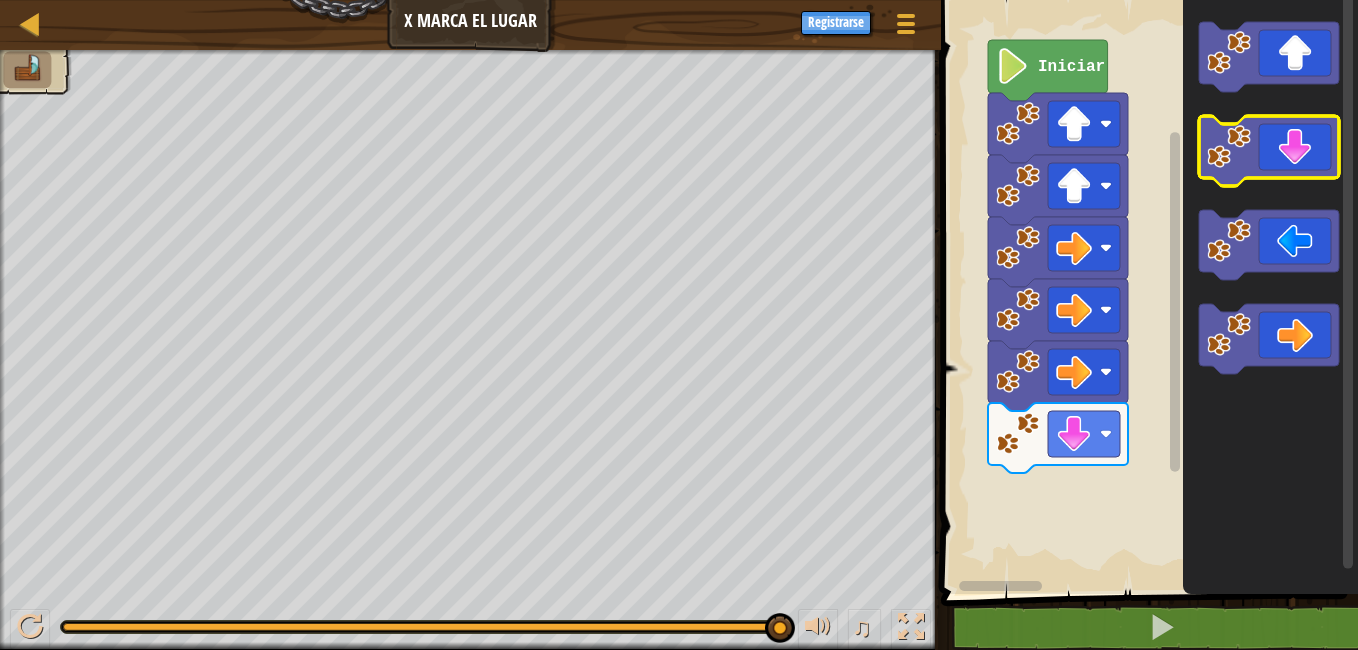 click 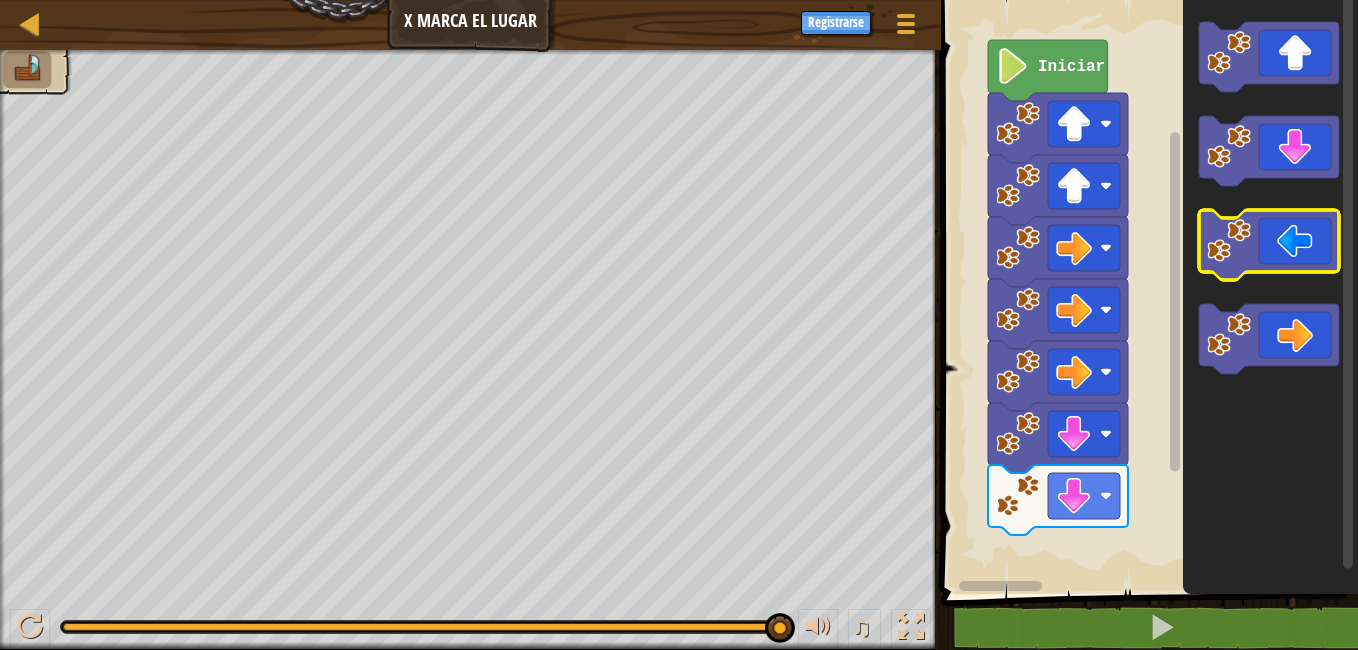 click 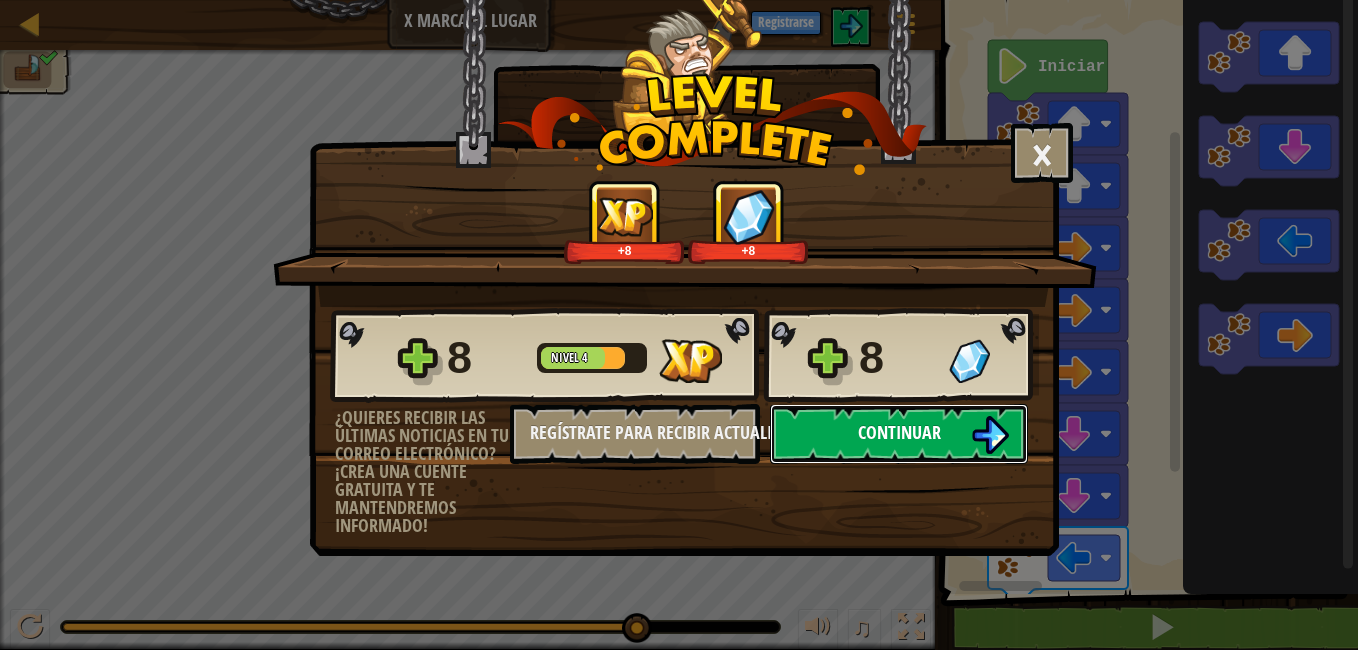 click on "Continuar" at bounding box center [899, 434] 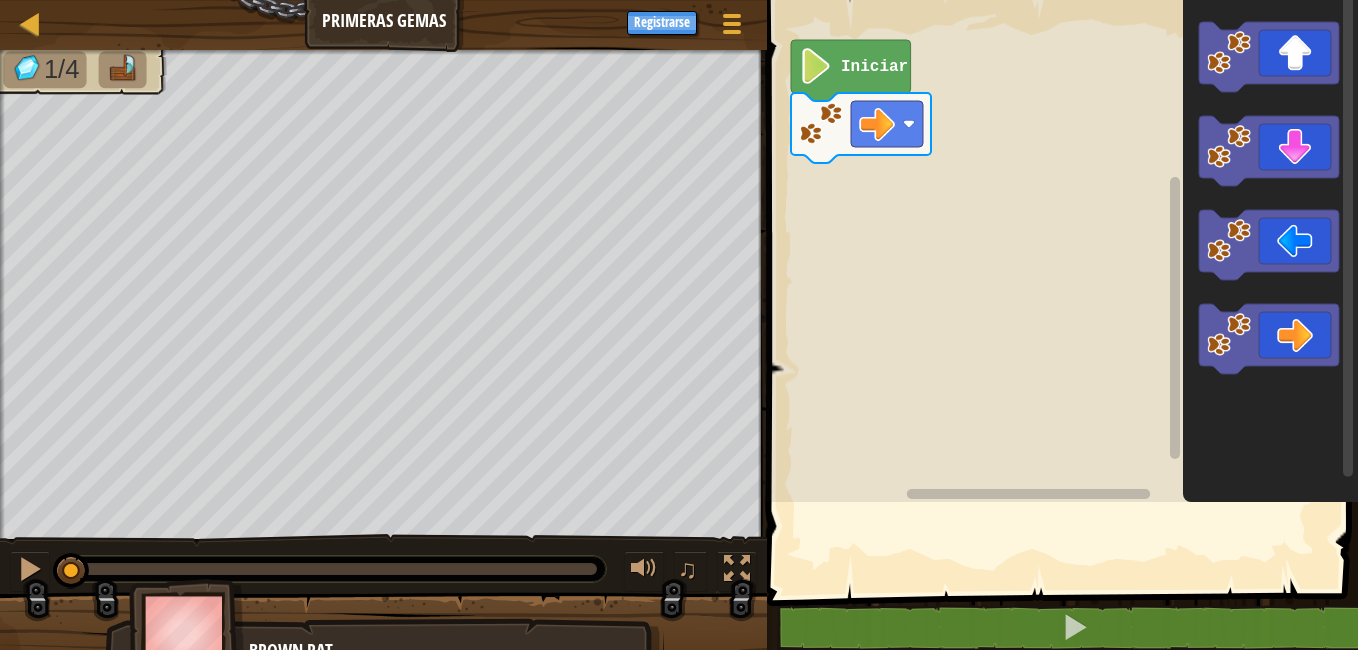 click 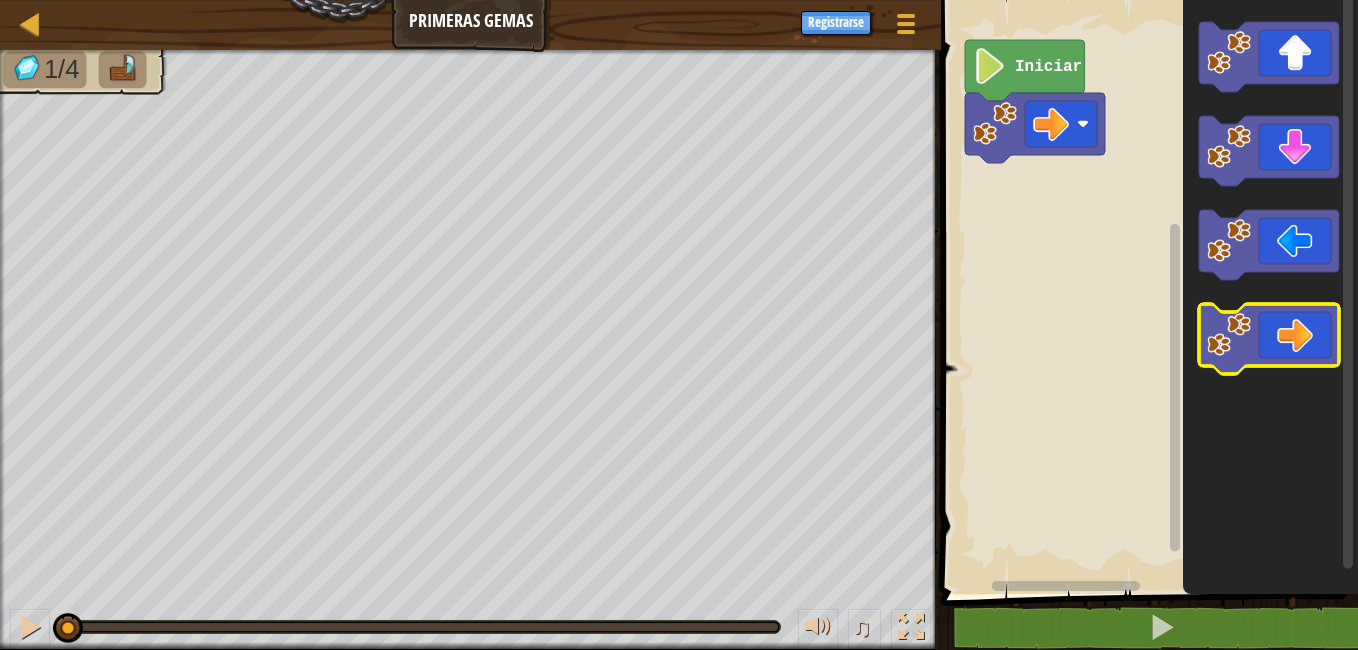 click 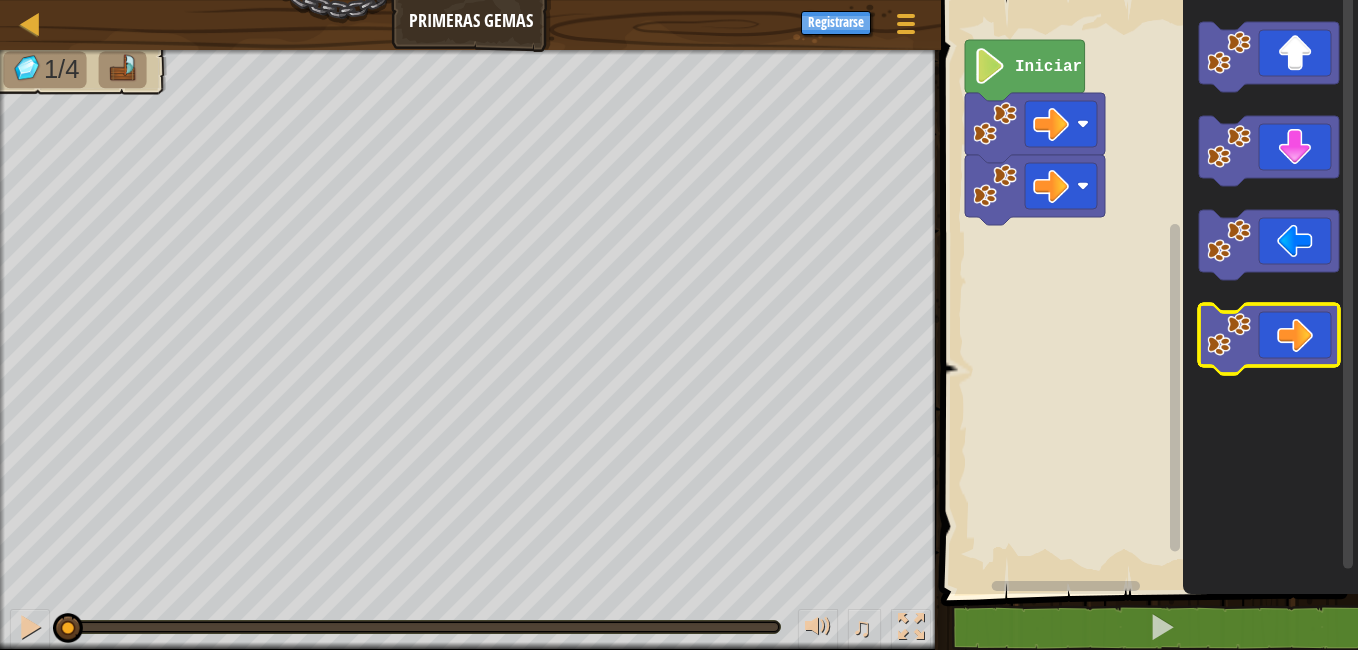 click 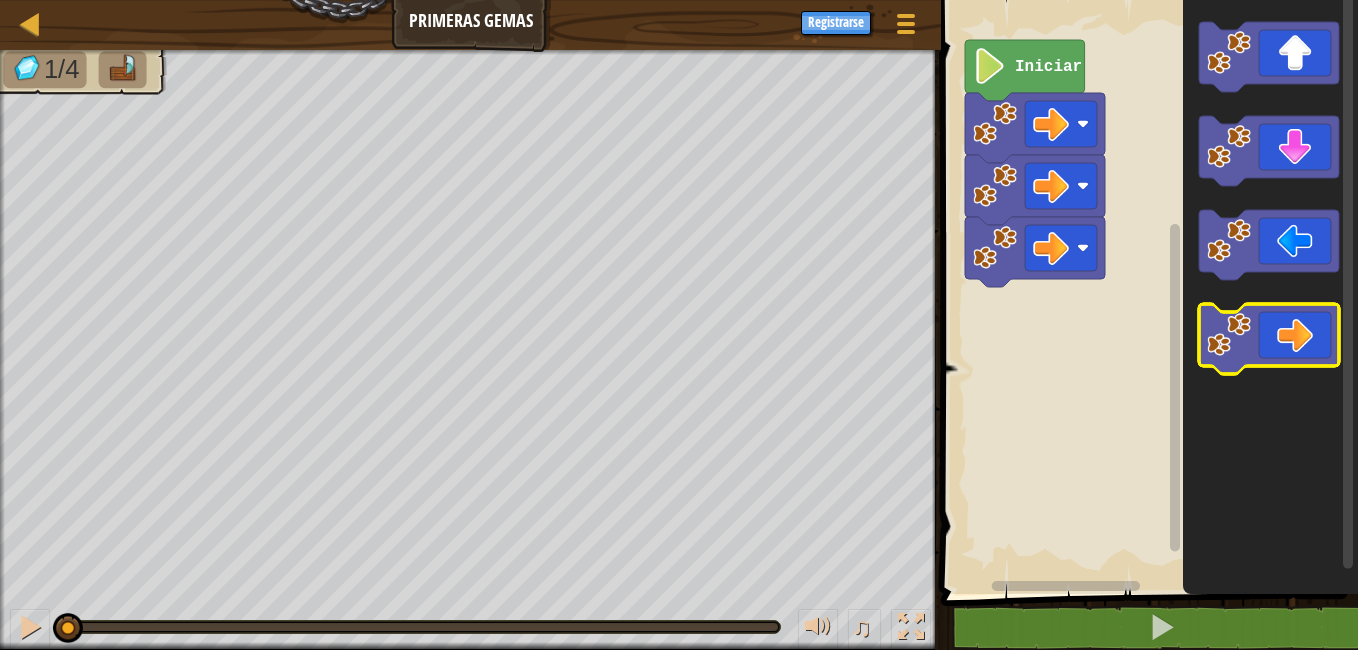 click 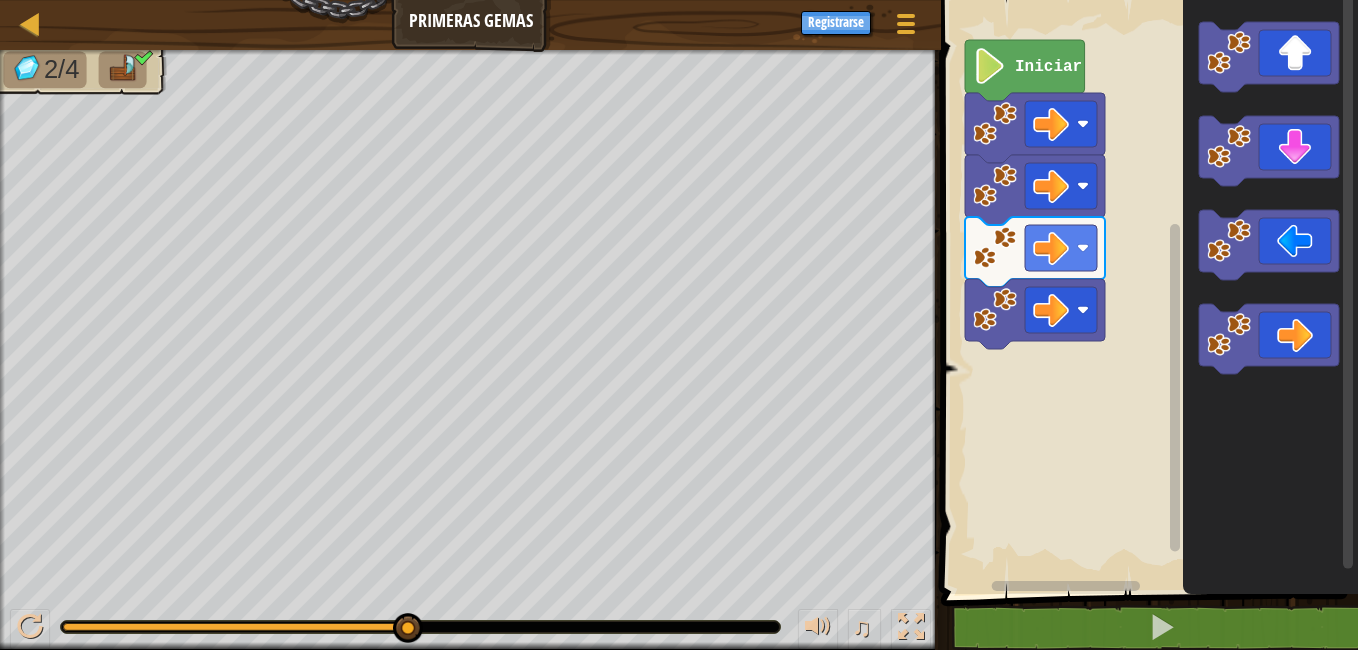 click on "Mapa Primeras Gemas Menú del Juego Registrarse 1     הההההההההההההההההההההההההההההההההההההההההההההההההההההההההההההההההההההההההההההההההההההההההההההההההההההההההההההההההההההההההההההההההההההההההההההההההההההההההההההההההההההההההההההההההההההההההההההההההההההההההההההההההההההההההההההההההההההההההההההההההההההההההההההההה XXXXXXXXXXXXXXXXXXXXXXXXXXXXXXXXXXXXXXXXXXXXXXXXXXXXXXXXXXXXXXXXXXXXXXXXXXXXXXXXXXXXXXXXXXXXXXXXXXXXXXXXXXXXXXXXXXXXXXXXXXXXXXXXXXXXXXXXXXXXXXXXXXXXXXXXXXXXXXXXXXXXXXXXXXXXXXXXXXXXXXXXXXXXXXXXXXXXXXXXXXXXXXXXXXXXXXXXXXXXXXXXXXXXXXXXXXXXXXXXXXXXXXXXXXXXXXXX Solución × Bloques 1 2 go ( 'right' )     Iniciar código Salvado Lenguaje de programación : Python Statement   /  Call   /  go('up') go('down') go('left') go('right') × Arregla tu código 2/4" at bounding box center [679, 0] 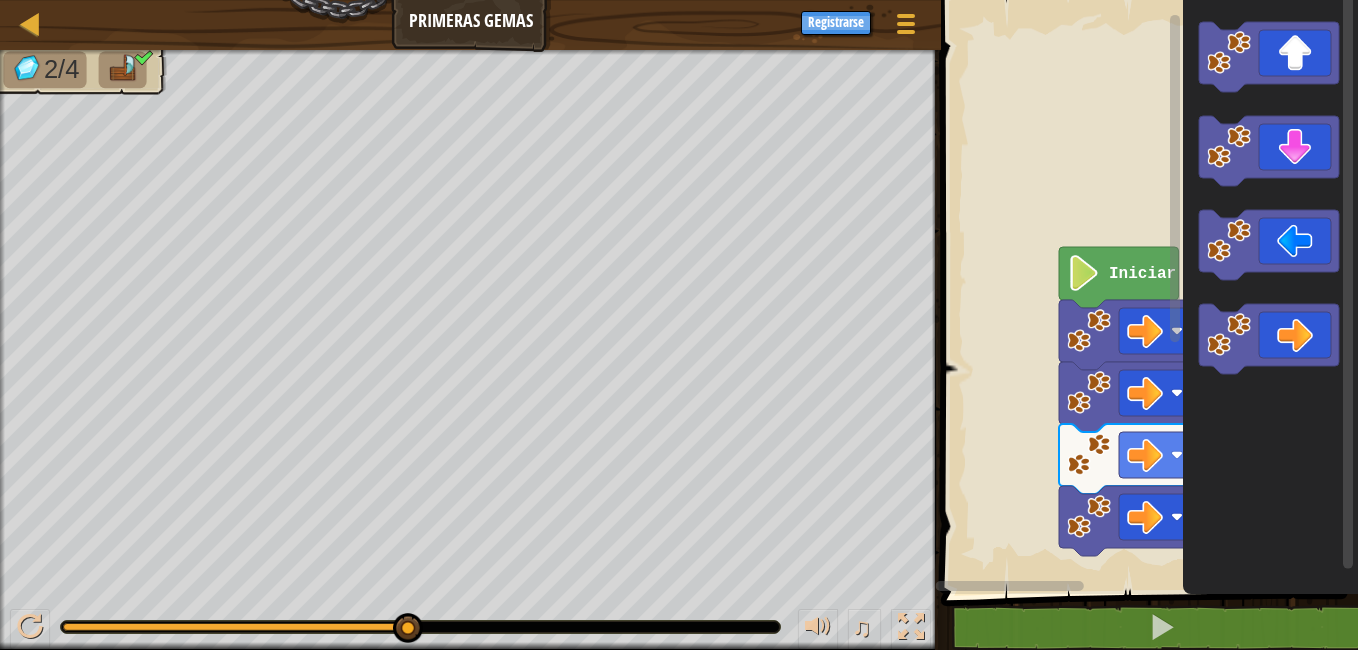 click on "1 2 go ( 'right' )     הההההההההההההההההההההההההההההההההההההההההההההההההההההההההההההההההההההההההההההההההההההההההההההההההההההההההההההההההההההההההההההההההההההההההההההההההההההההההההההההההההההההההההההההההההההההההההההההההההההההההההההההההההההההההההההההההההההההההההההההההההההההההההההההה XXXXXXXXXXXXXXXXXXXXXXXXXXXXXXXXXXXXXXXXXXXXXXXXXXXXXXXXXXXXXXXXXXXXXXXXXXXXXXXXXXXXXXXXXXXXXXXXXXXXXXXXXXXXXXXXXXXXXXXXXXXXXXXXXXXXXXXXXXXXXXXXXXXXXXXXXXXXXXXXXXXXXXXXXXXXXXXXXXXXXXXXXXXXXXXXXXXXXXXXXXXXXXXXXXXXXXXXXXXXXXXXXXXXXXXXXXXXXXXXXXXXXXXXXXXXXXXX Iniciar código Salvado Lenguaje de programación : Python Statement   /  Call   /" at bounding box center [1146, 340] 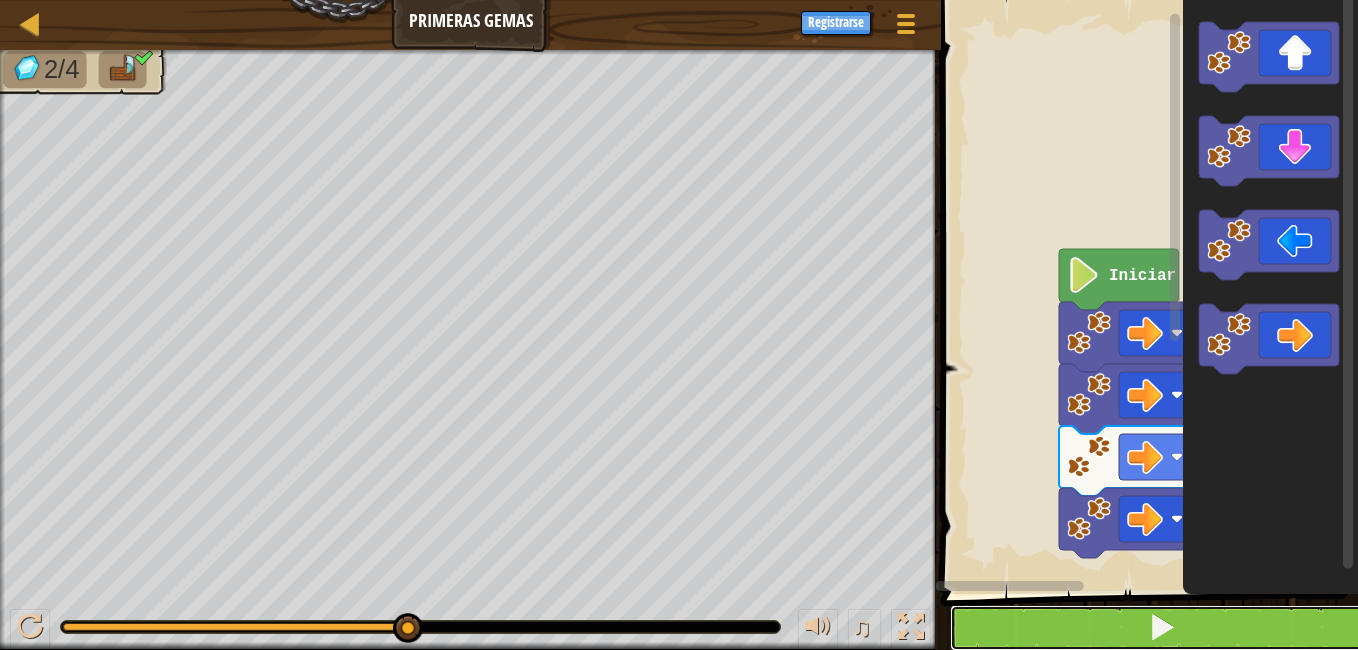 click at bounding box center [1161, 628] 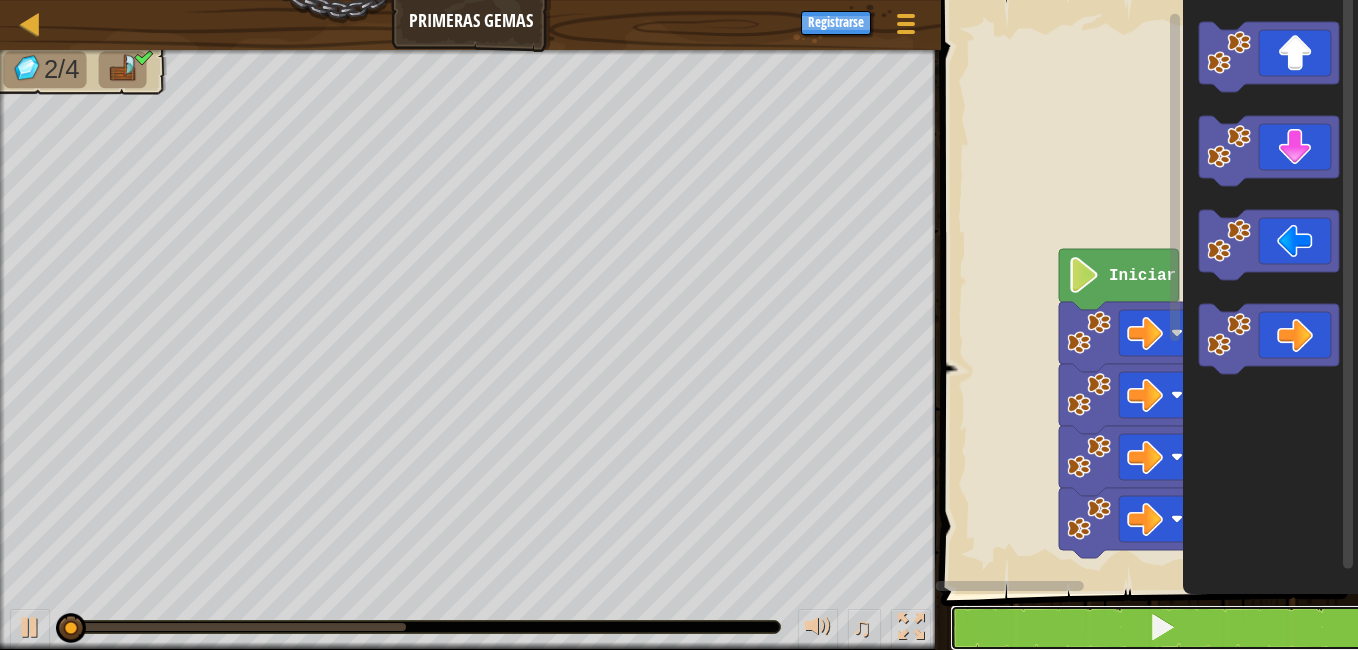 click at bounding box center [1162, 627] 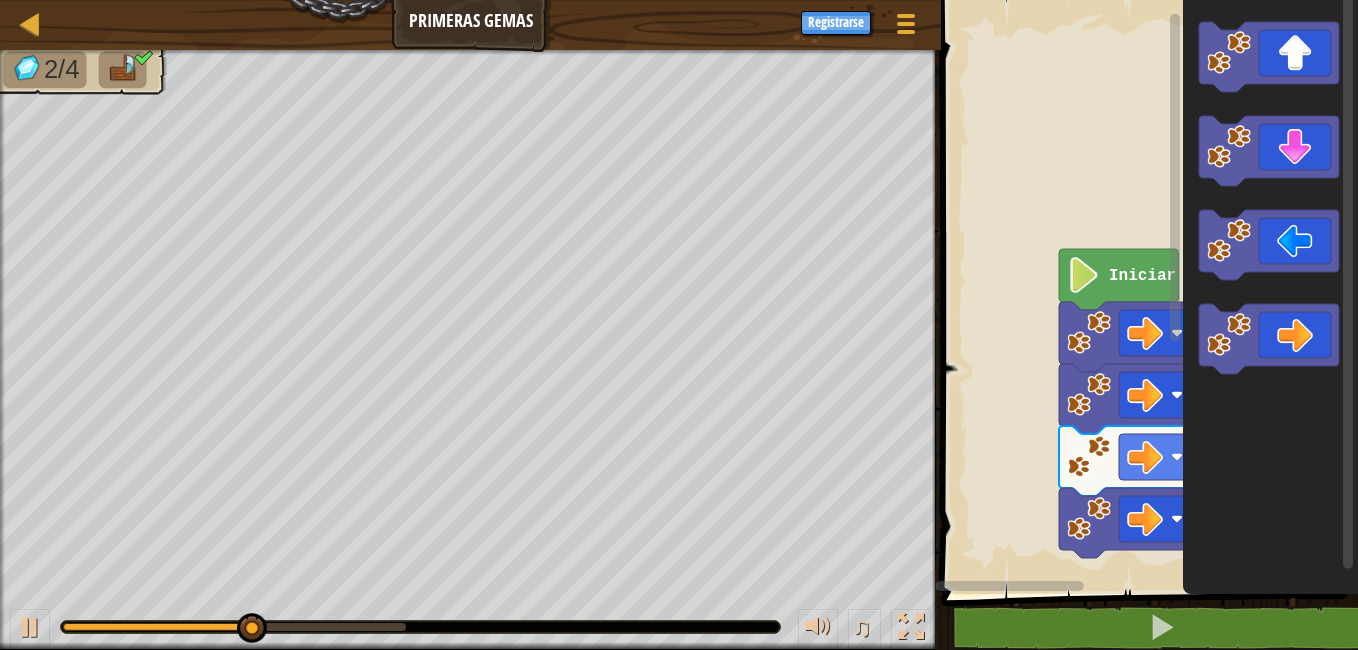 click 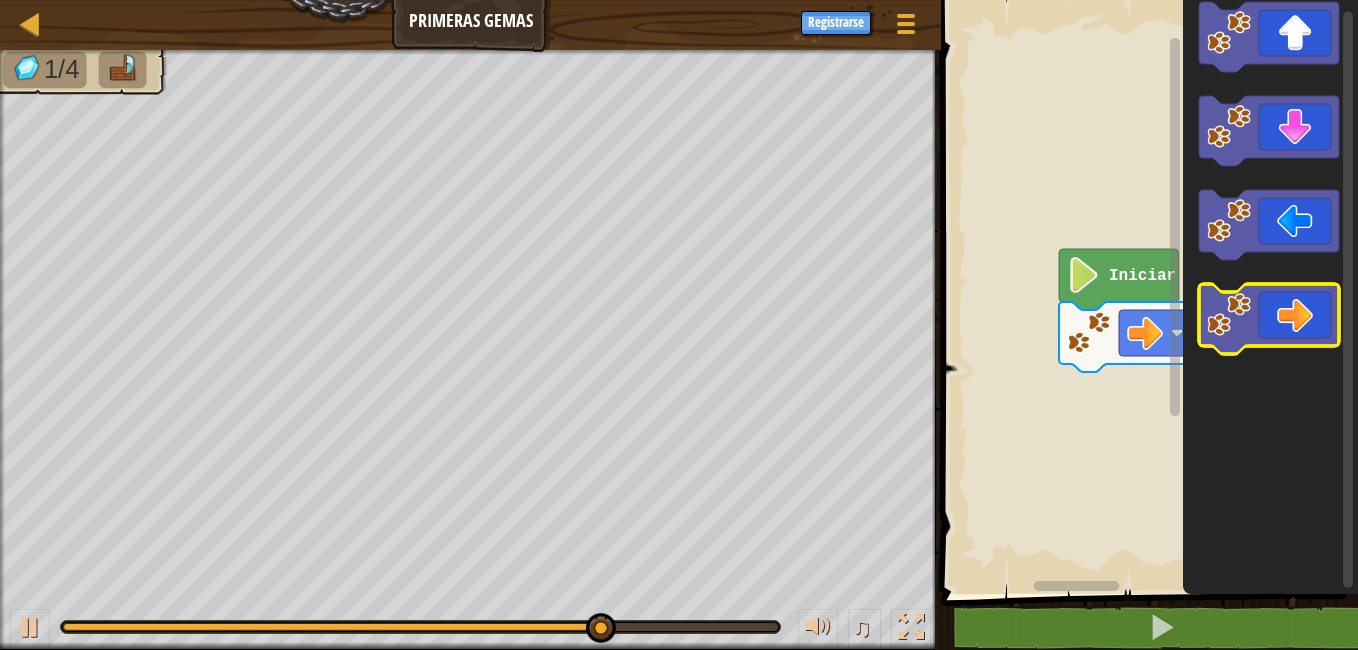 click 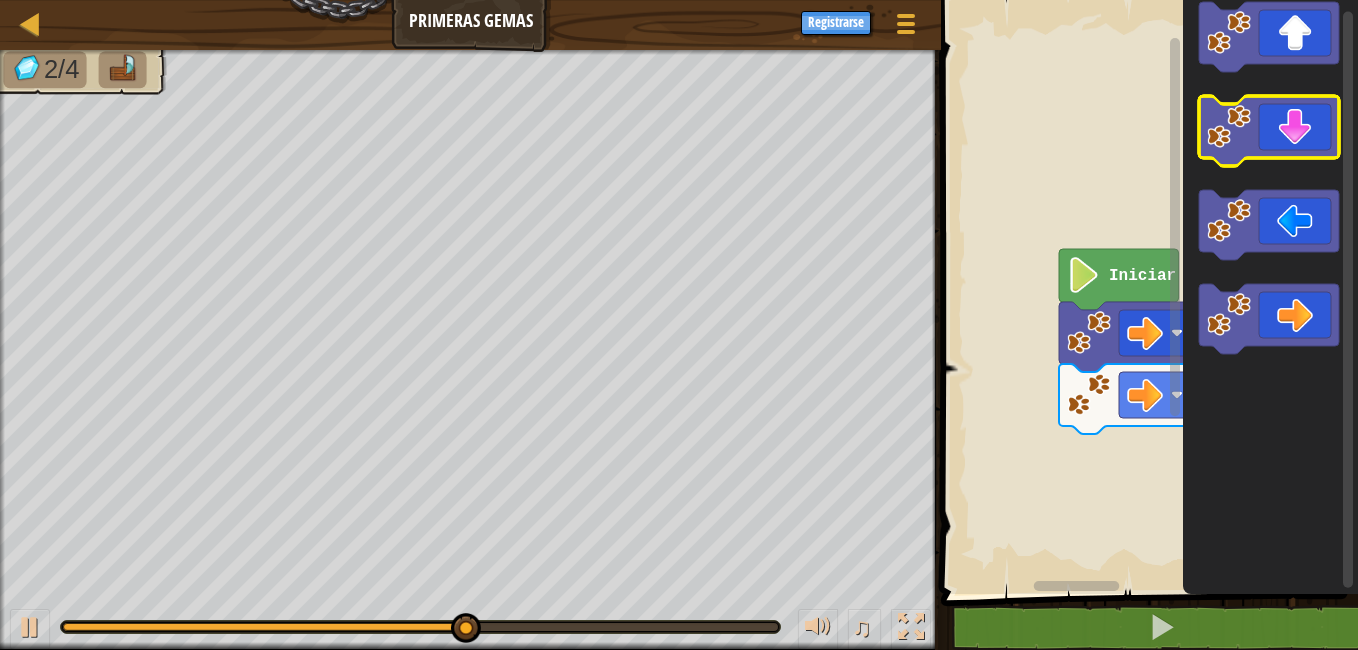 click 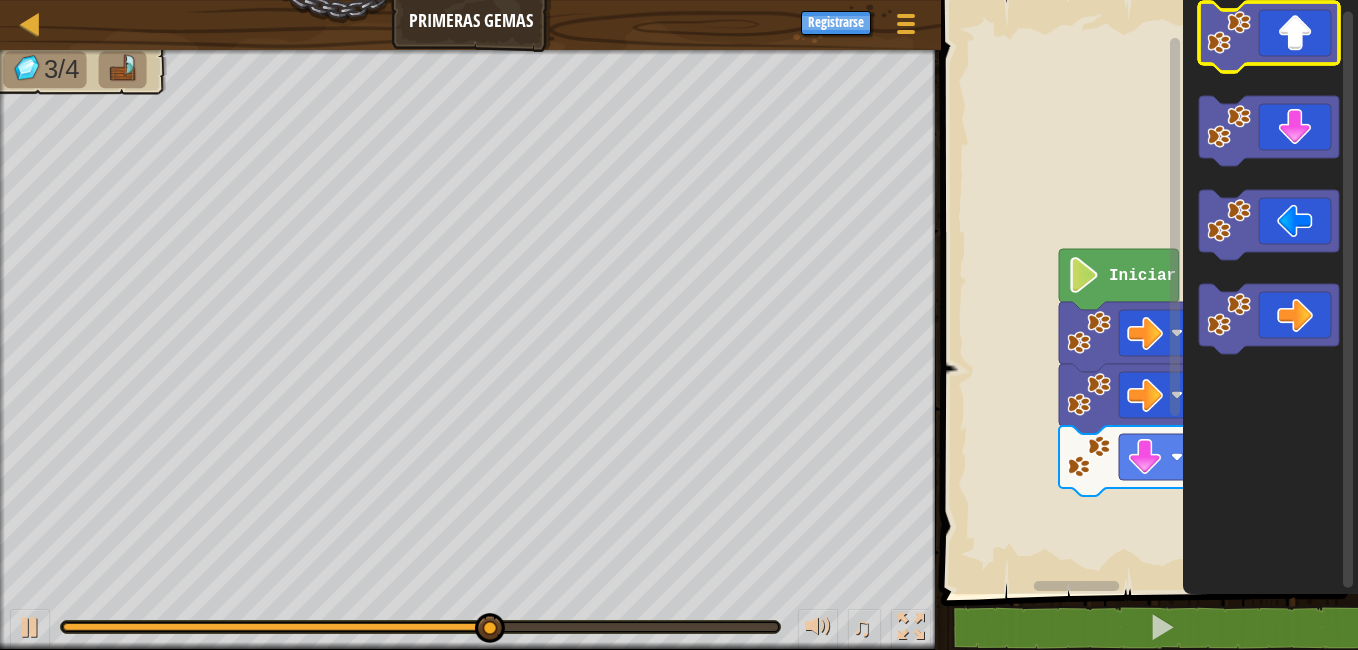 click 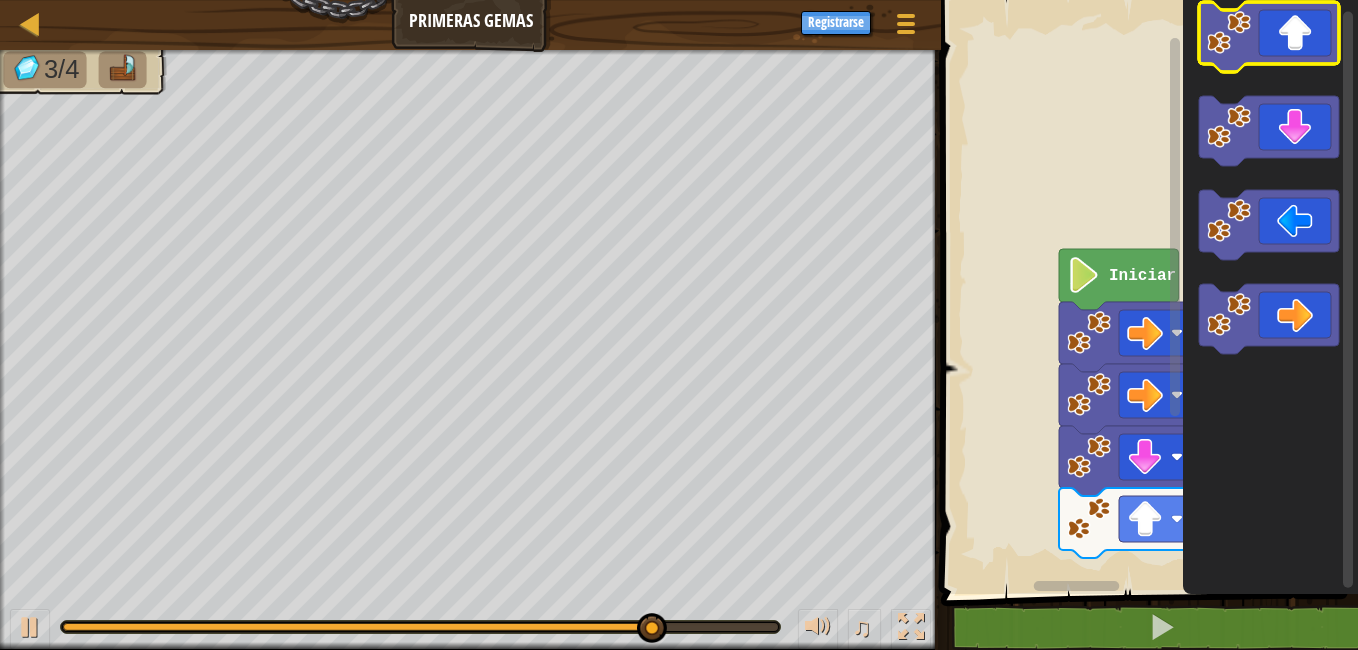 click 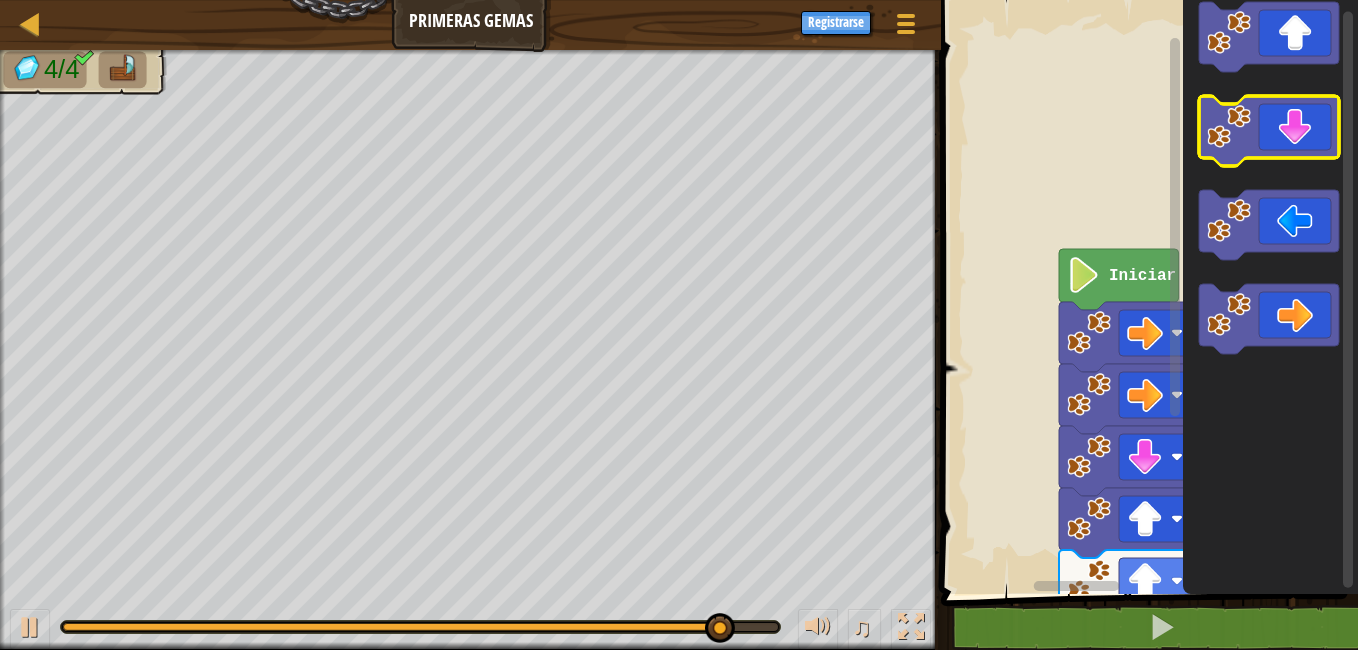 click 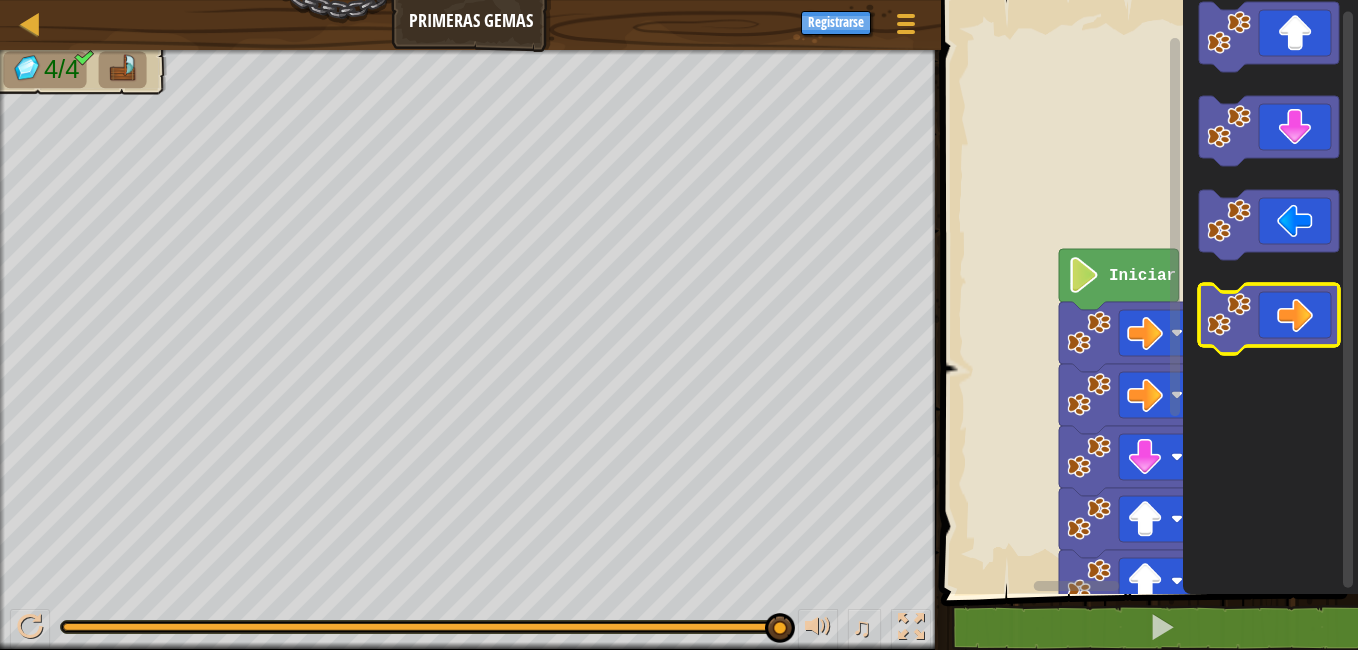click 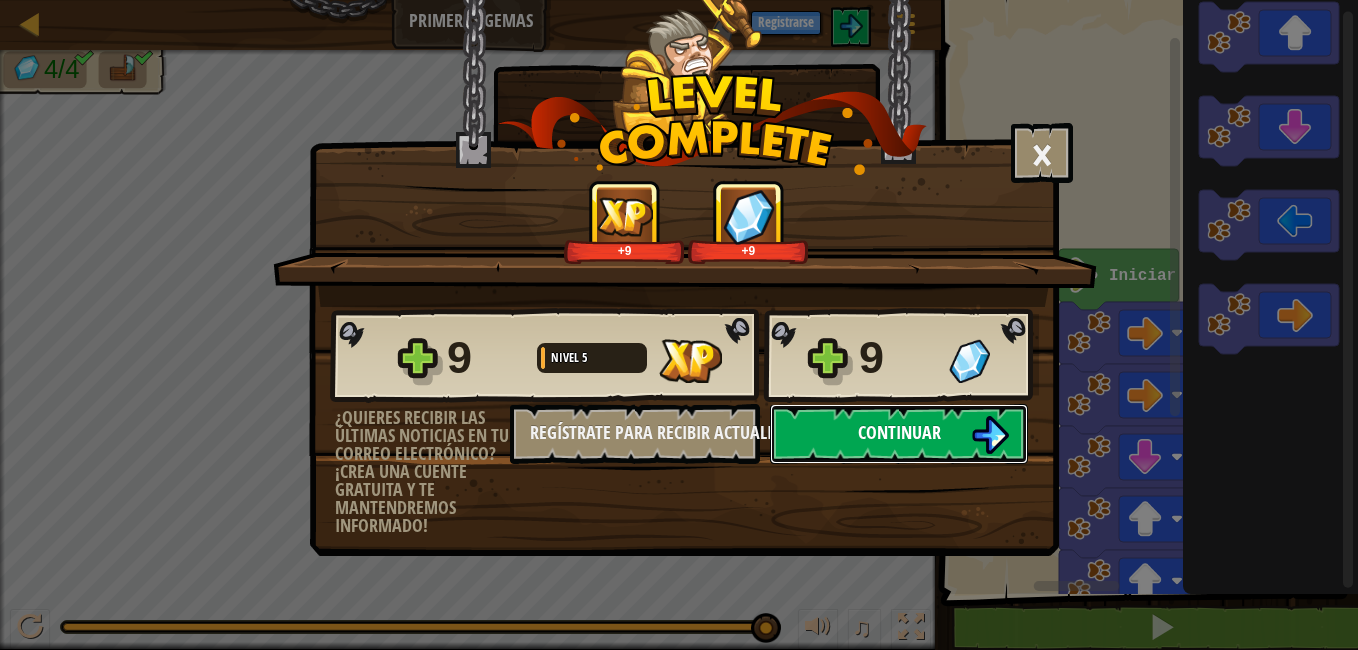 click at bounding box center (990, 435) 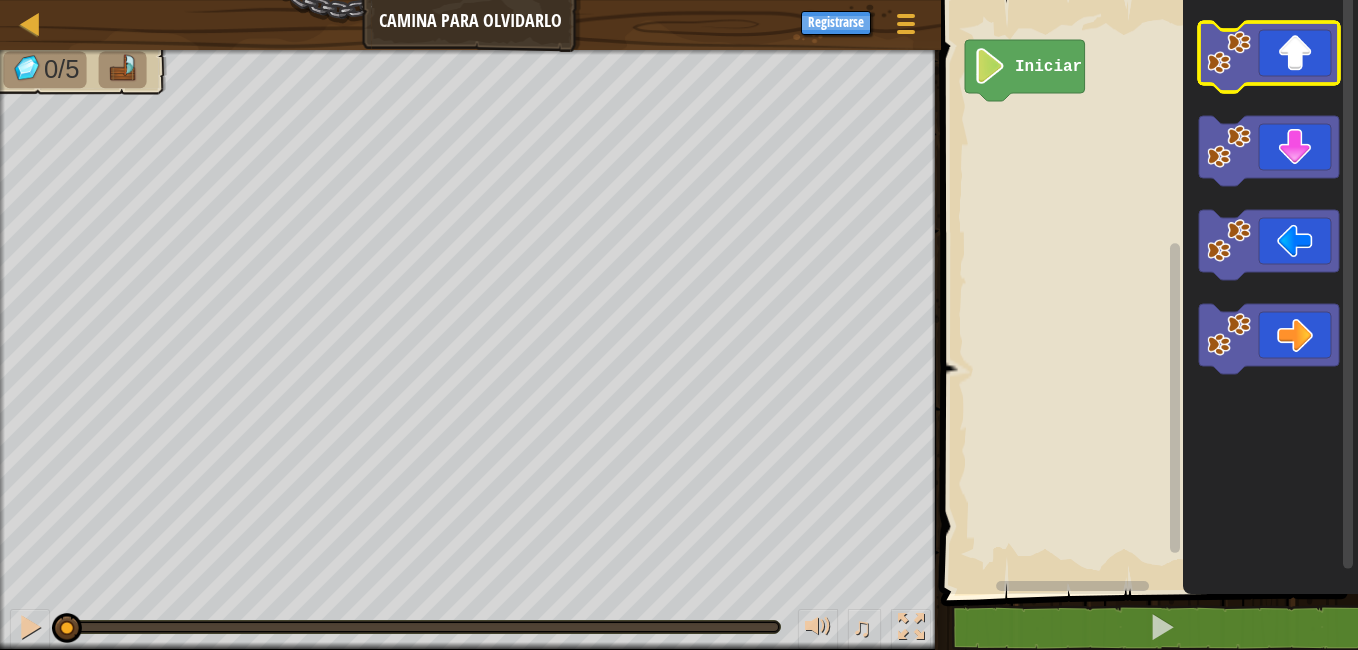 click 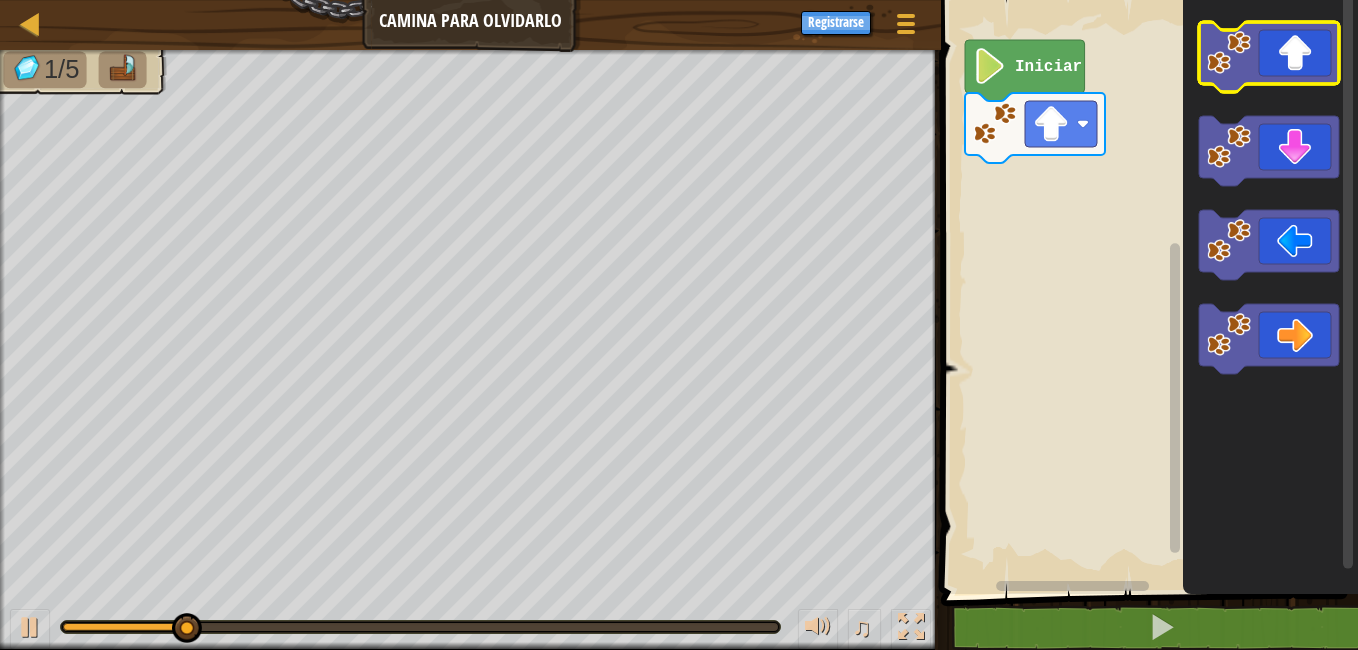 click 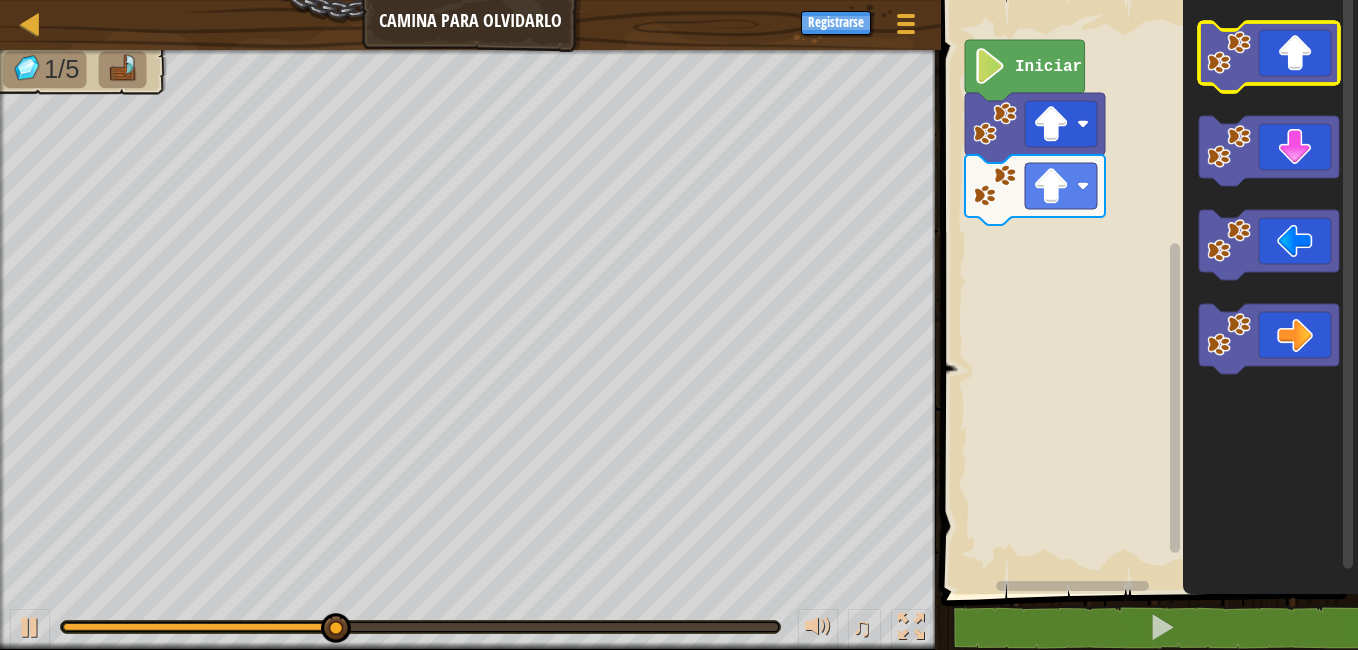 click 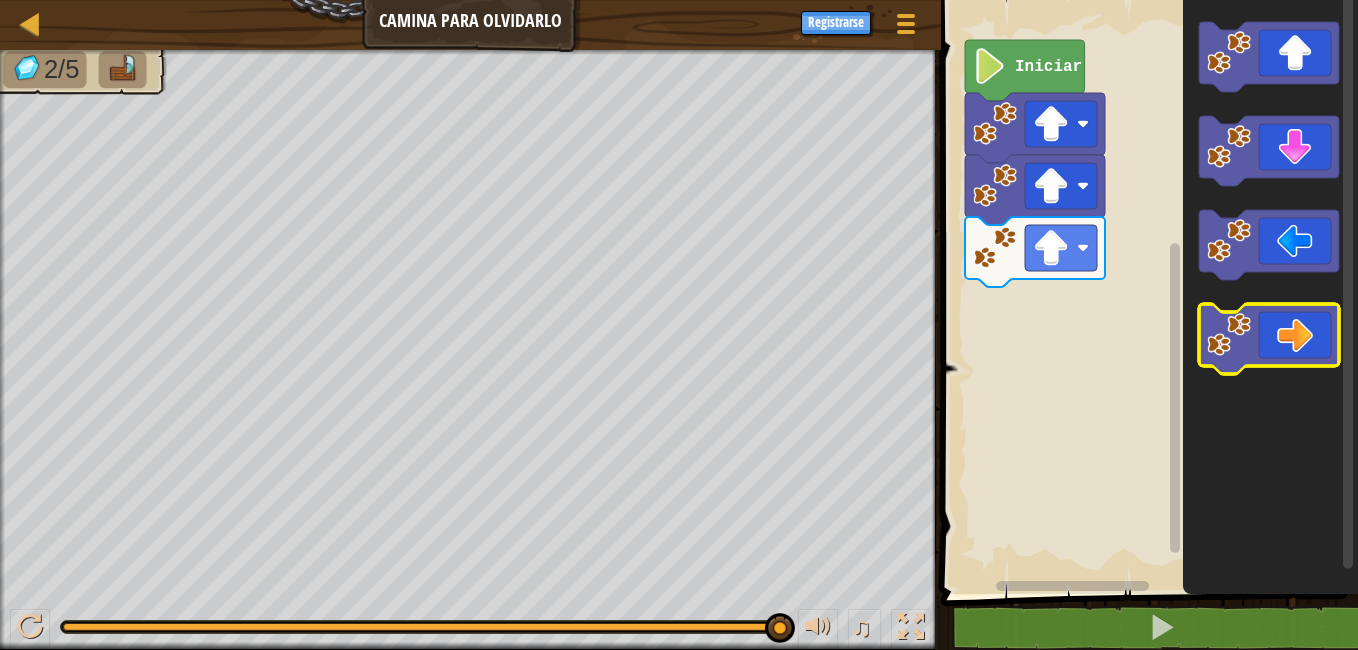 click 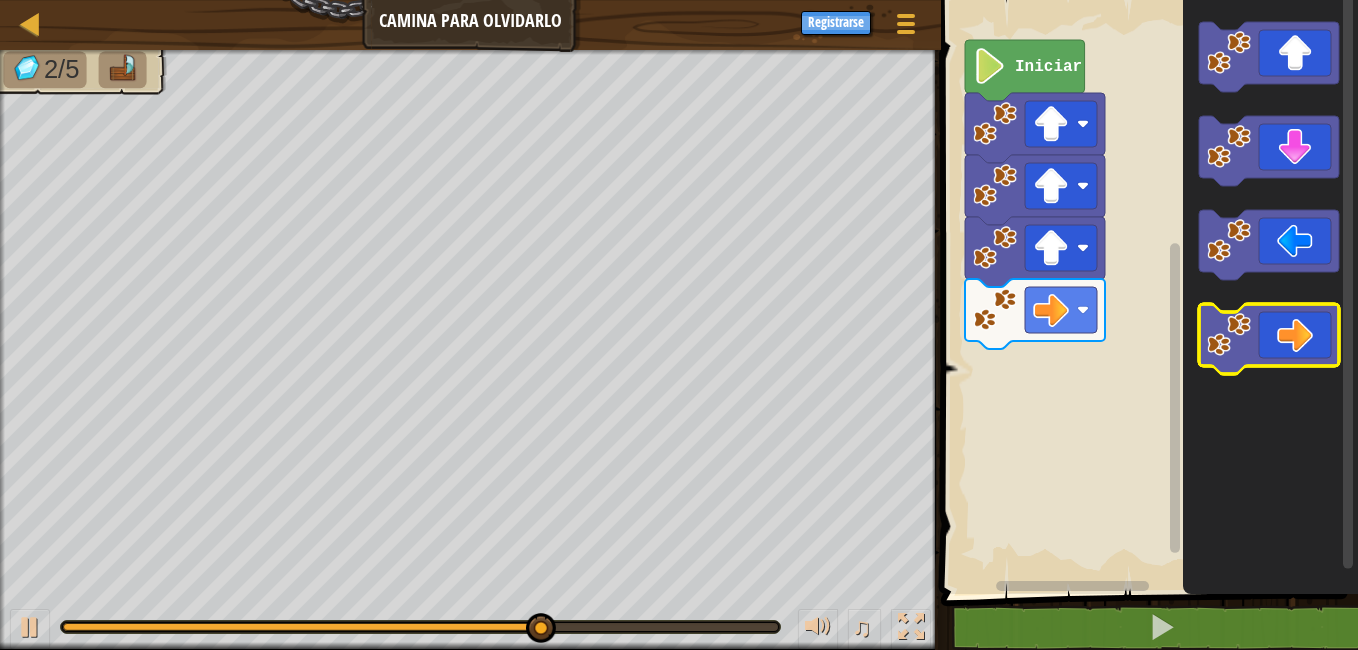 click 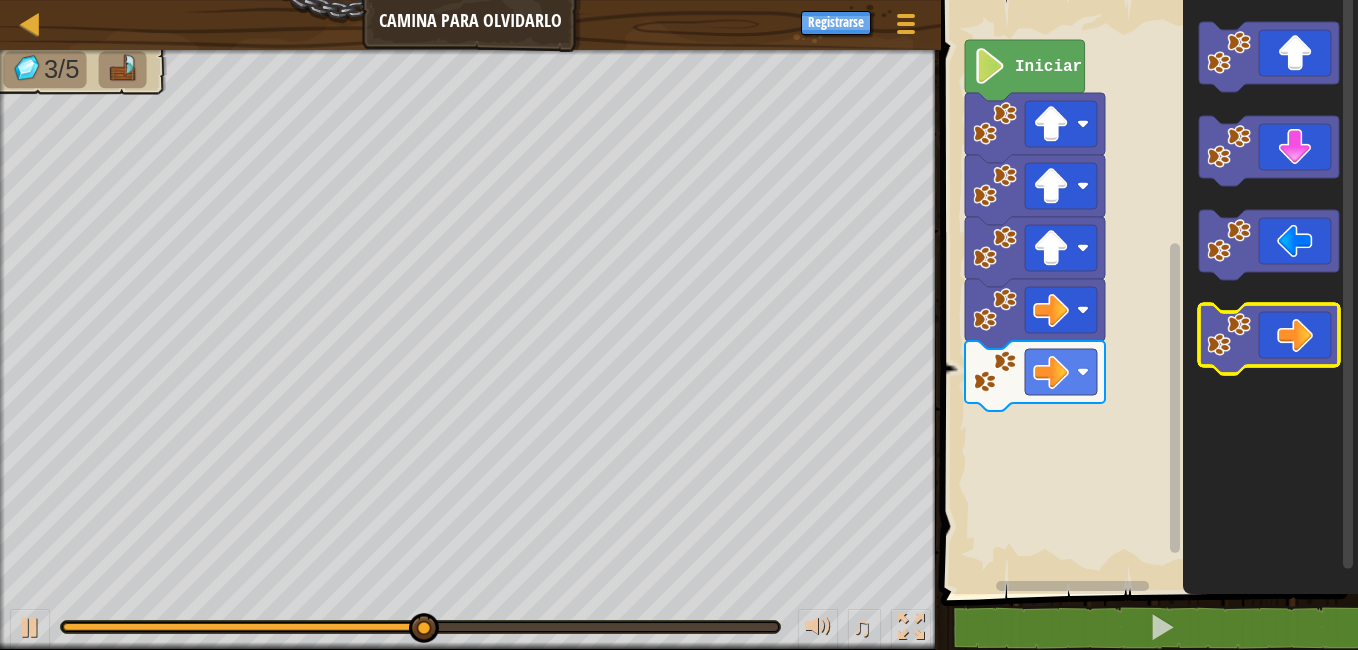 click 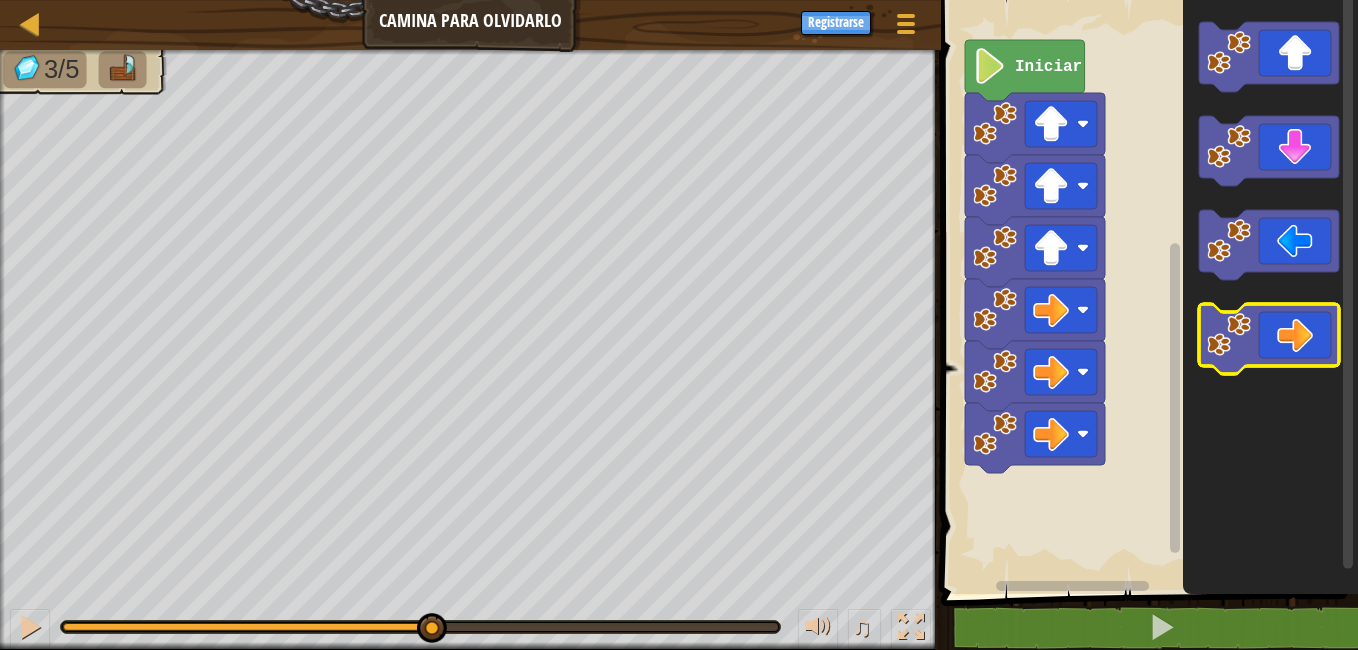 click 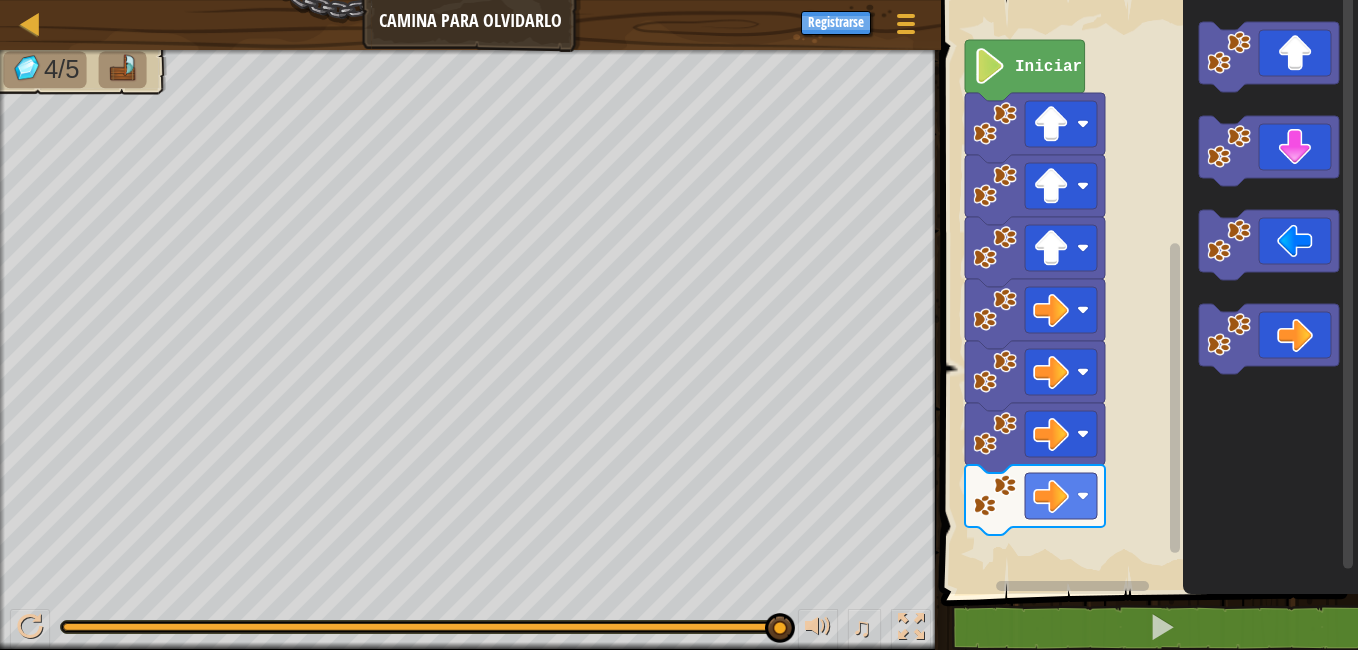 click 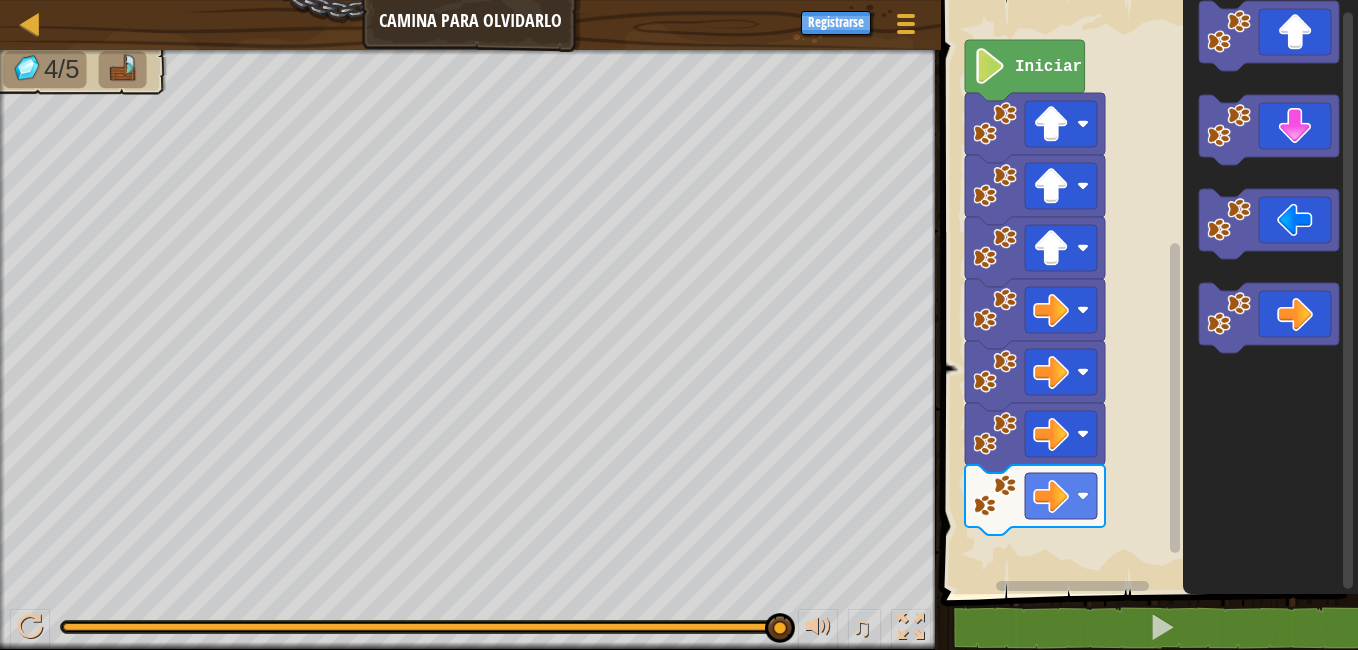 click 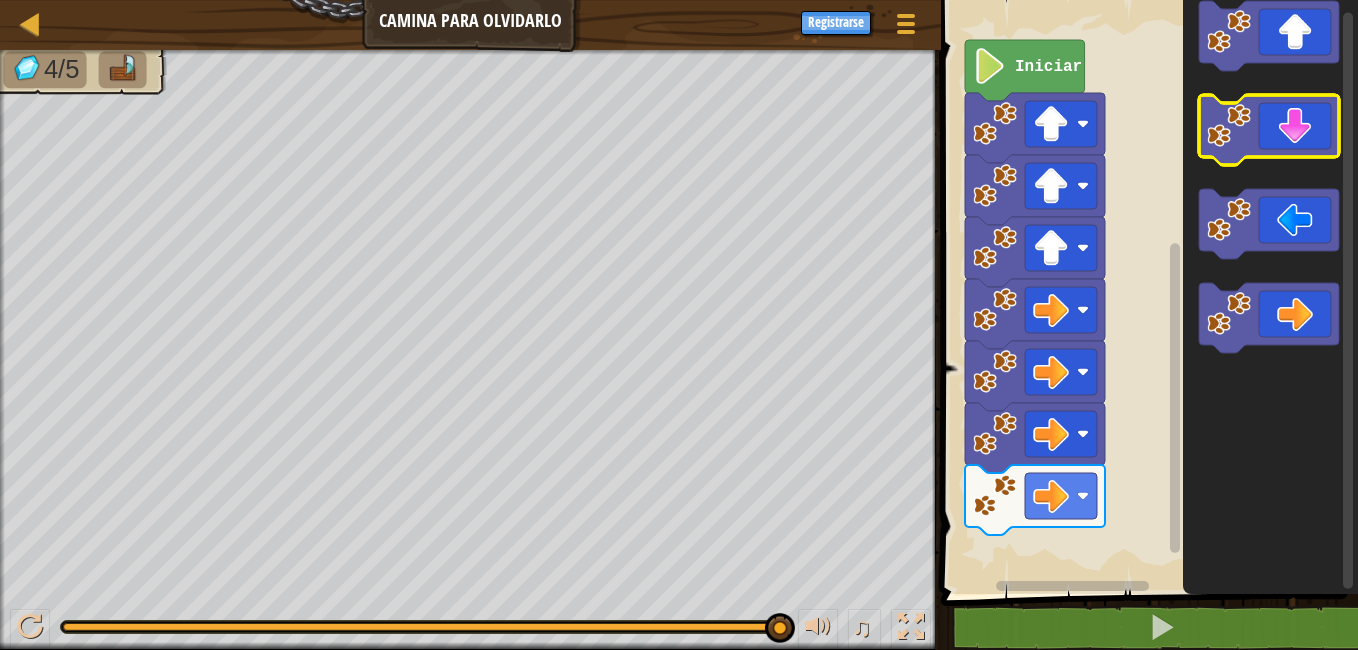 click 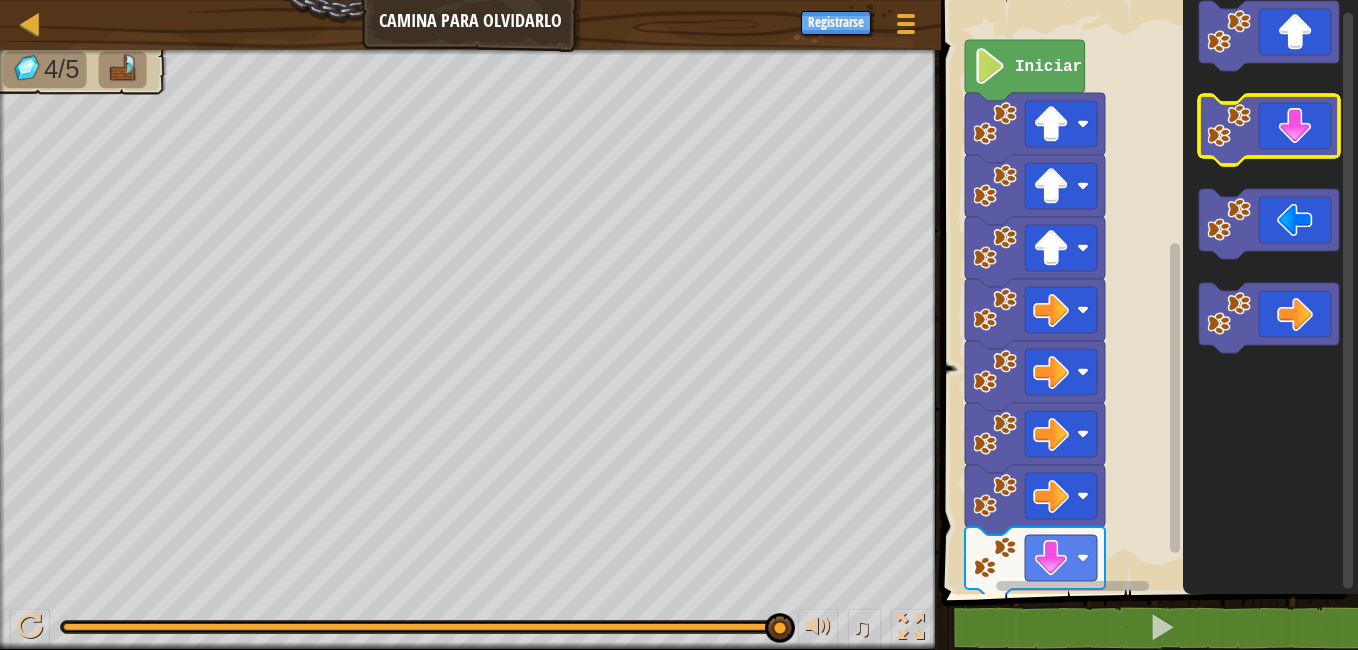 click 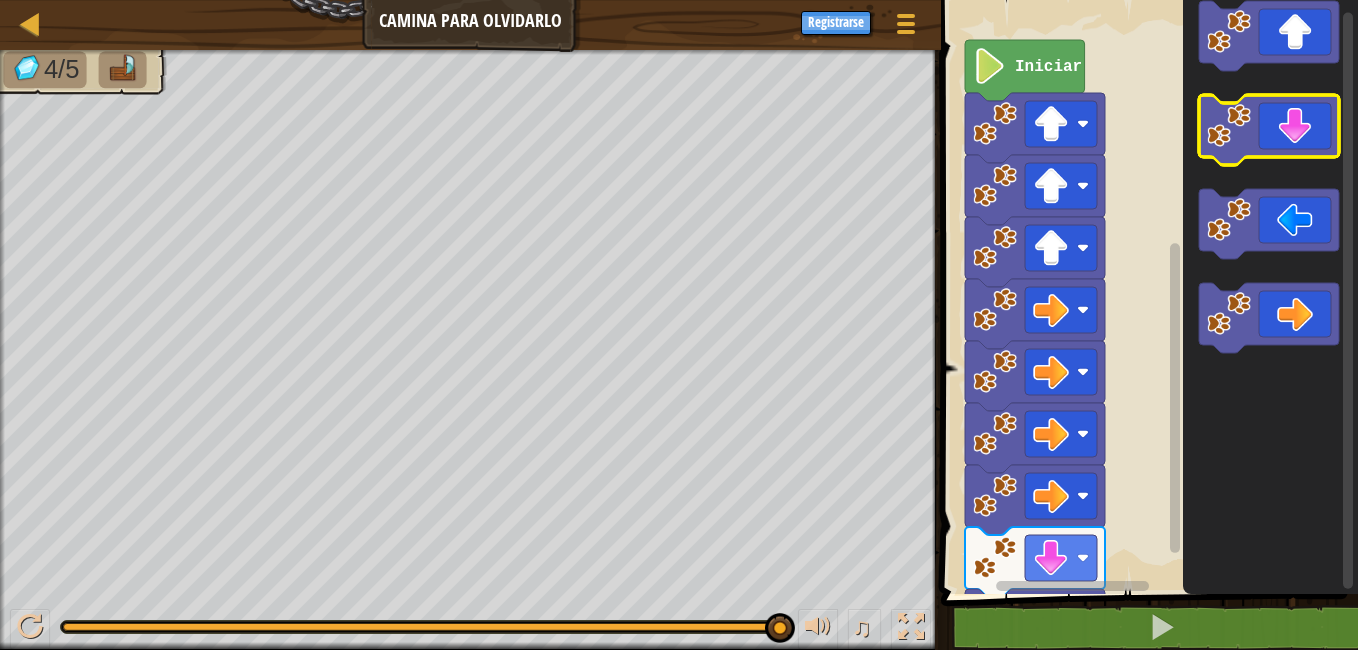 click 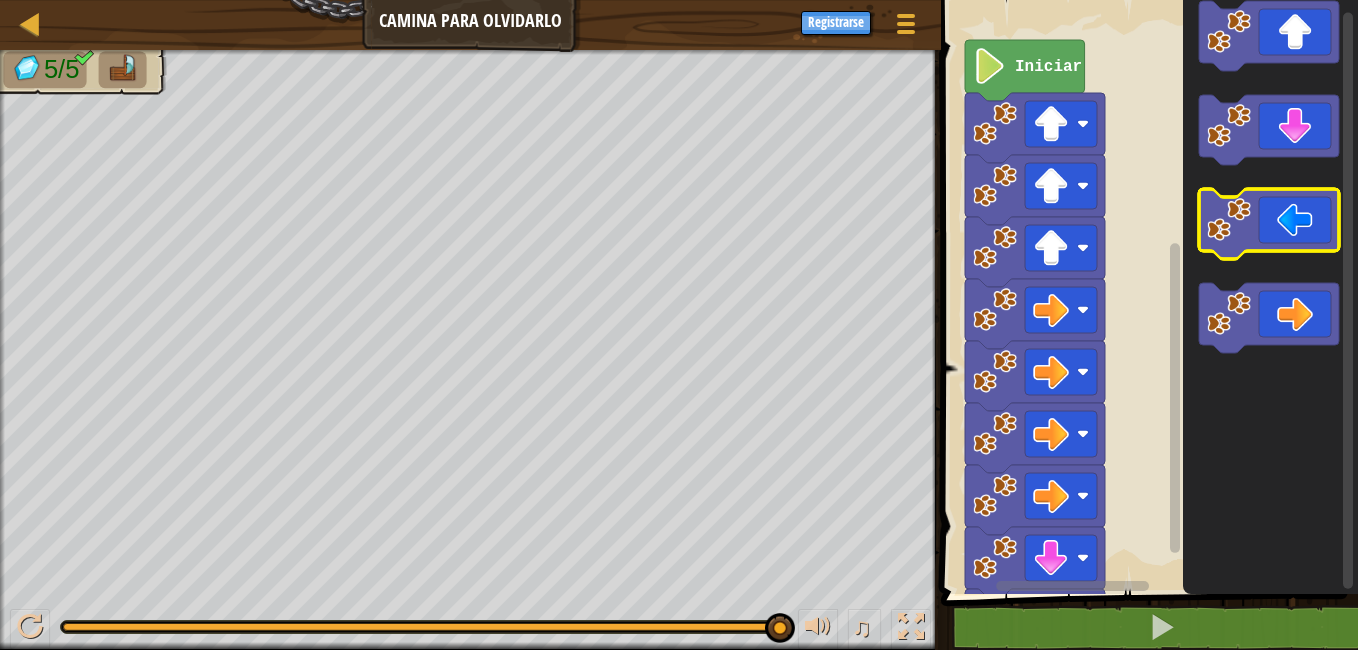 click 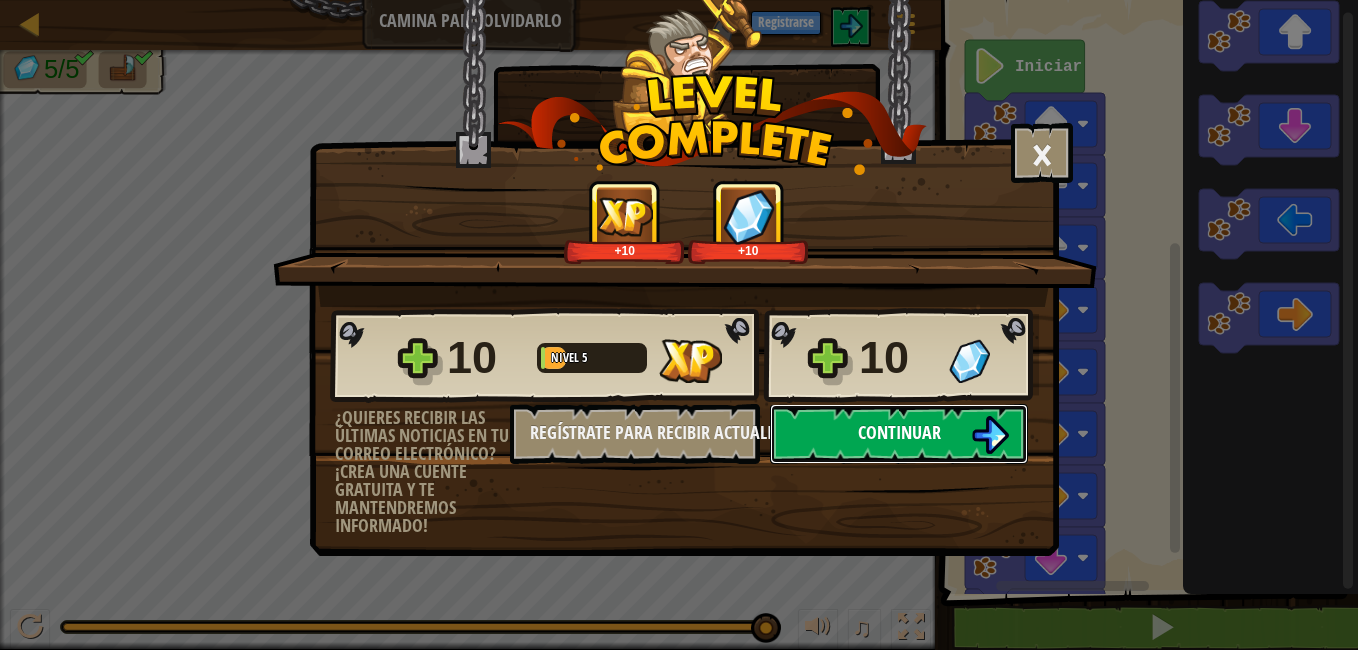 click at bounding box center [990, 435] 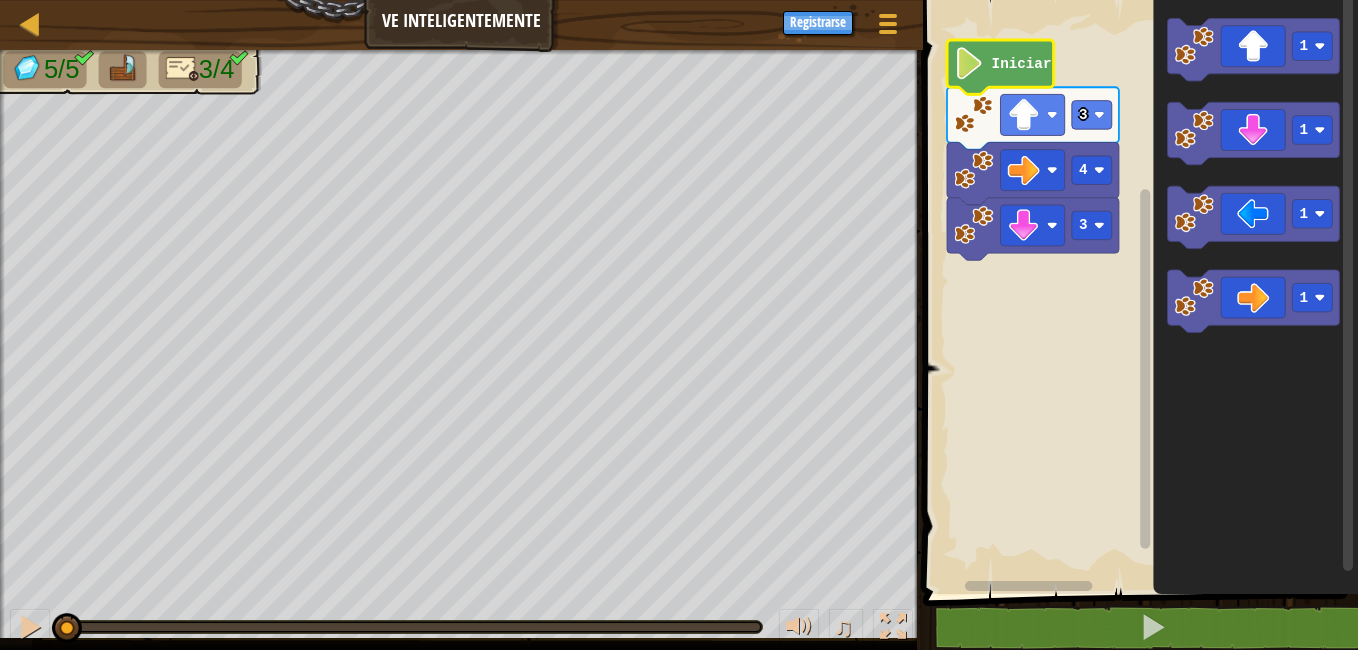 click on "Iniciar" 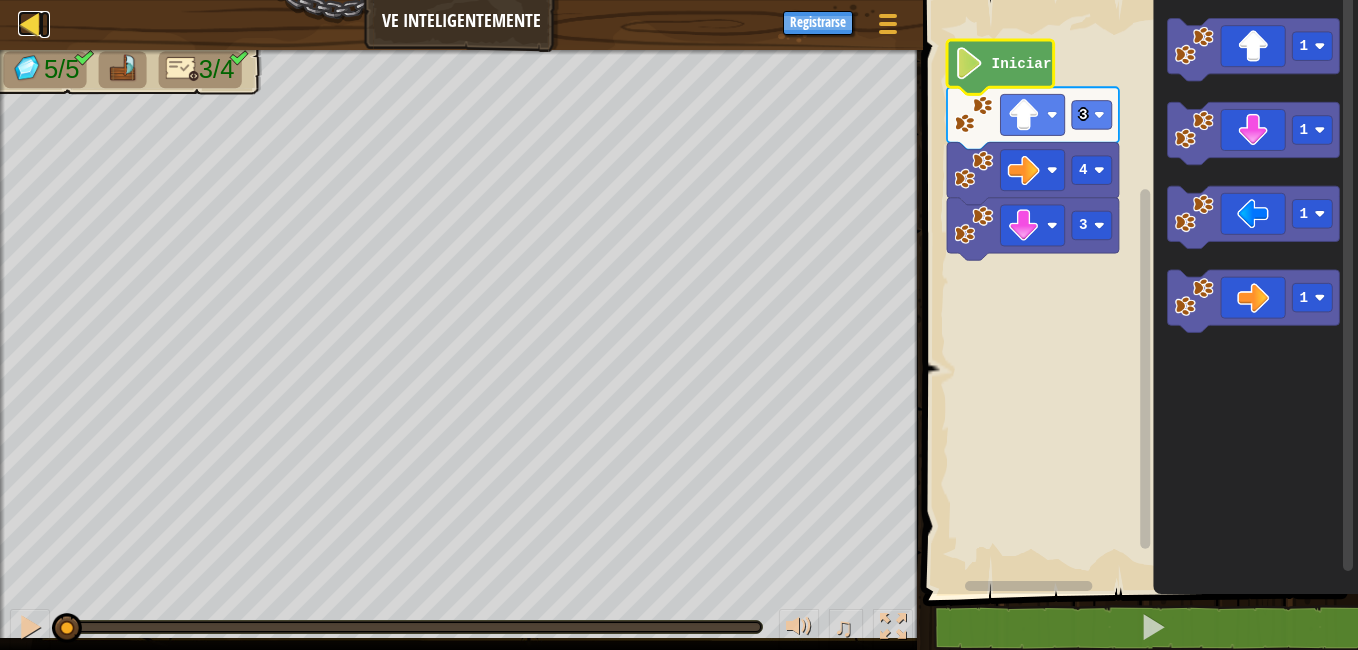 click at bounding box center [30, 23] 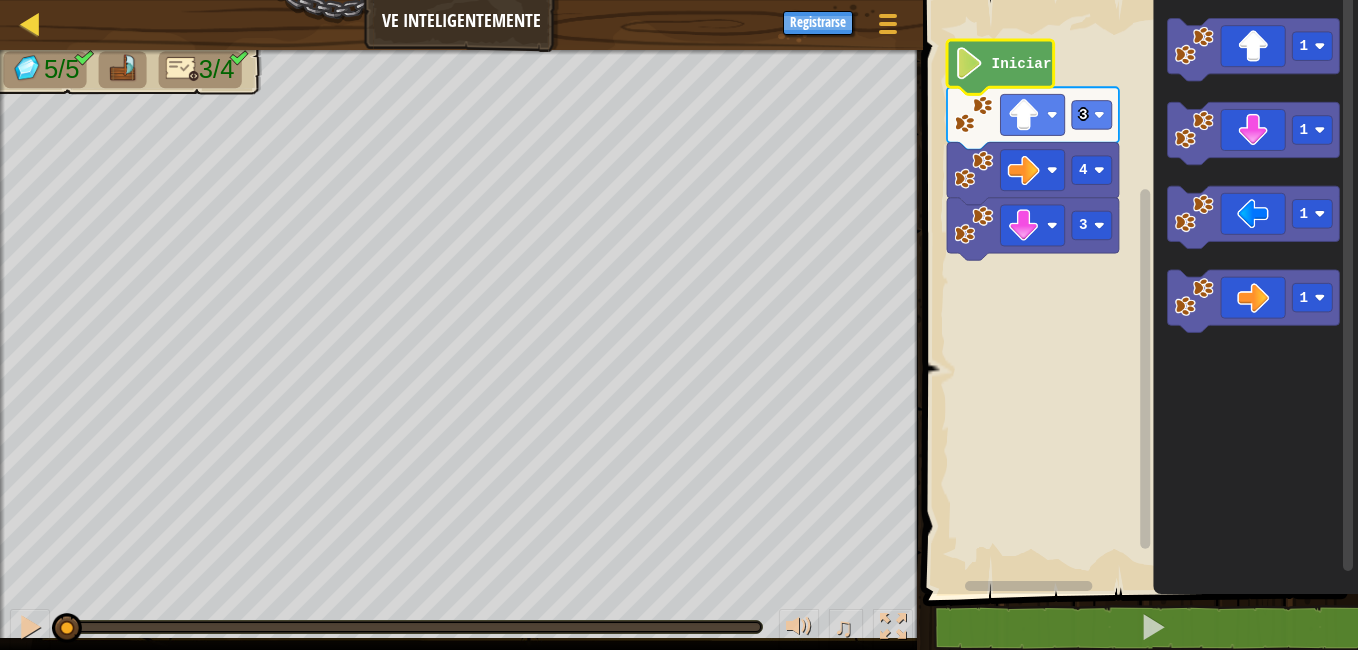 select on "es-ES" 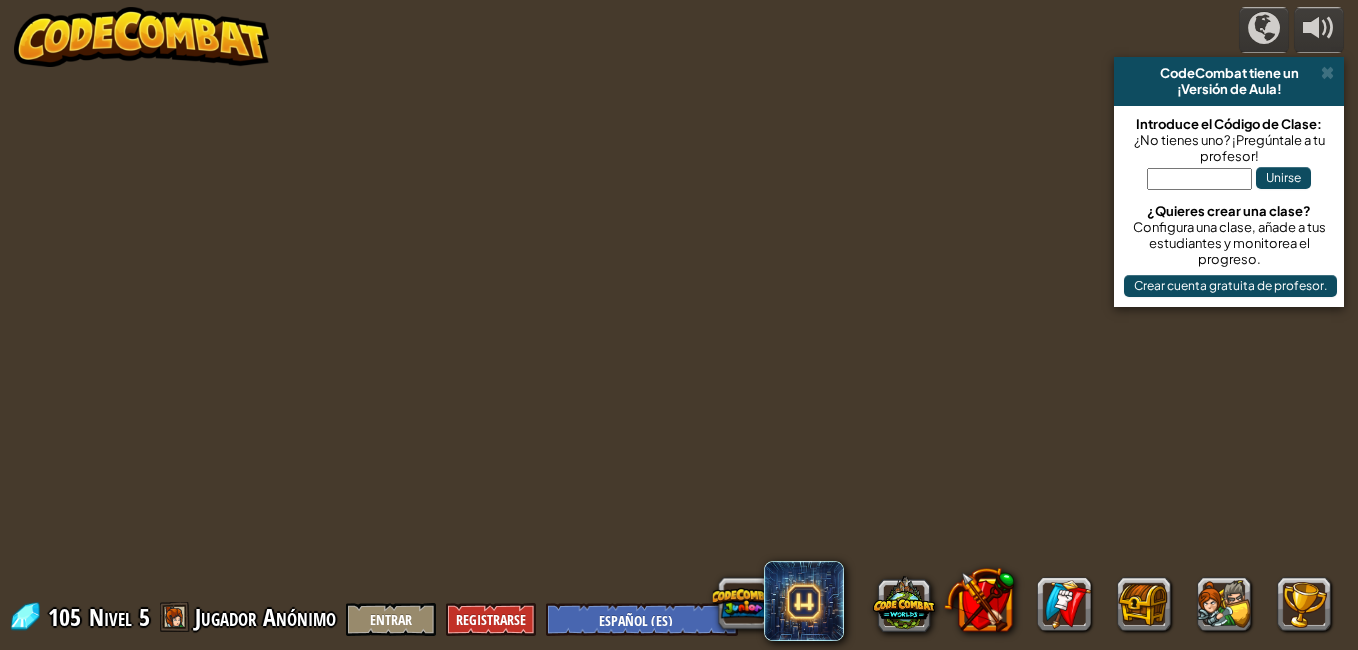 select on "es-ES" 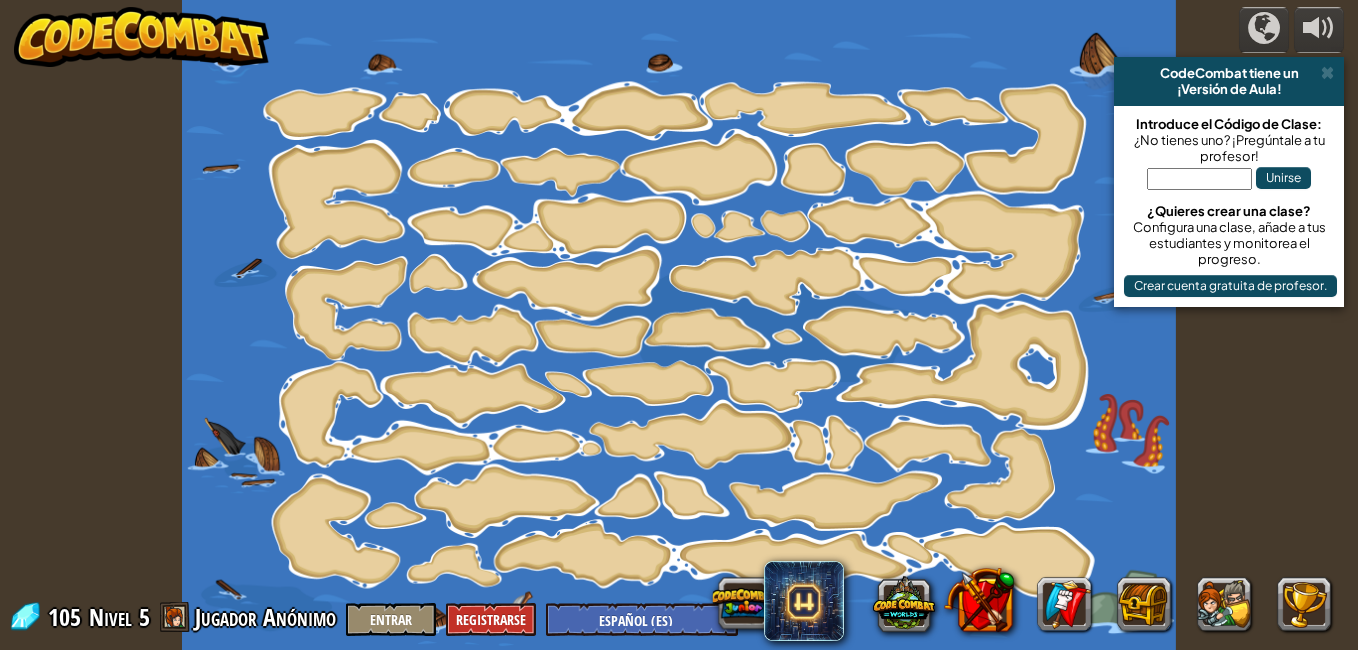 select on "es-ES" 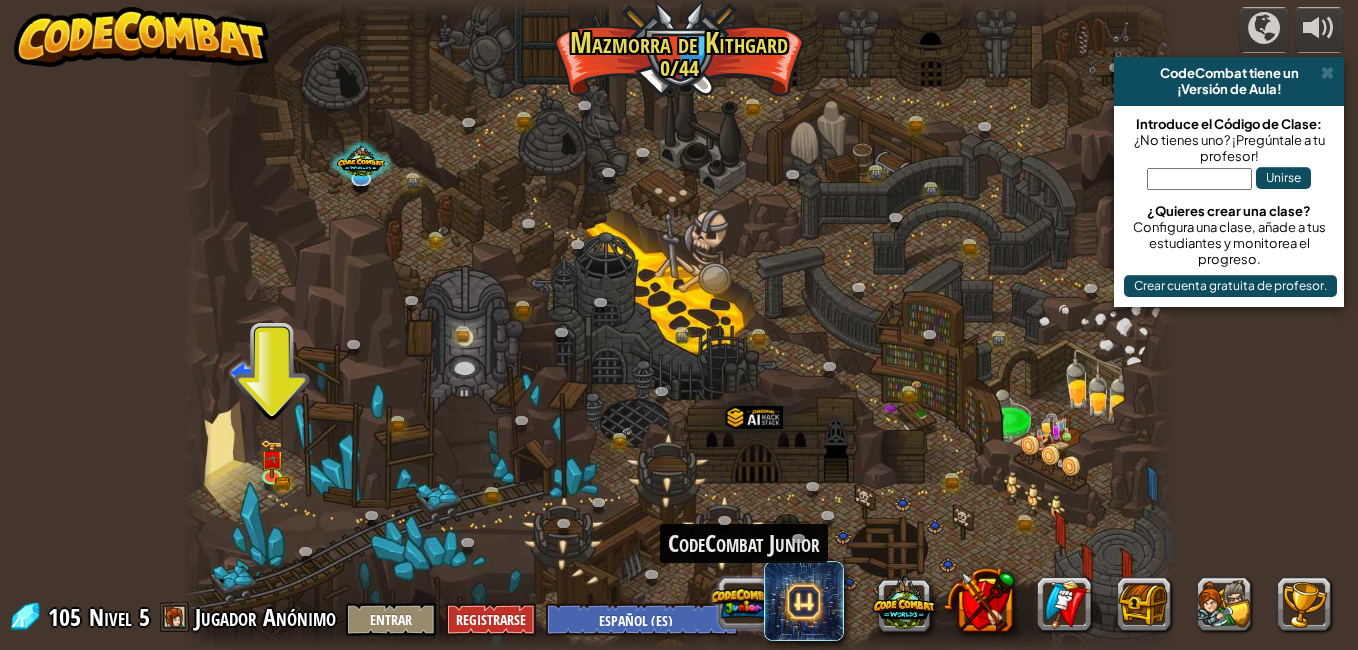 click at bounding box center [744, 603] 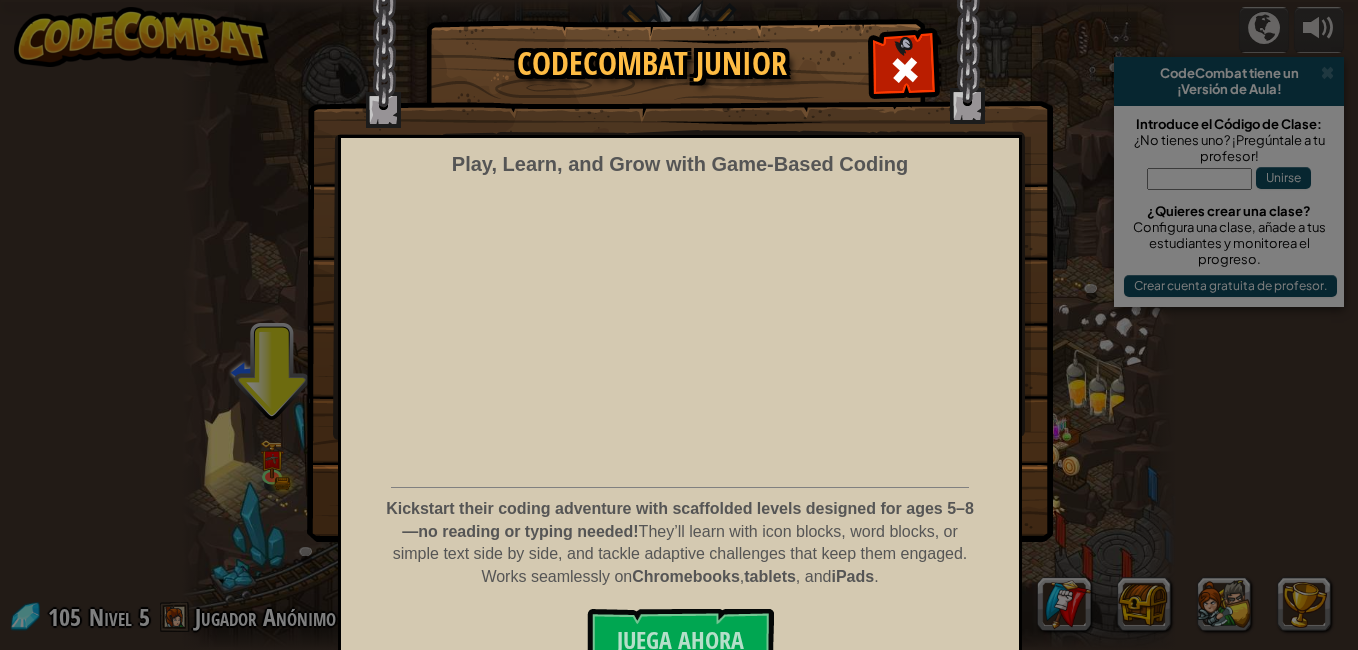 scroll, scrollTop: 72, scrollLeft: 0, axis: vertical 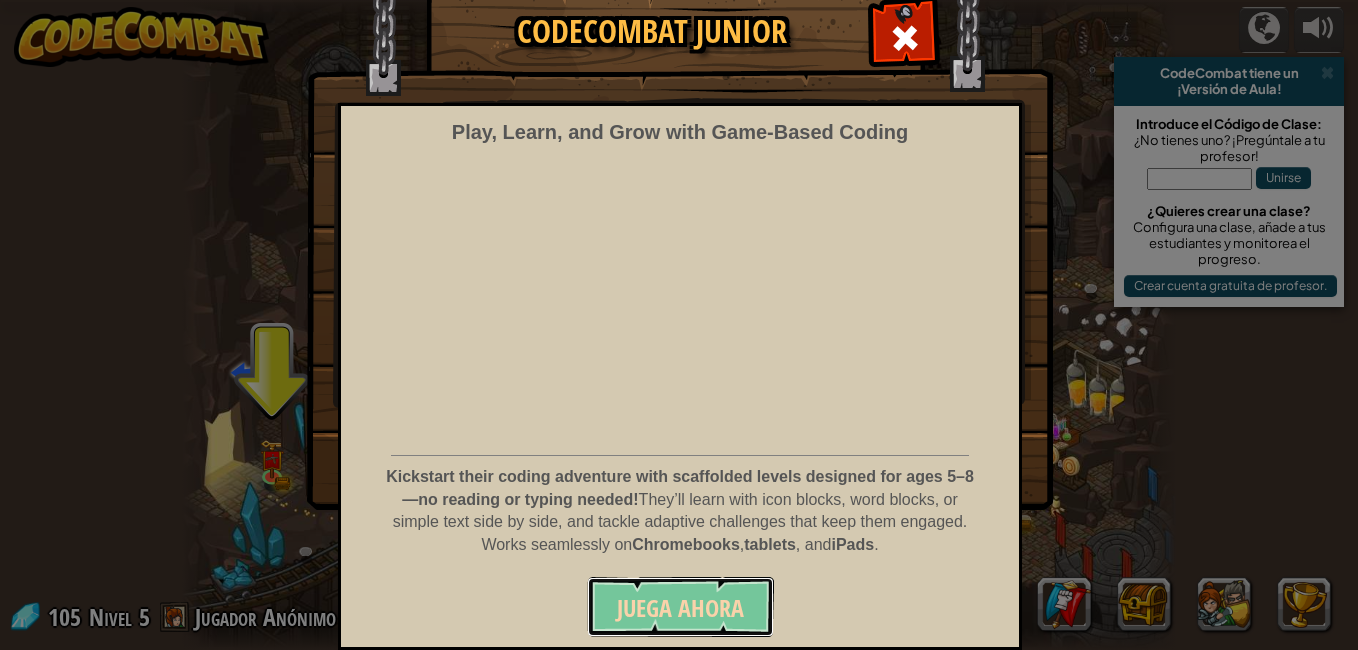 click on "Juega ahora" at bounding box center [680, 608] 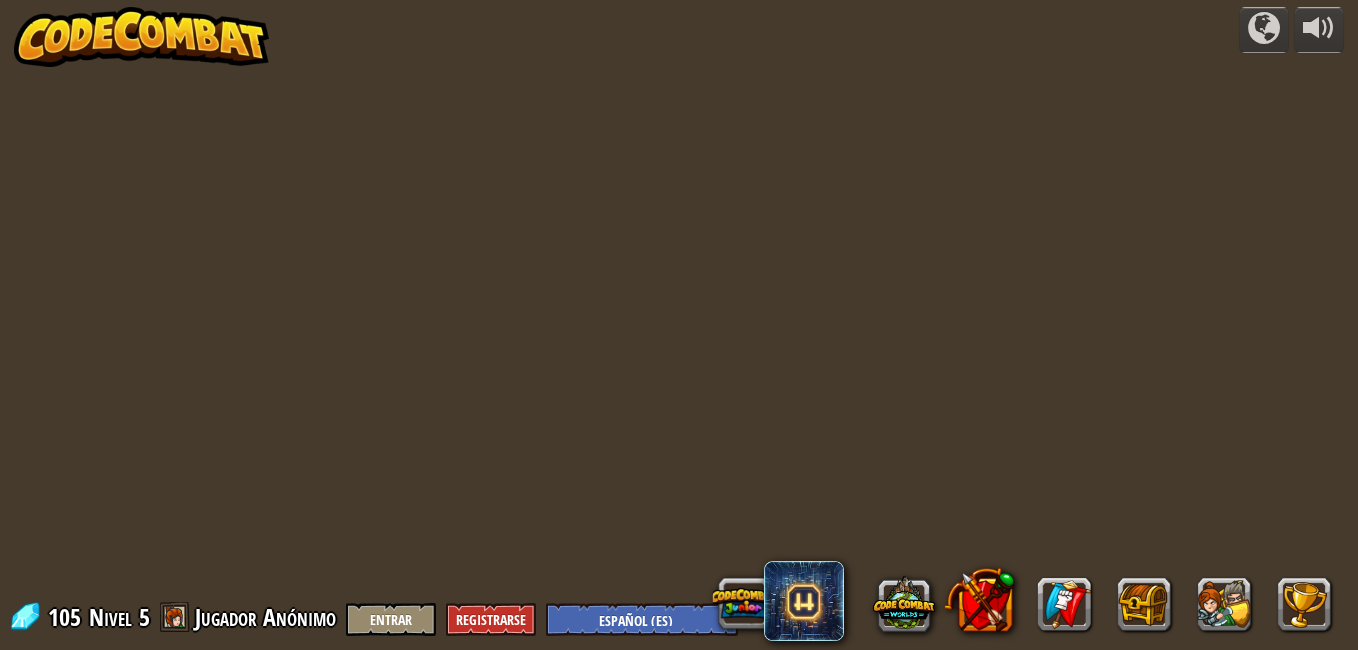 select on "es-ES" 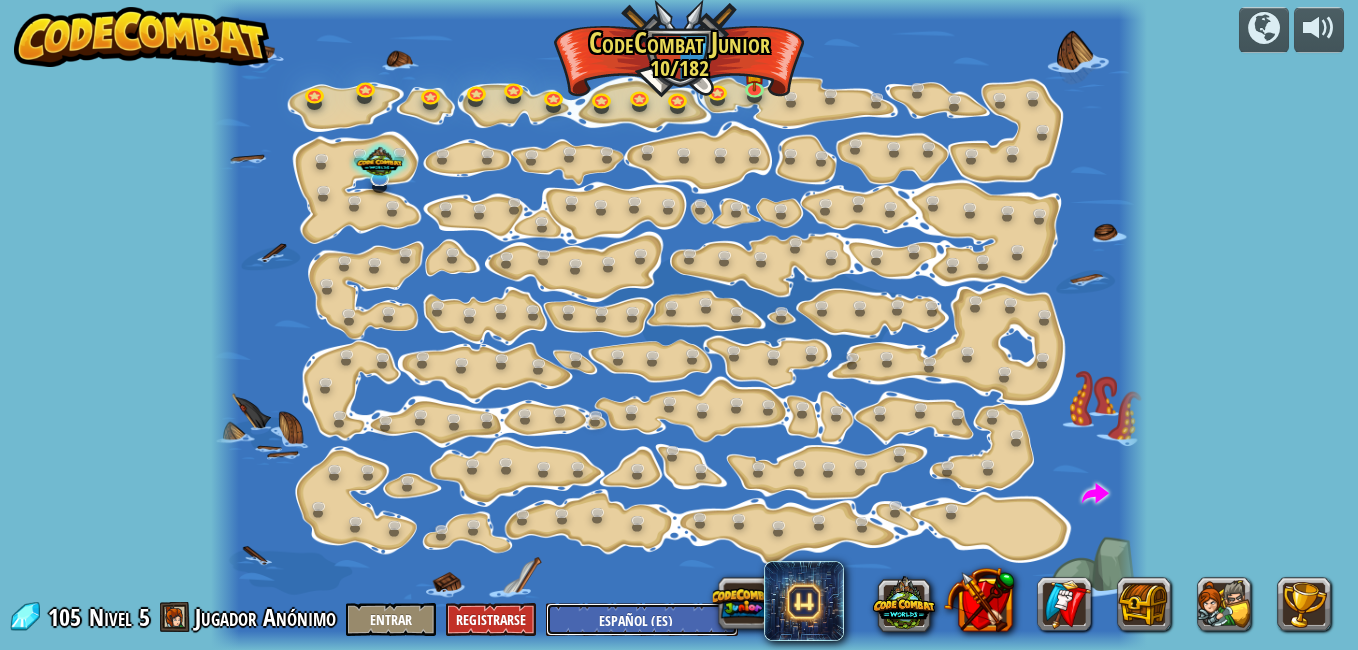 scroll, scrollTop: 0, scrollLeft: 0, axis: both 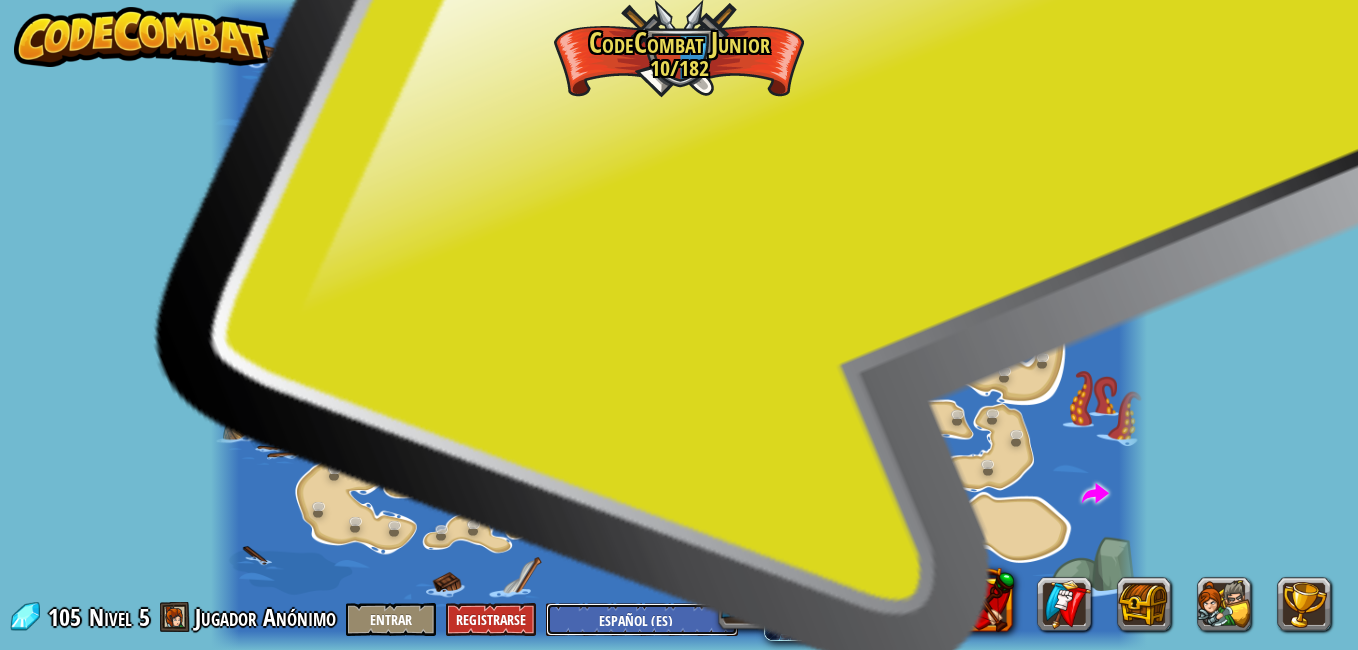 click on "English (US) English (UK) 简体中文 繁體中文 русский español (ES) español (América Latina) français Português (Portugal) Português (Brasil) ---------------------------------- العربية azərbaycan dili български език Català čeština dansk Deutsch (Deutschland) Deutsch (Österreich) Deutsch (Schweiz) Eesti Ελληνικά Esperanto Filipino فارسی Galego 한국어 ʻŌlelo Hawaiʻi עברית hrvatski jezik magyar Bahasa Indonesia Italiano қазақ тілі lietuvių kalba latviešu te reo Māori Македонски मानक हिन्दी Монгол хэл Bahasa Melayu မြန်မာစကား Nederlands (België) Nederlands (Nederland) 日本語 Norsk Bokmål Norsk Nynorsk O'zbekcha Polski limba română српски slovenčina slovenščina suomi Svenska ไทย Türkçe українська اُردُو Tiếng Việt 吴语 吳語" at bounding box center (642, 619) 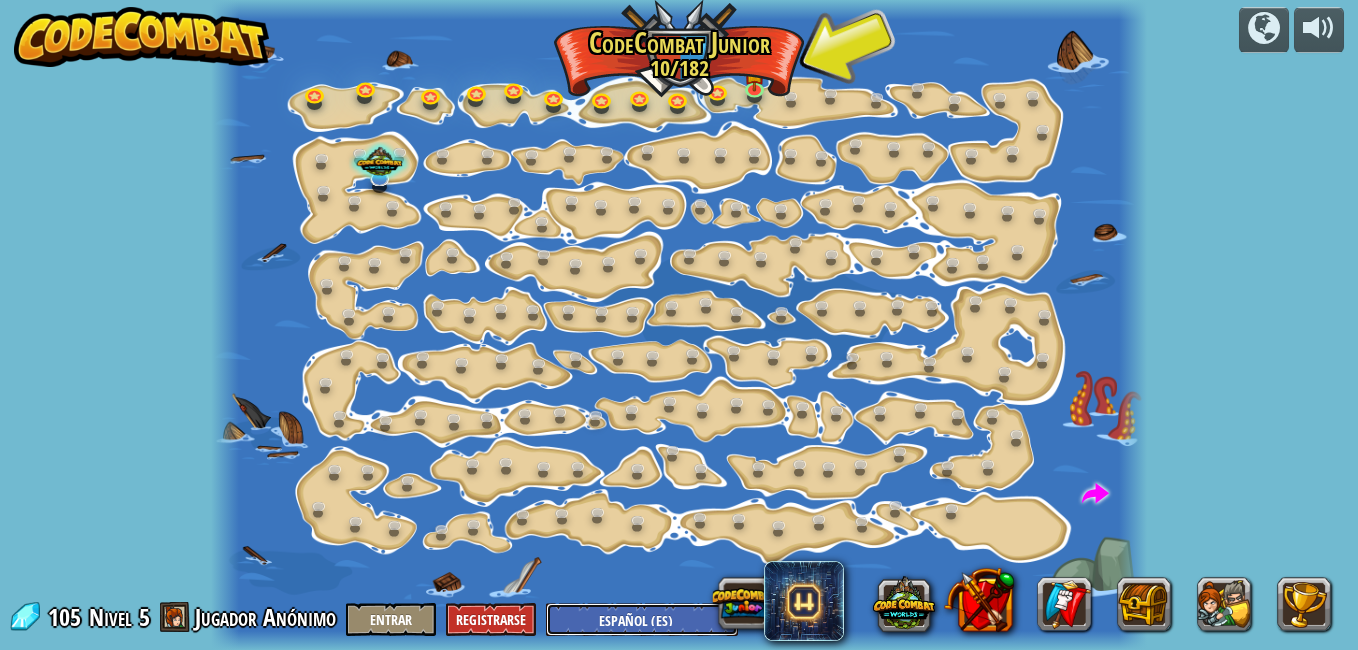 click on "English (US) English (UK) 简体中文 繁體中文 русский español (ES) español (América Latina) français Português (Portugal) Português (Brasil) ---------------------------------- العربية azərbaycan dili български език Català čeština dansk Deutsch (Deutschland) Deutsch (Österreich) Deutsch (Schweiz) Eesti Ελληνικά Esperanto Filipino فارسی Galego 한국어 ʻŌlelo Hawaiʻi עברית hrvatski jezik magyar Bahasa Indonesia Italiano қазақ тілі lietuvių kalba latviešu te reo Māori Македонски मानक हिन्दी Монгол хэл Bahasa Melayu မြန်မာစကား Nederlands (België) Nederlands (Nederland) 日本語 Norsk Bokmål Norsk Nynorsk O'zbekcha Polski limba română српски slovenčina slovenščina suomi Svenska ไทย Türkçe українська اُردُو Tiếng Việt 吴语 吳語" at bounding box center (642, 619) 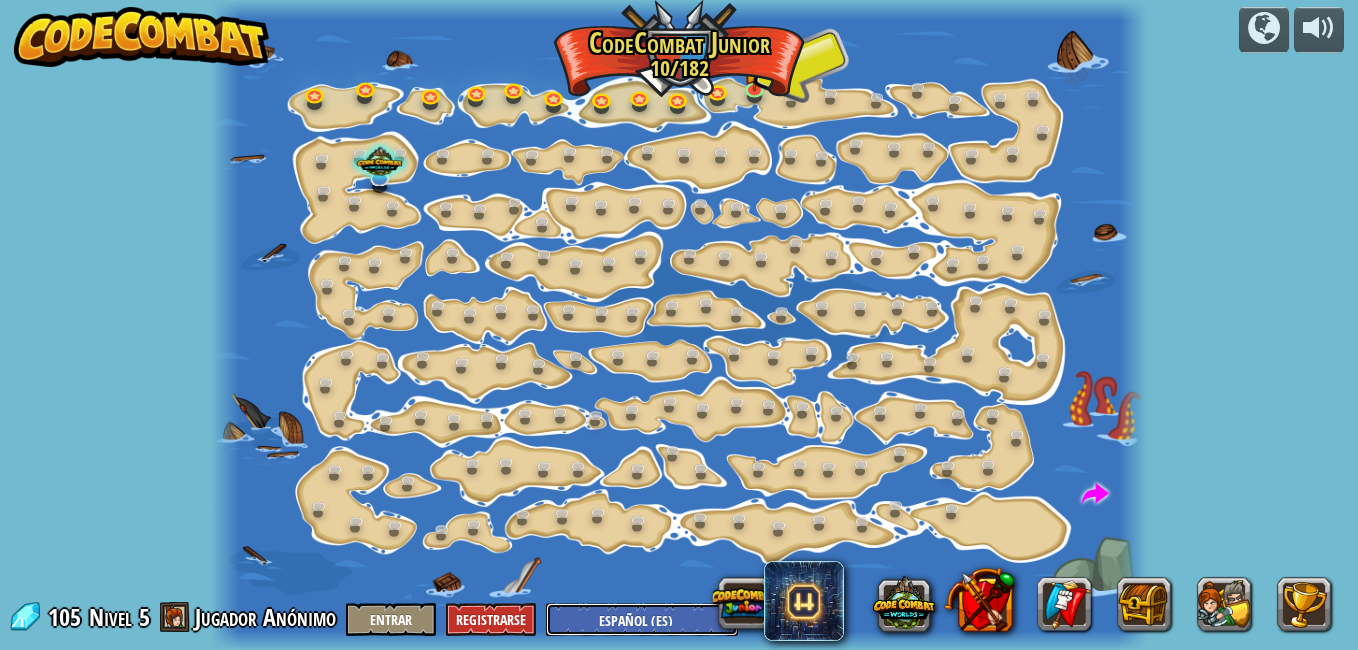 click on "English (US) English (UK) 简体中文 繁體中文 русский español (ES) español (América Latina) français Português (Portugal) Português (Brasil) ---------------------------------- العربية azərbaycan dili български език Català čeština dansk Deutsch (Deutschland) Deutsch (Österreich) Deutsch (Schweiz) Eesti Ελληνικά Esperanto Filipino فارسی Galego 한국어 ʻŌlelo Hawaiʻi עברית hrvatski jezik magyar Bahasa Indonesia Italiano қазақ тілі lietuvių kalba latviešu te reo Māori Македонски मानक हिन्दी Монгол хэл Bahasa Melayu မြန်မာစကား Nederlands (België) Nederlands (Nederland) 日本語 Norsk Bokmål Norsk Nynorsk O'zbekcha Polski limba română српски slovenčina slovenščina suomi Svenska ไทย Türkçe українська اُردُو Tiếng Việt 吴语 吳語" at bounding box center (642, 619) 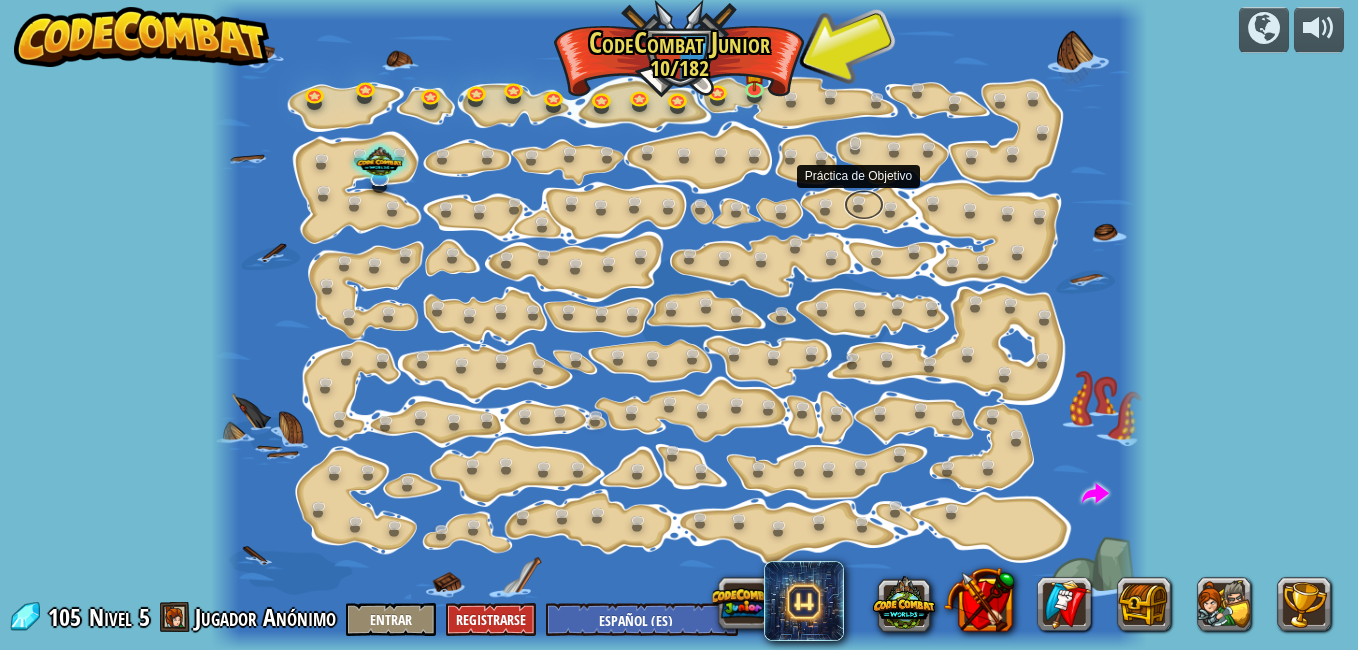 click at bounding box center [864, 205] 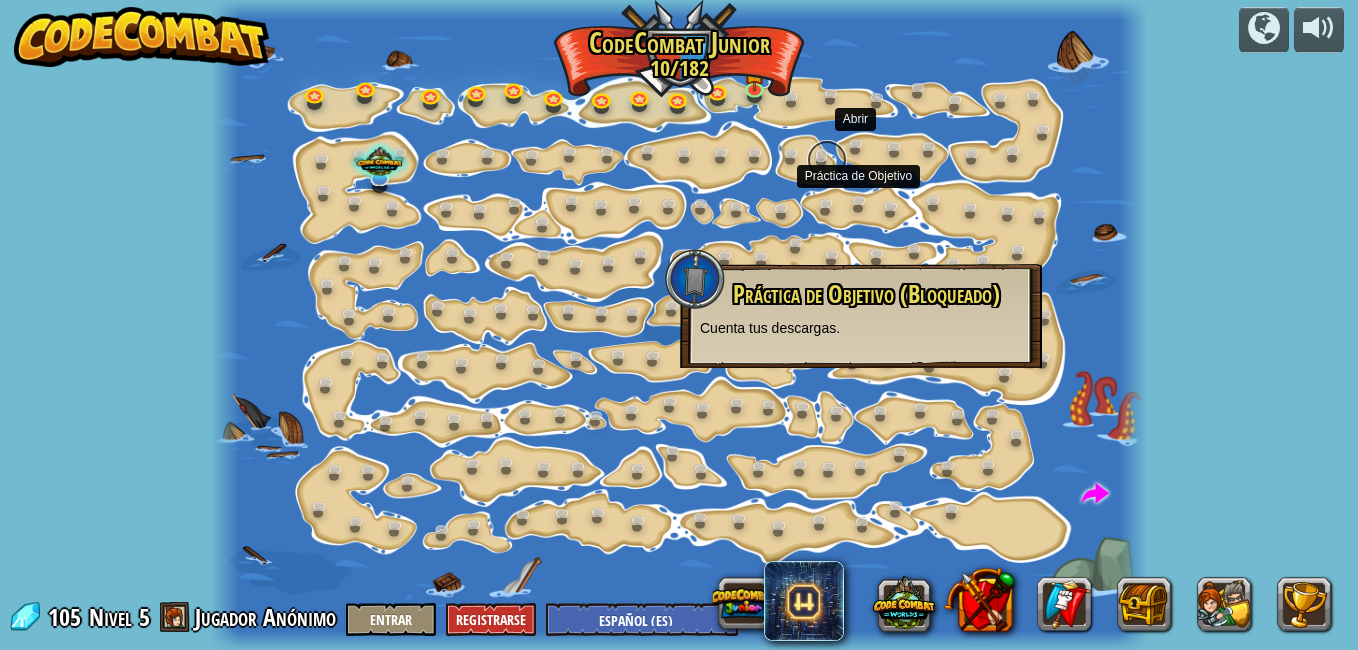 click at bounding box center [827, 160] 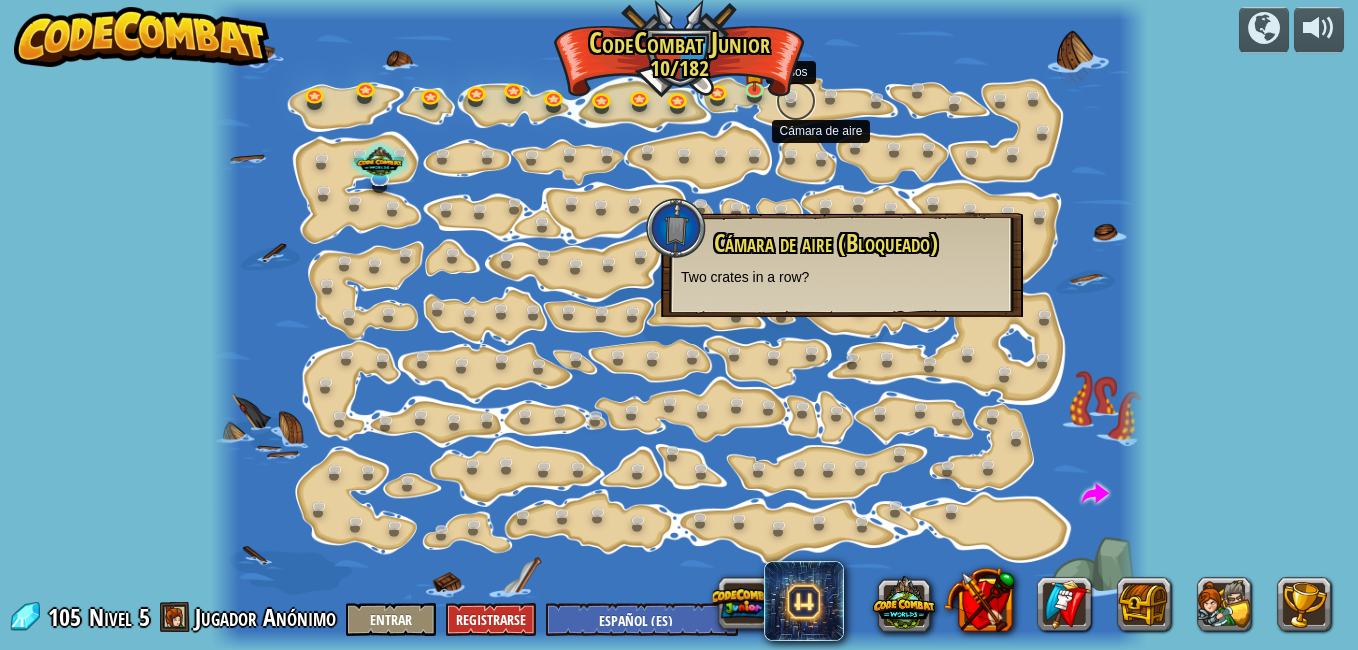 click at bounding box center (796, 101) 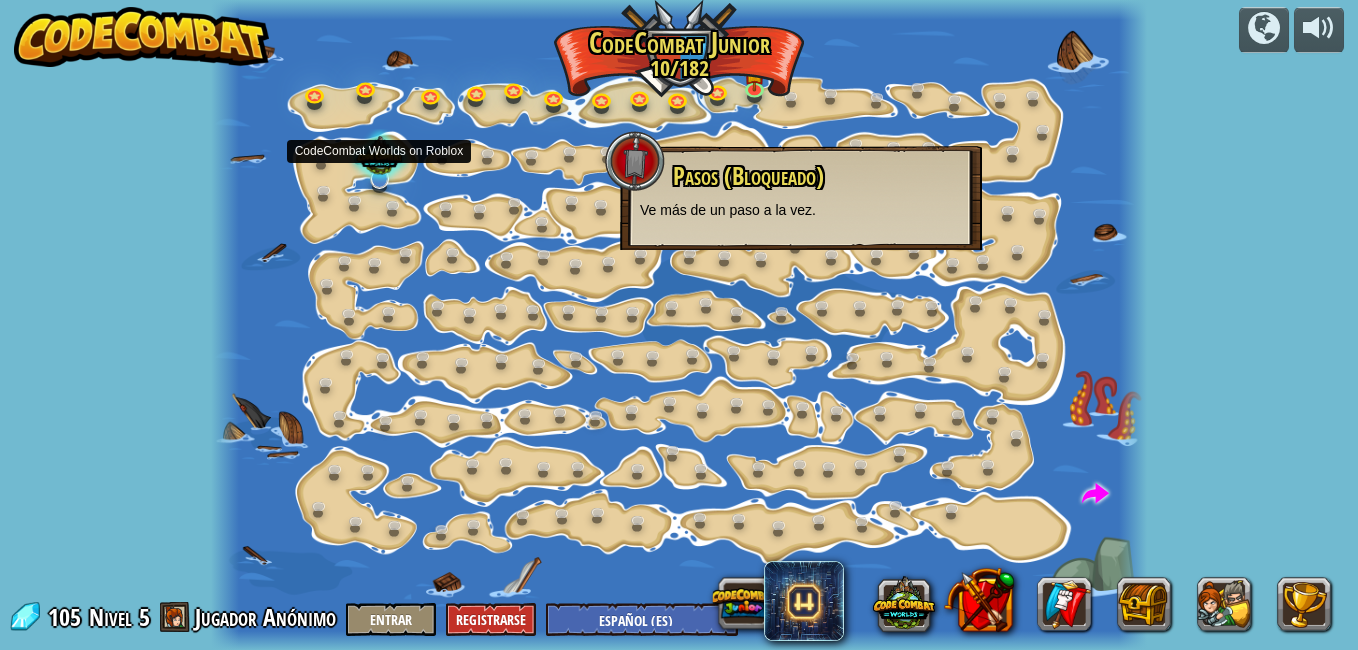 drag, startPoint x: 506, startPoint y: 229, endPoint x: 379, endPoint y: 153, distance: 148.00337 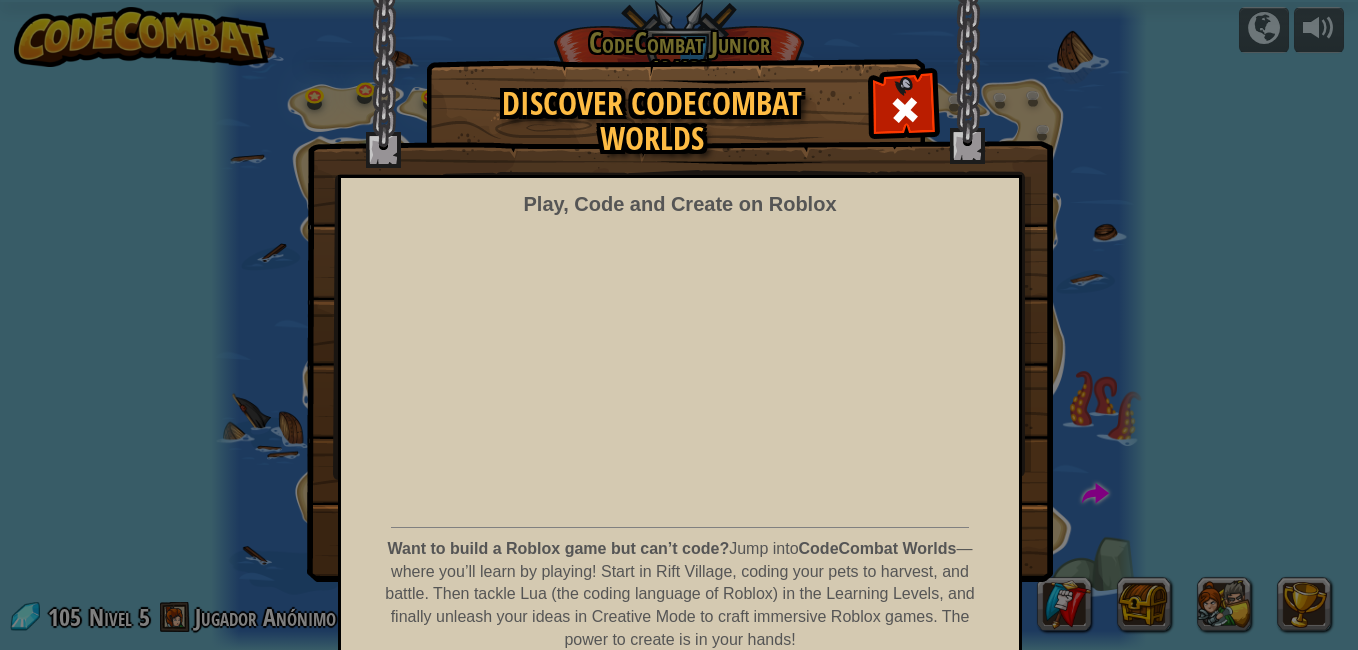click at bounding box center [680, 291] 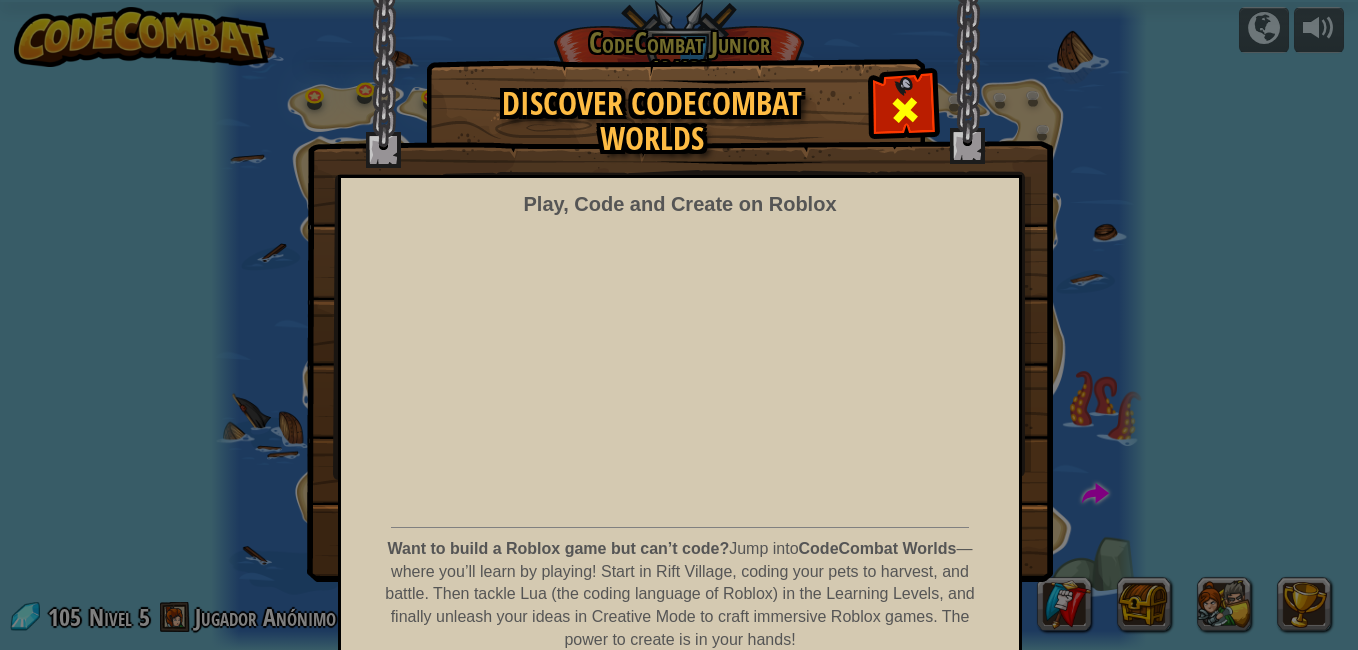 click at bounding box center [904, 107] 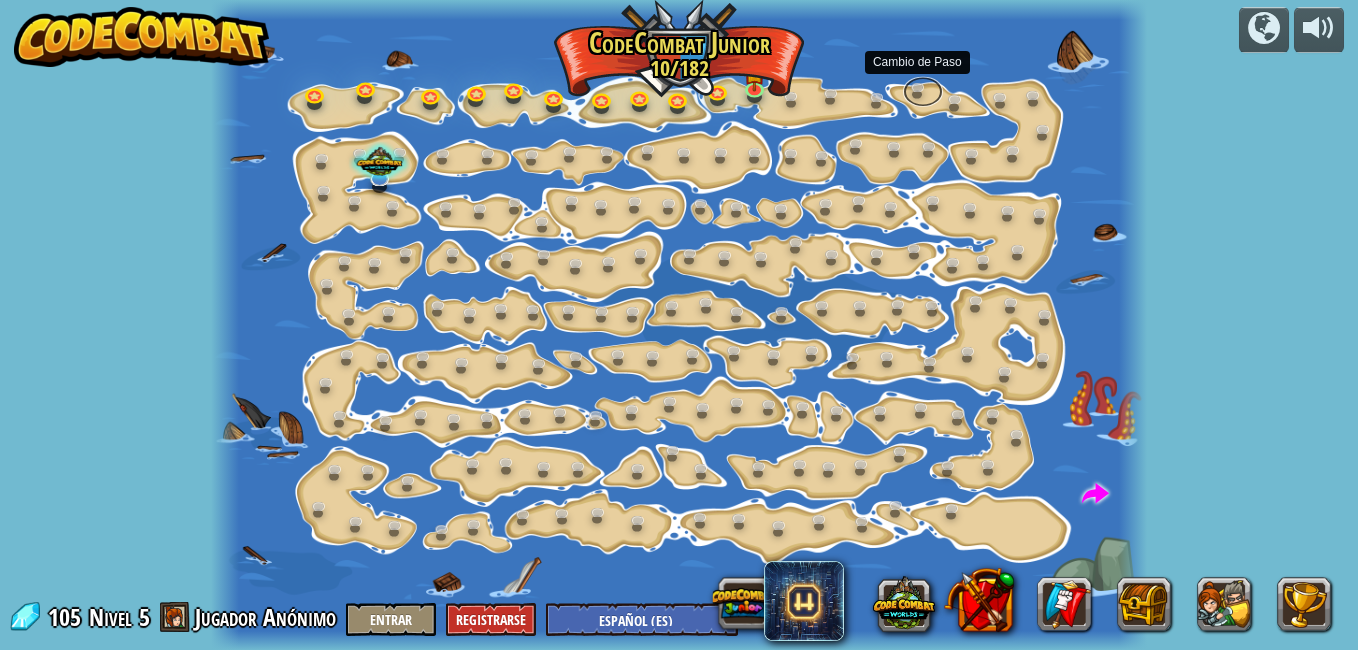 click at bounding box center [923, 91] 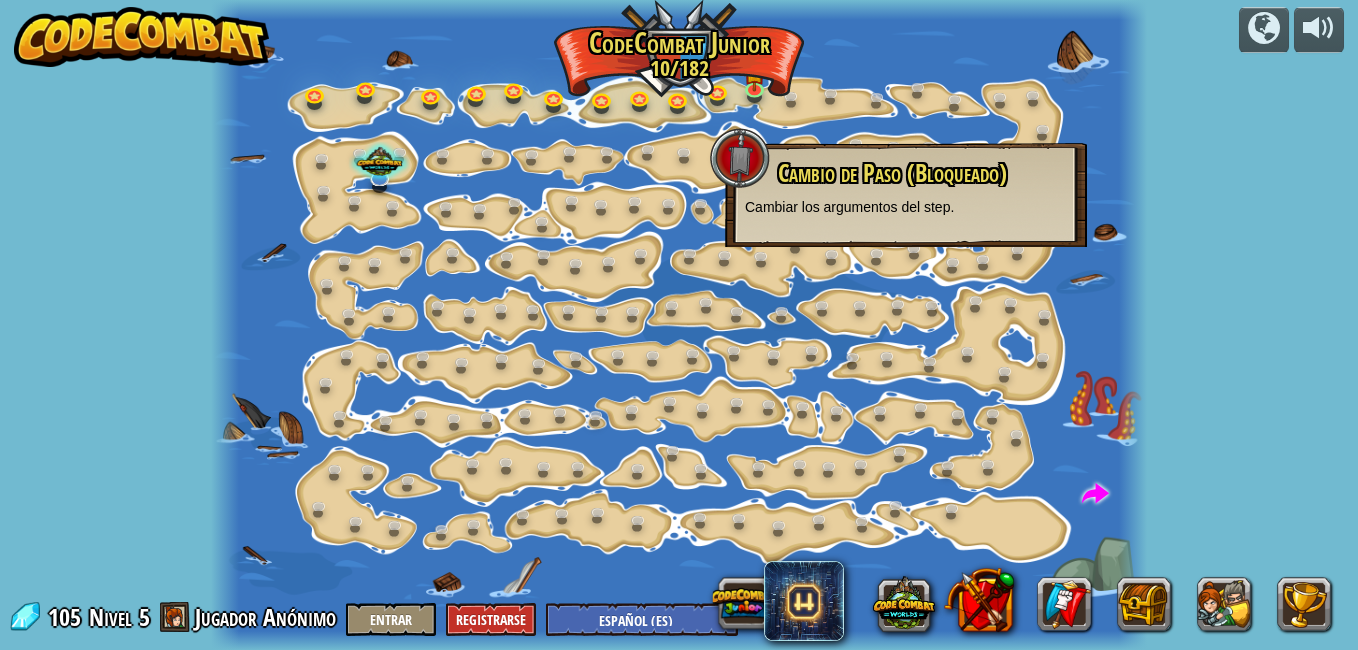 drag, startPoint x: 906, startPoint y: 83, endPoint x: 695, endPoint y: 81, distance: 211.00948 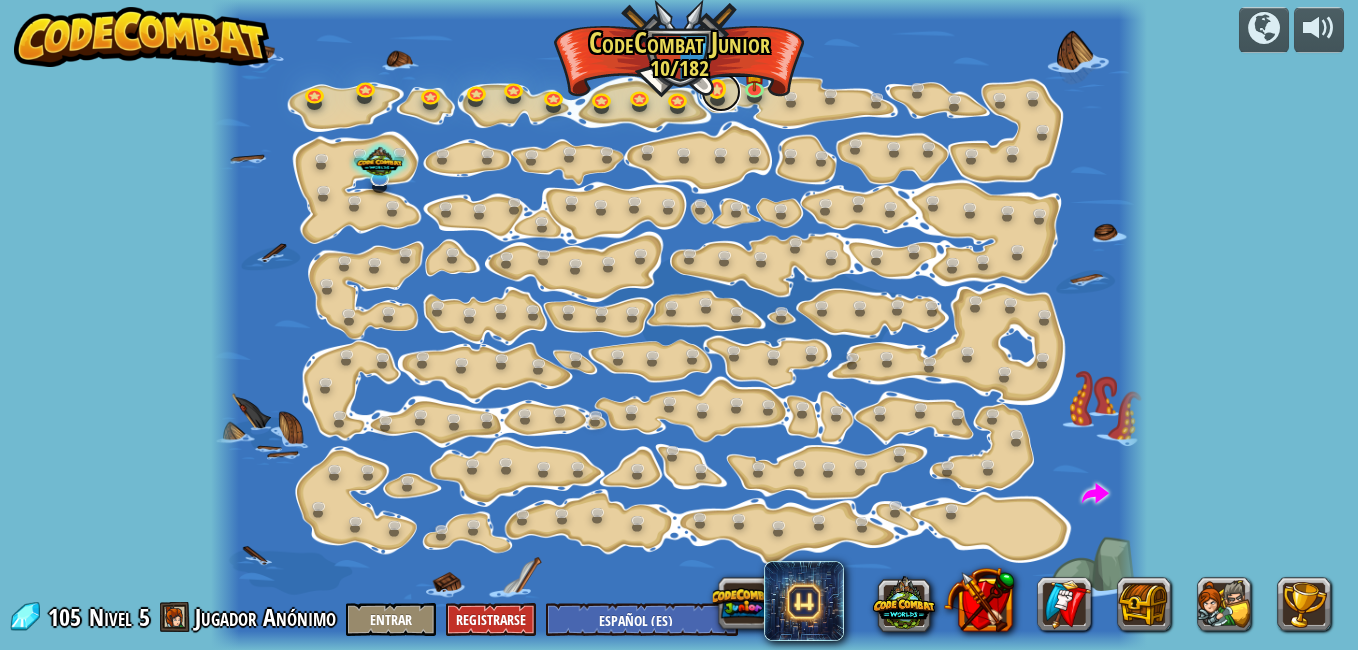 click at bounding box center [721, 92] 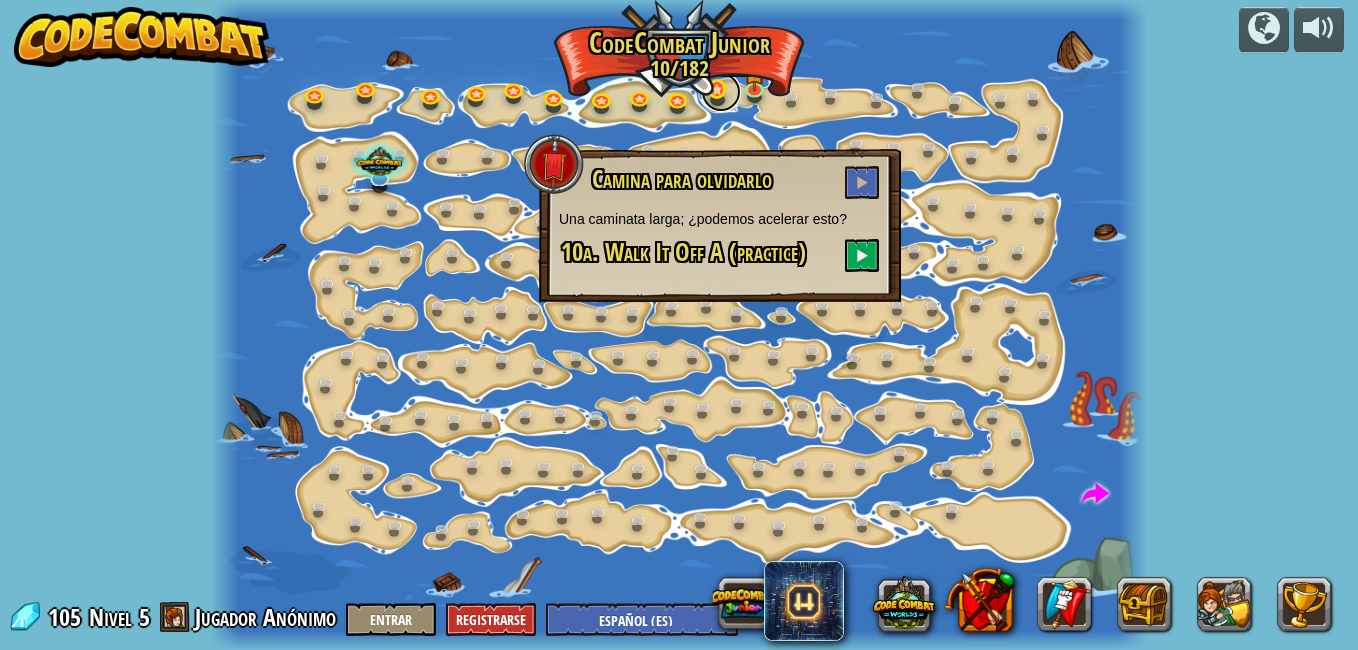 click at bounding box center [721, 92] 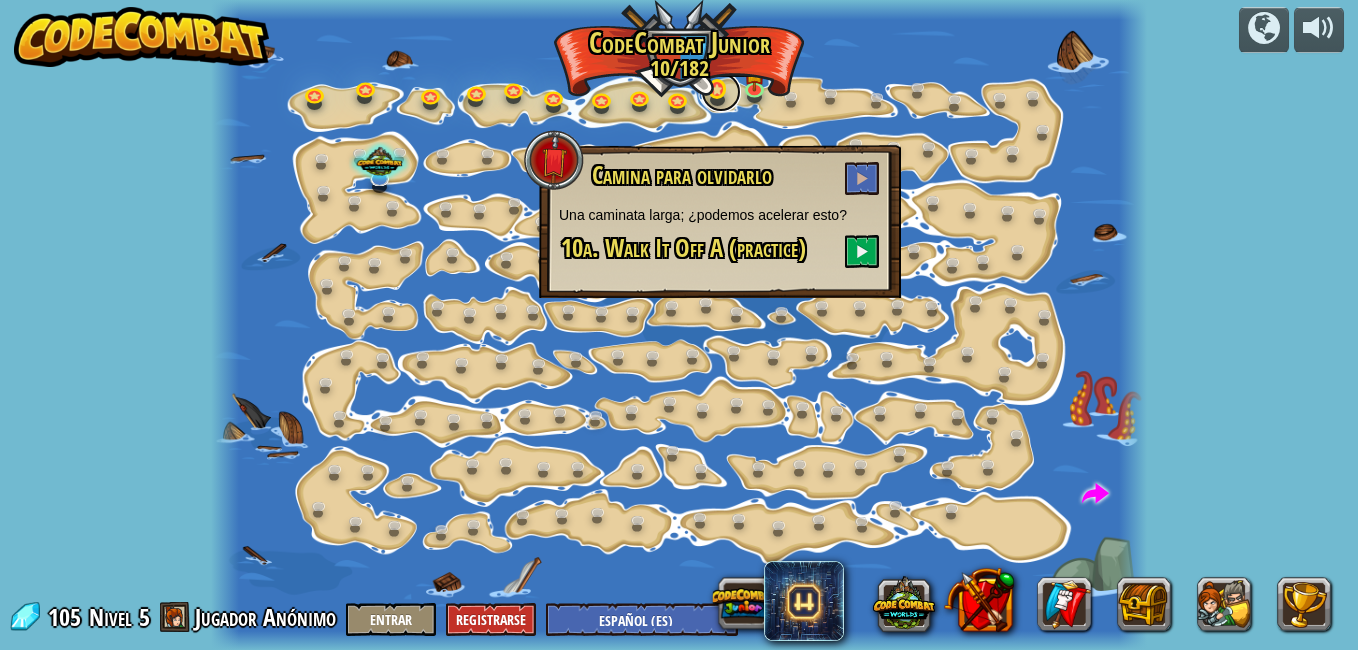 click at bounding box center [721, 92] 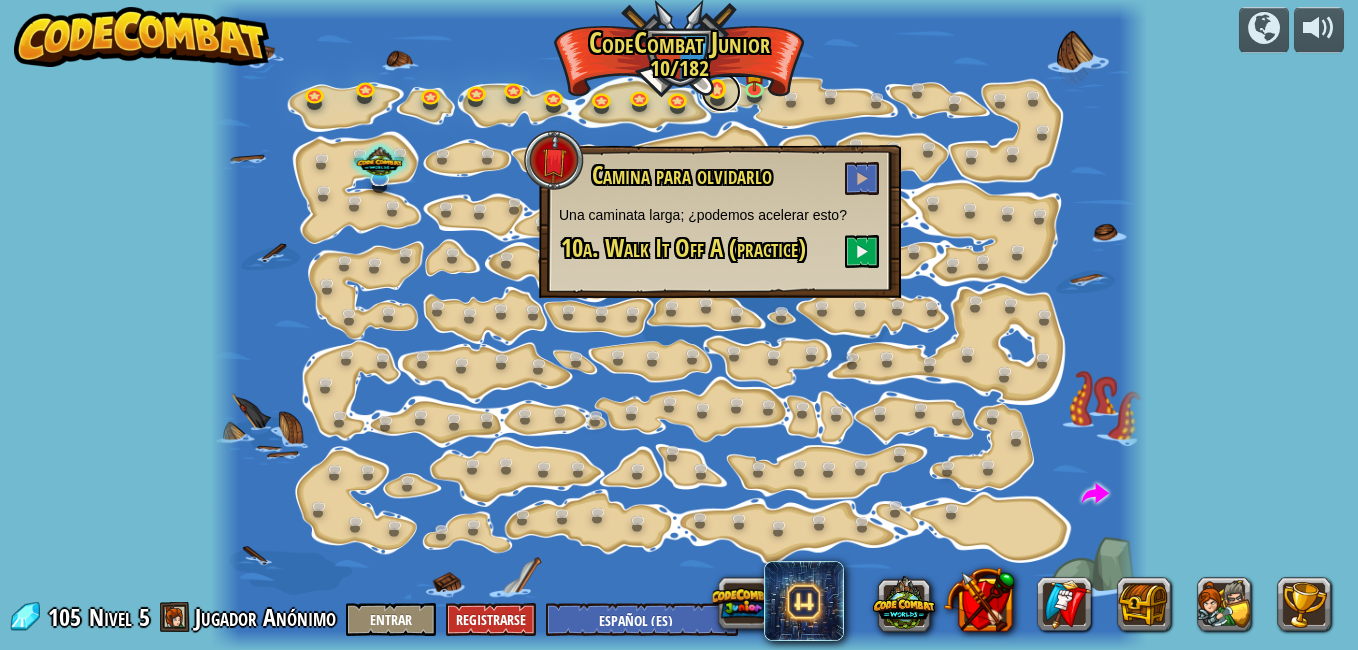 click at bounding box center [721, 92] 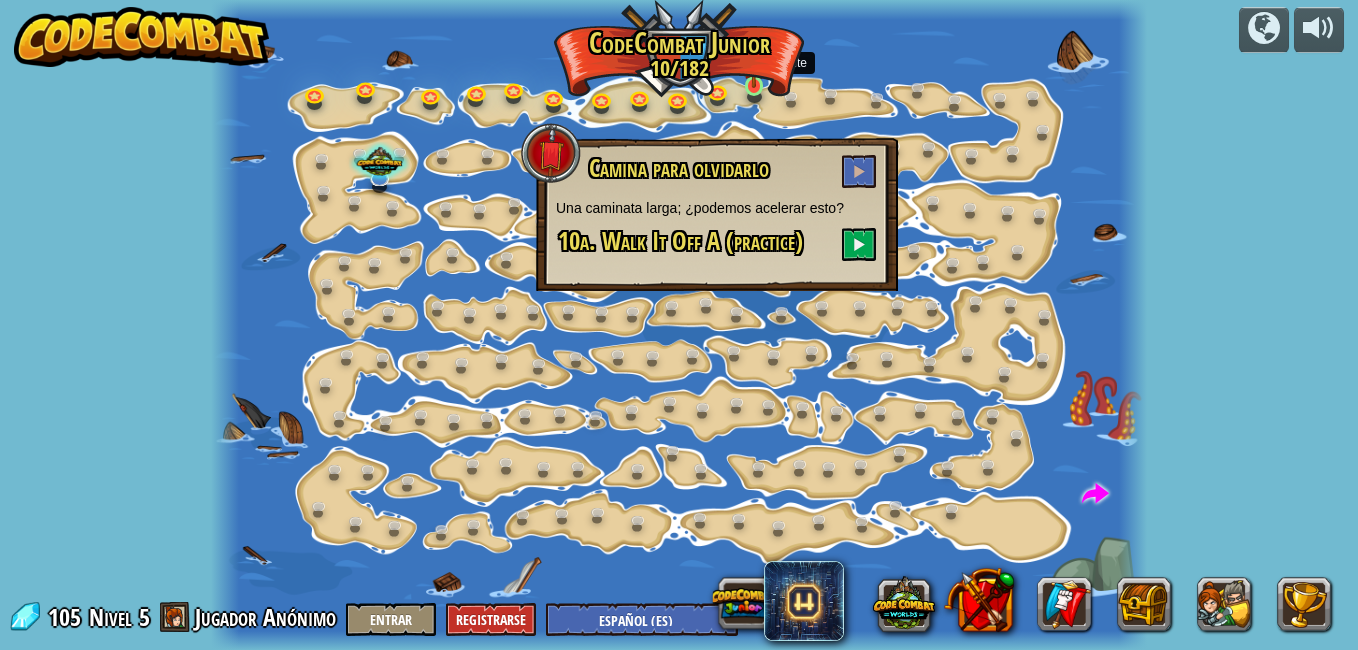 click at bounding box center [754, 63] 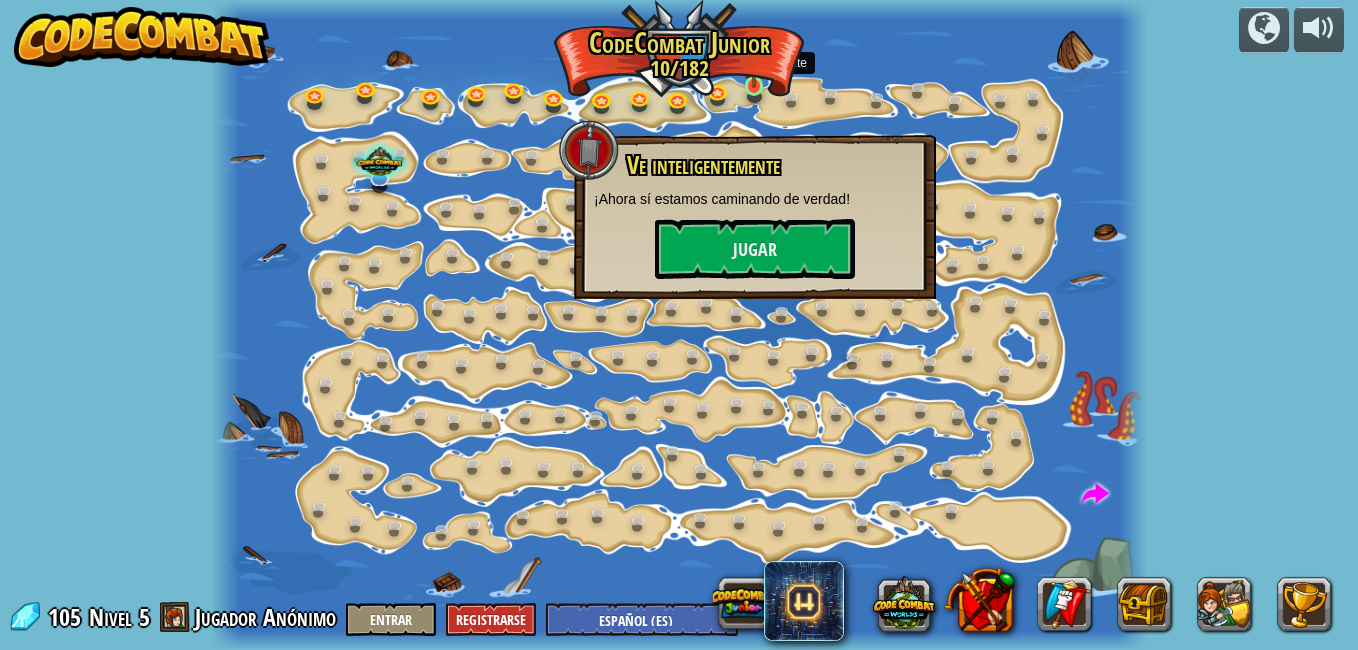click at bounding box center [754, 63] 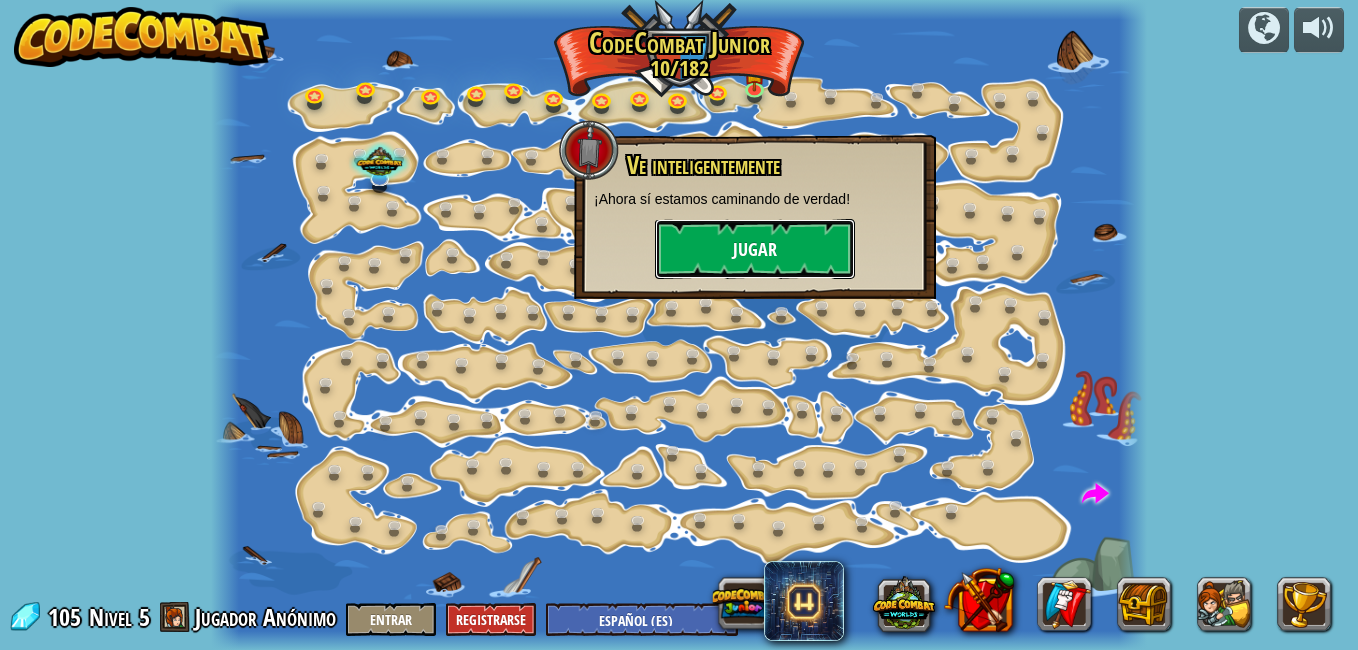 click on "Jugar" at bounding box center (755, 249) 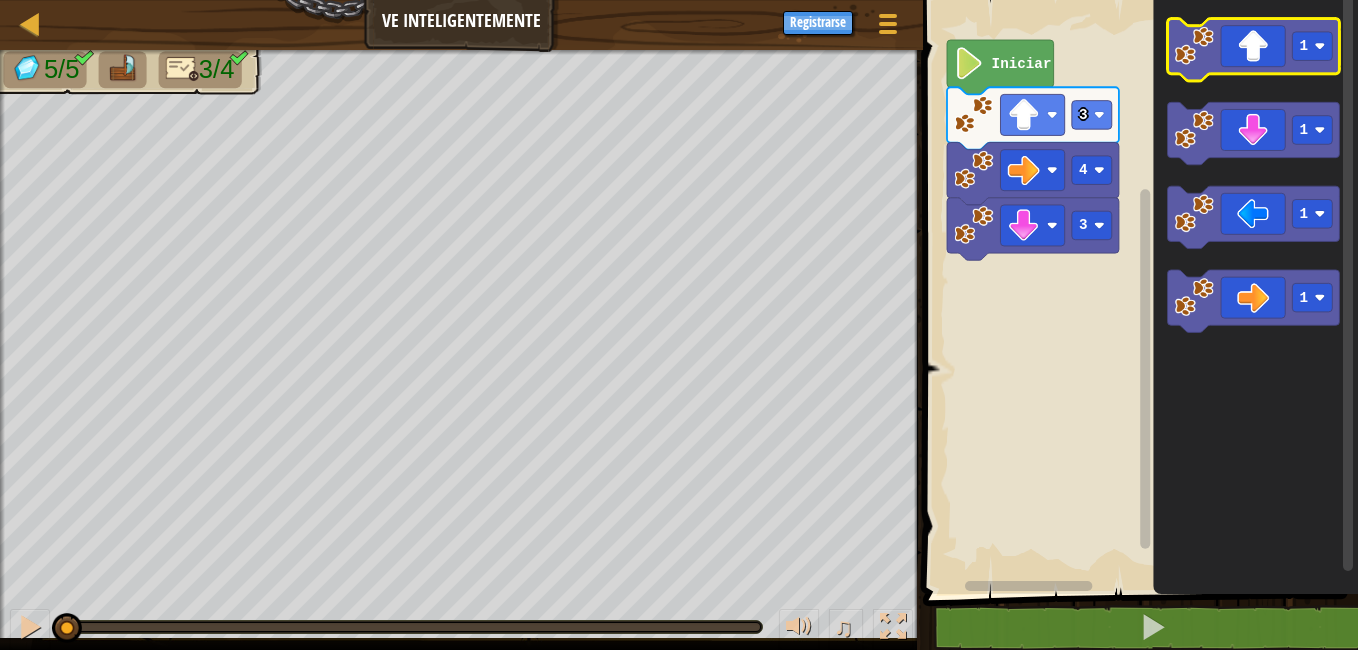 click 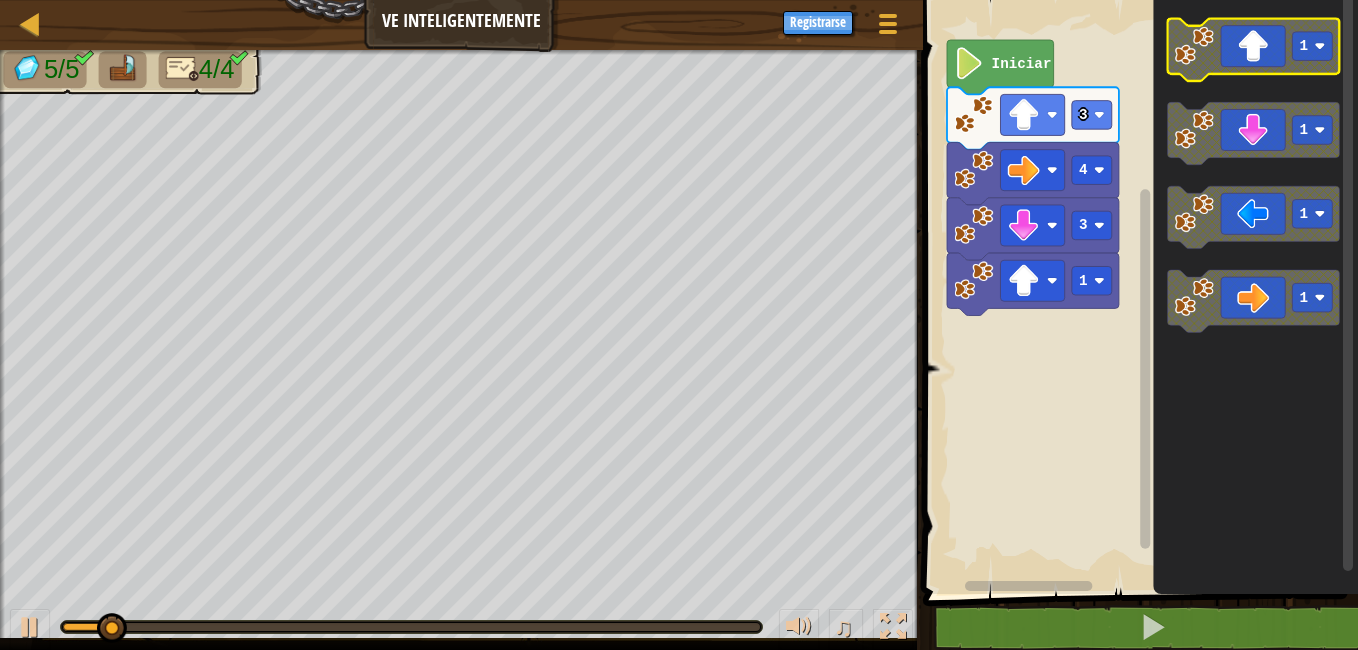 click 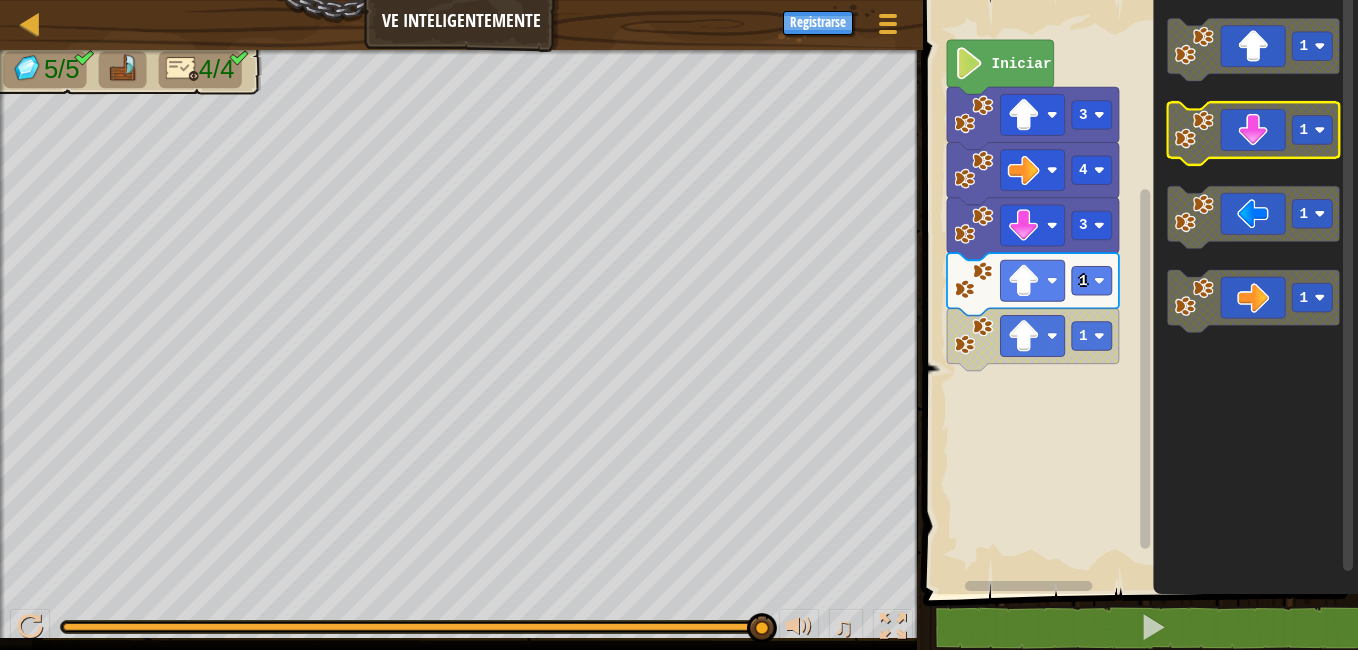 click 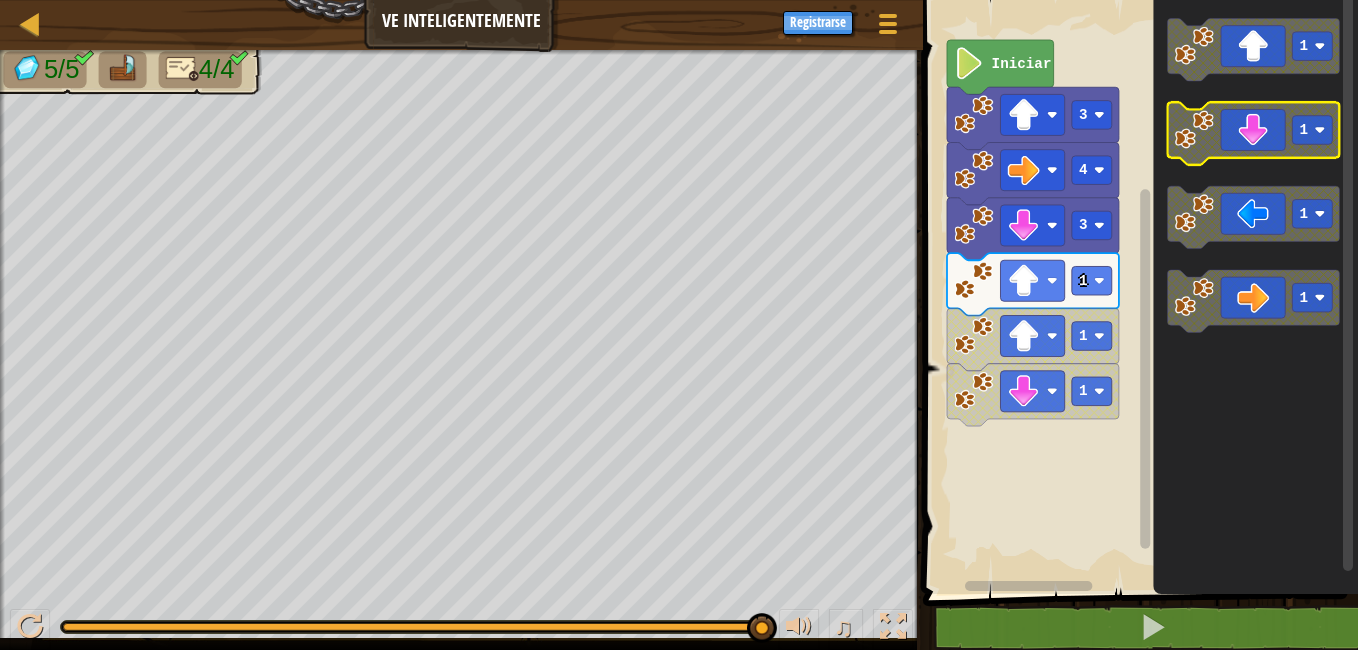 click 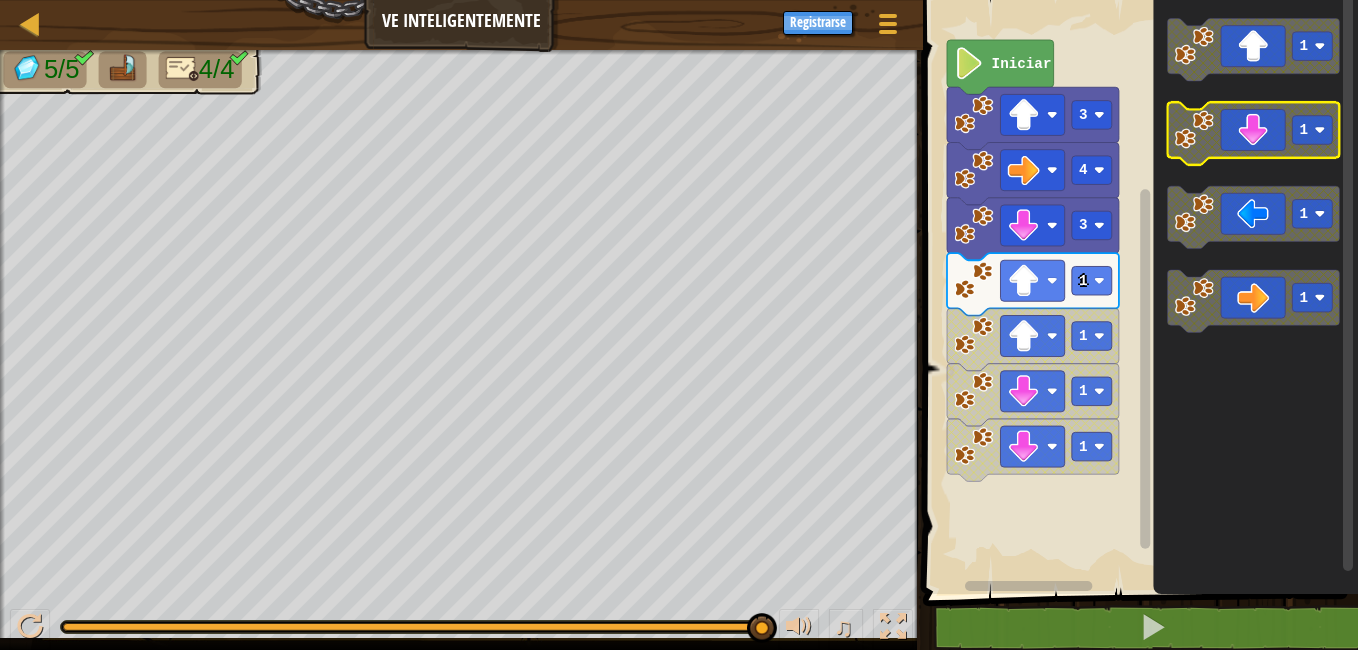 click 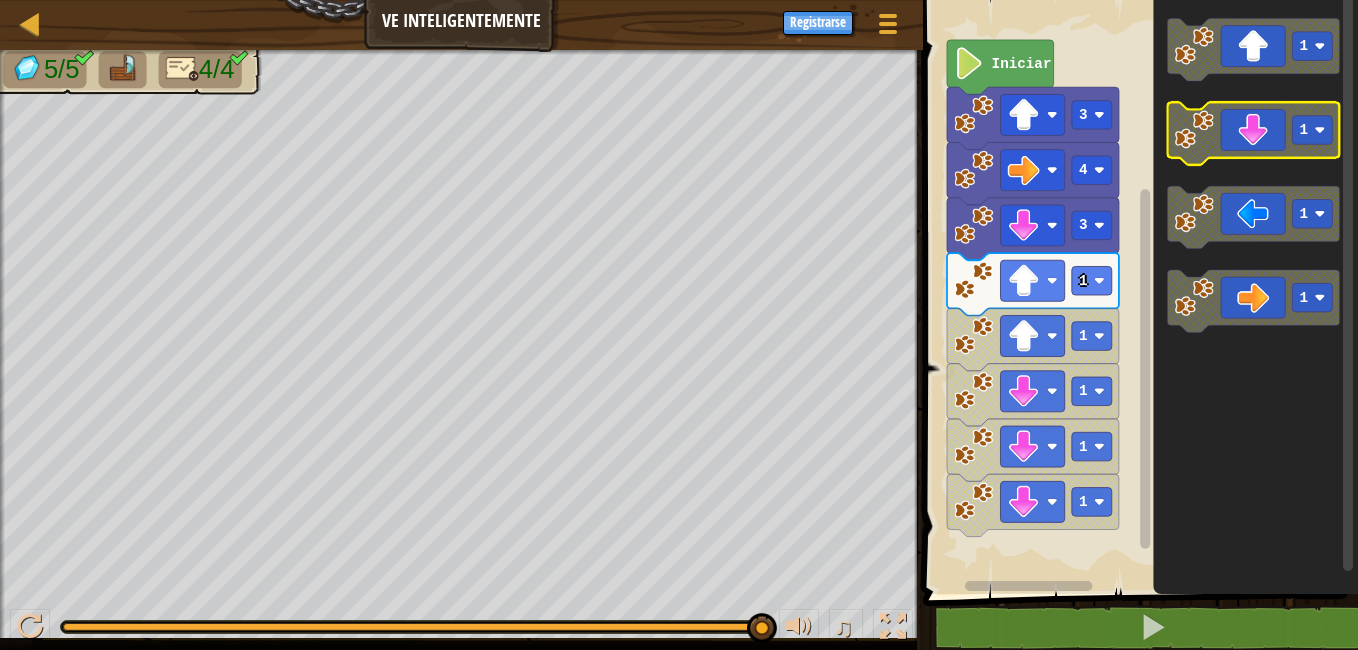 click 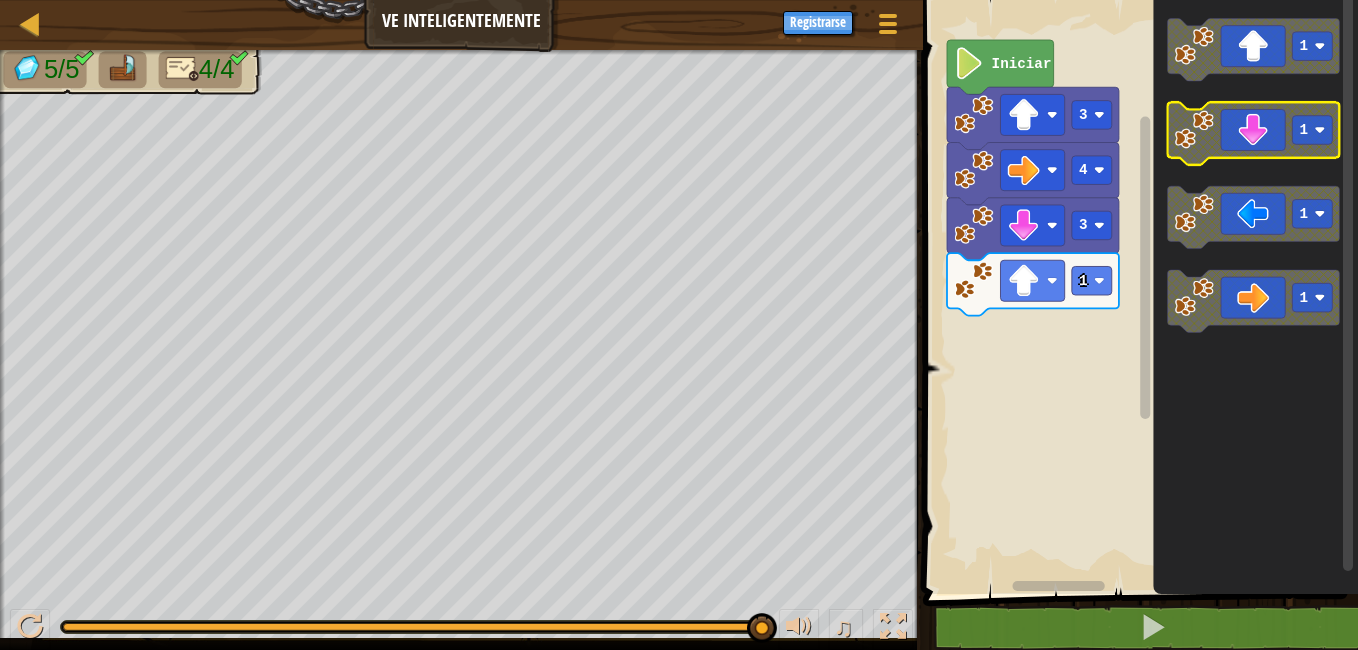 click 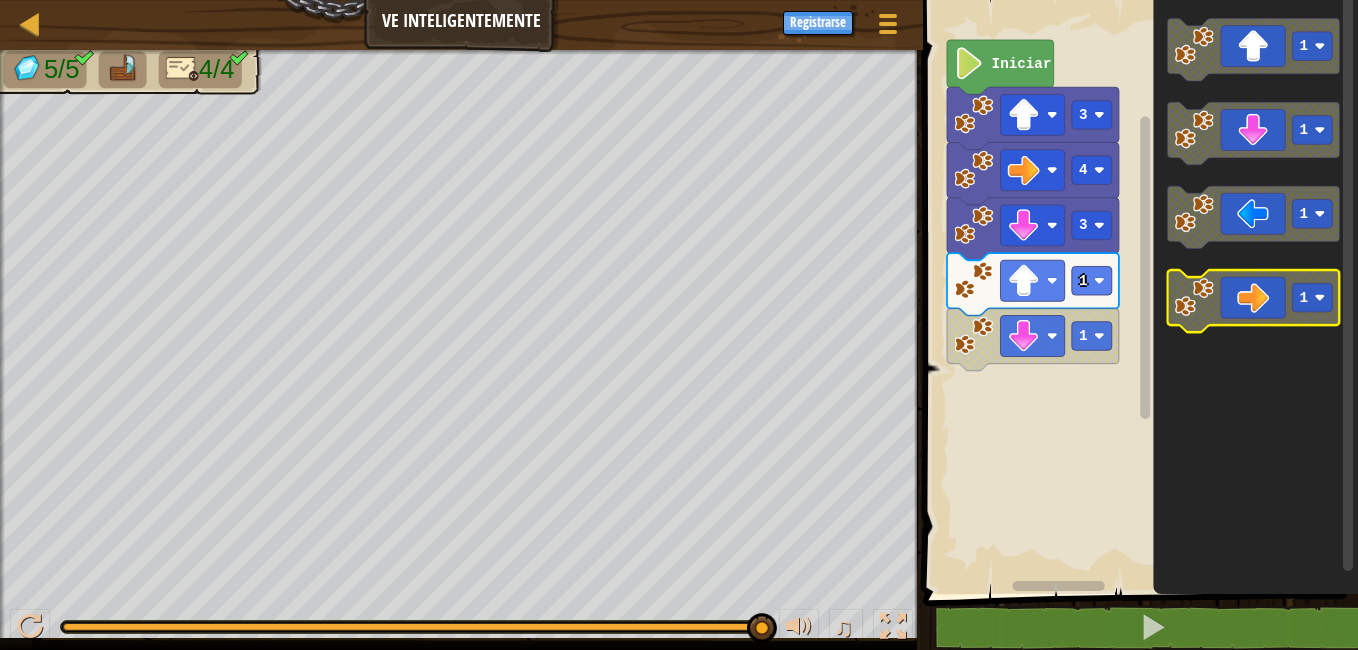 click 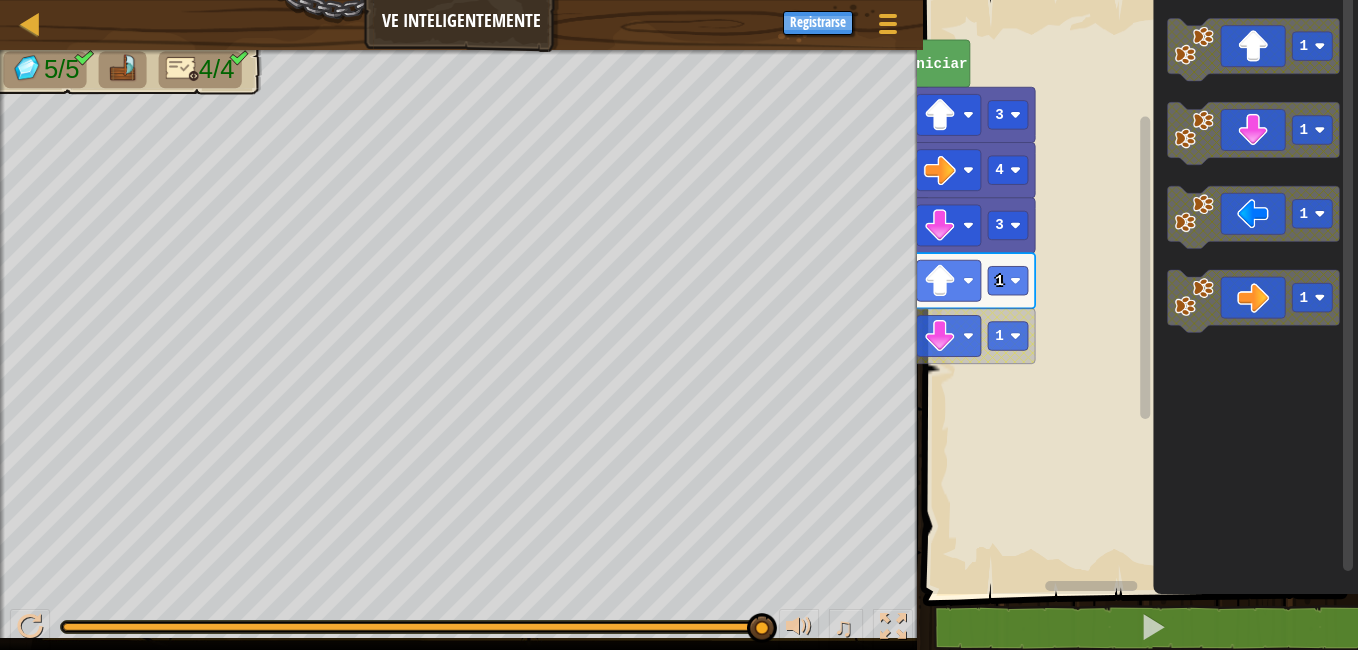 click 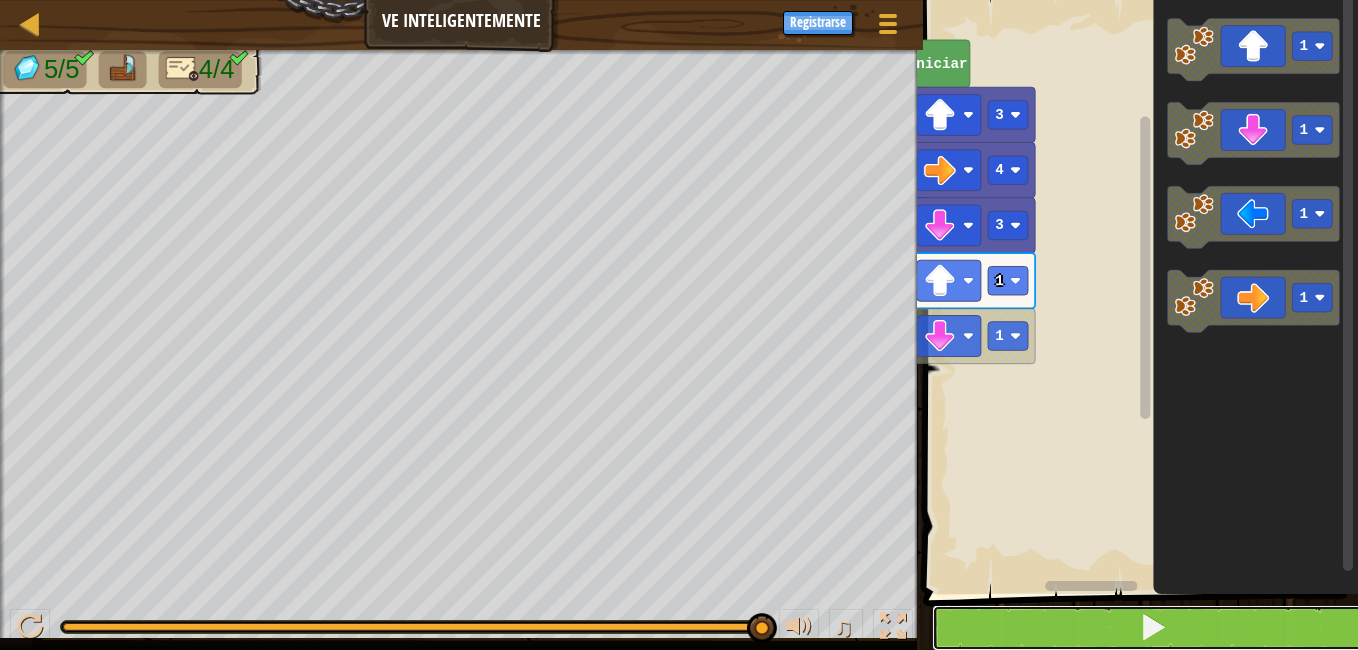 click at bounding box center (1152, 628) 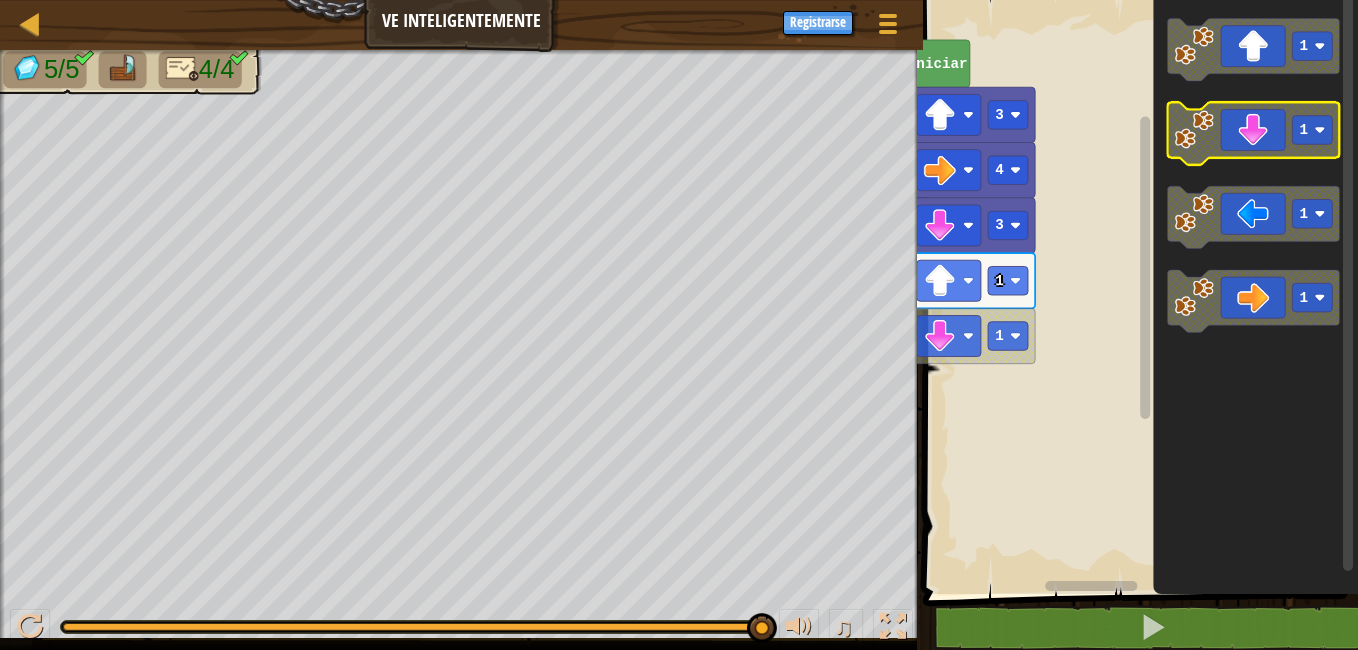 click 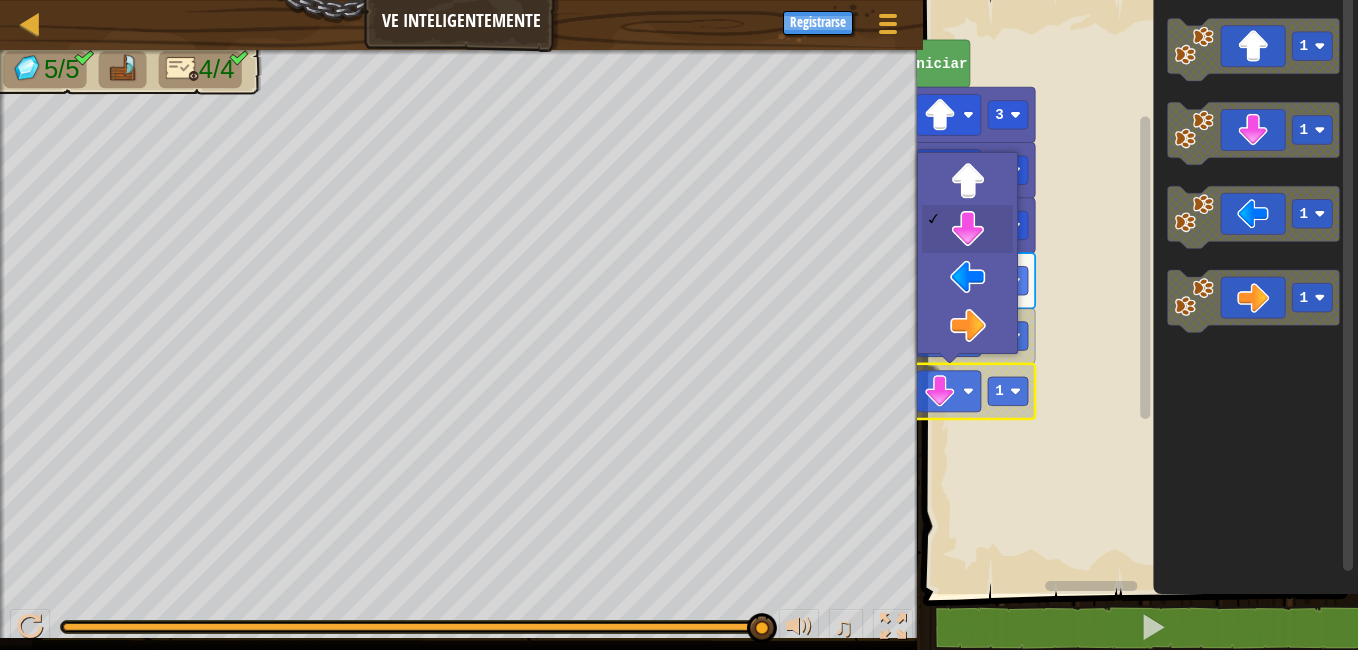 click 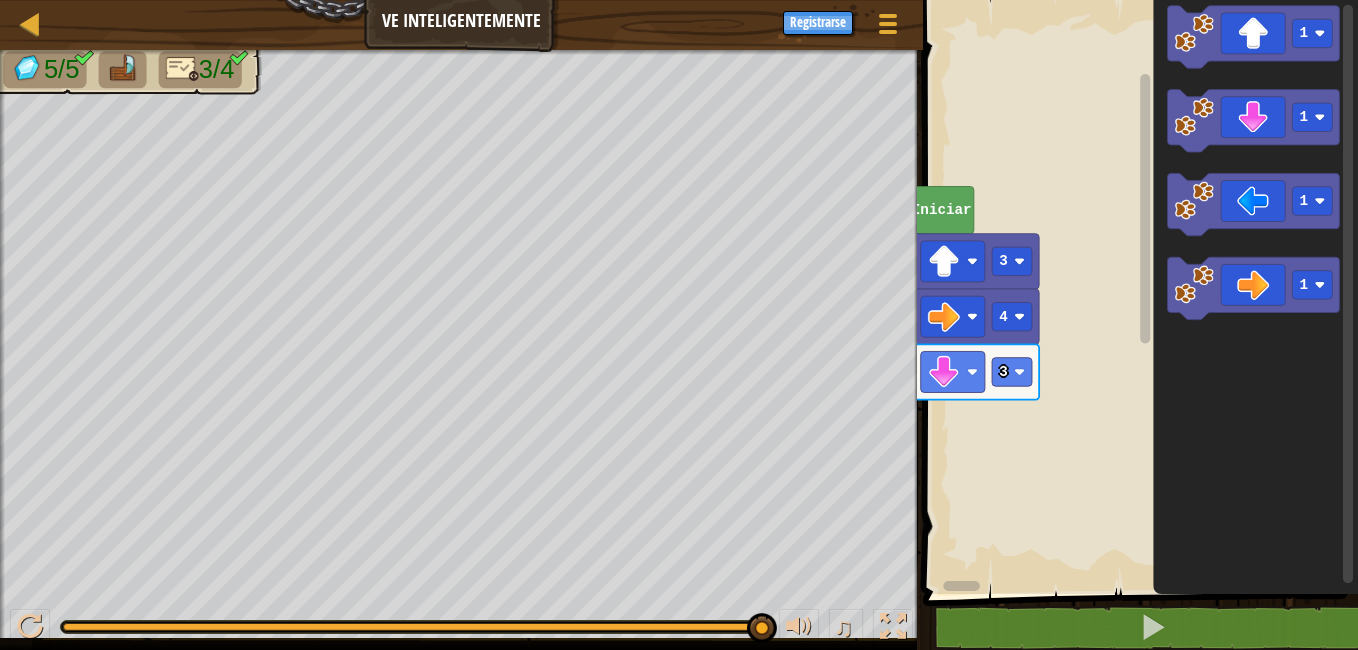 click 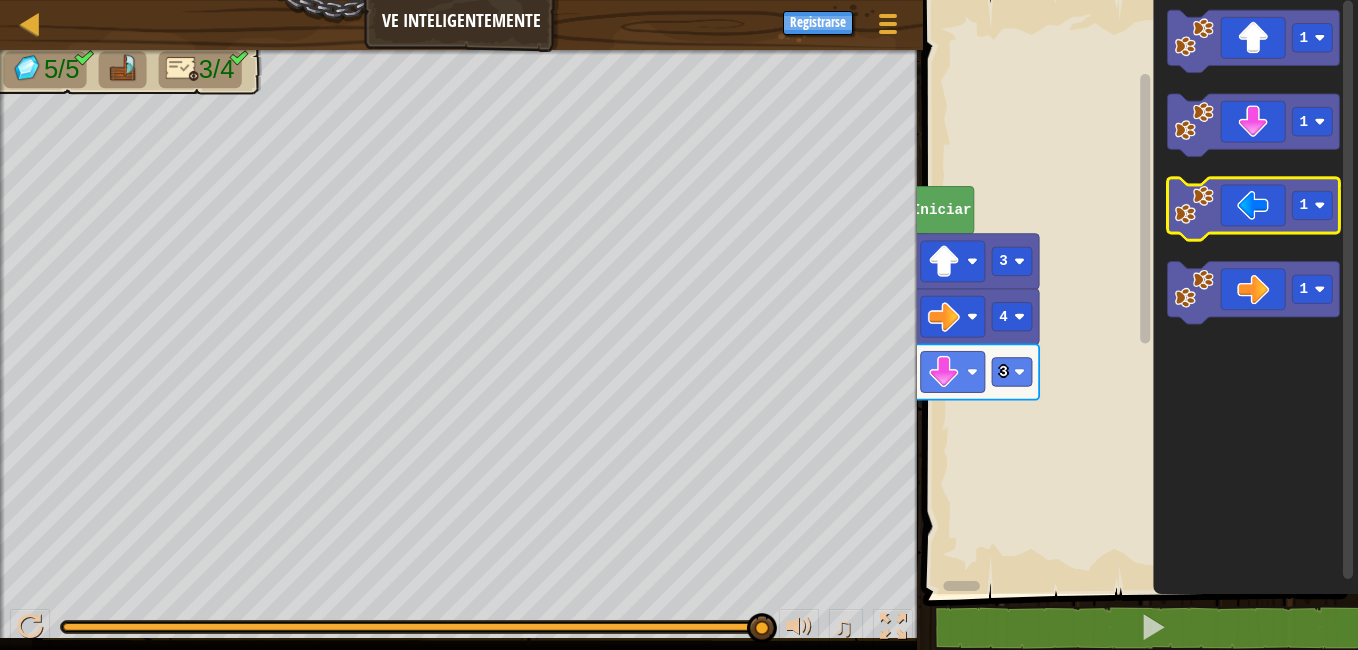 click 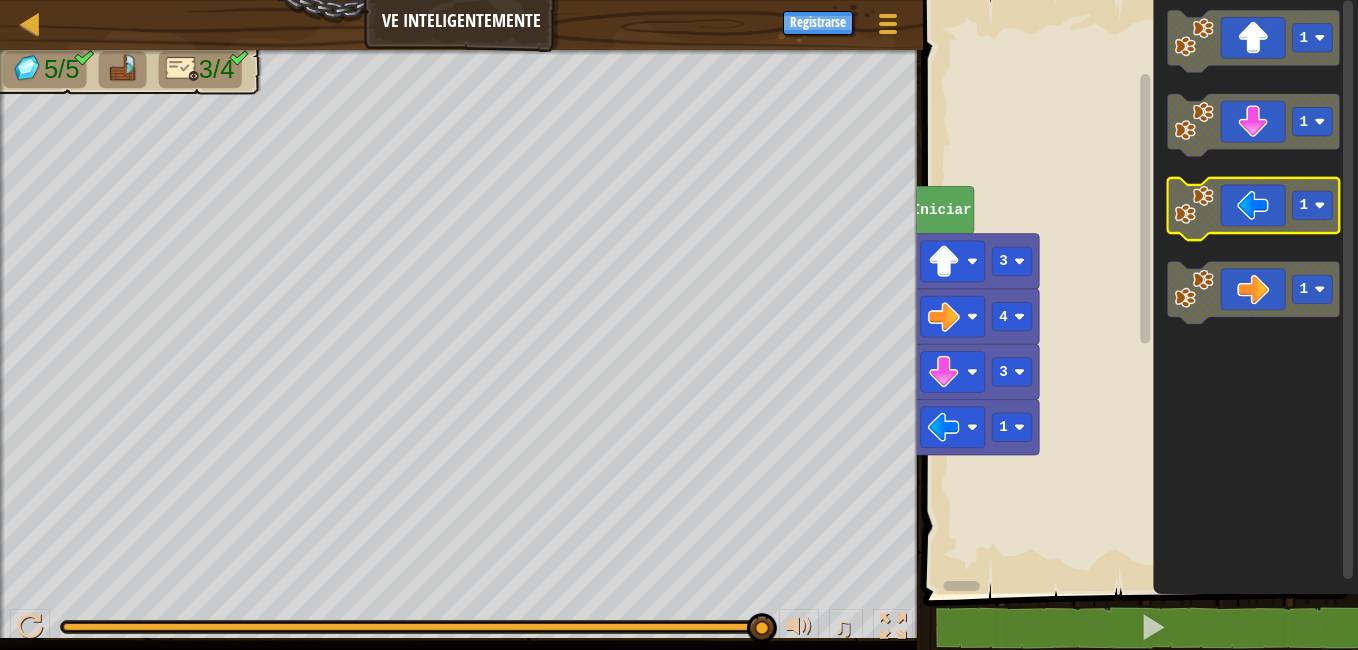 click 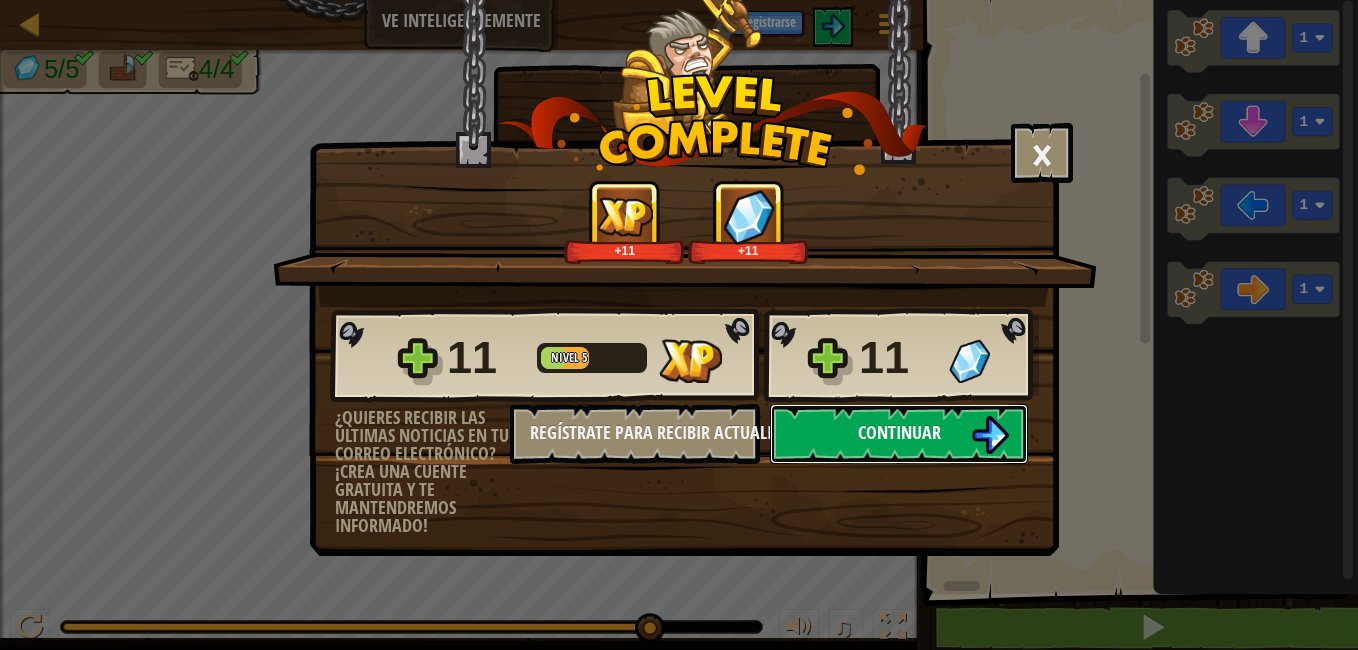 click on "Continuar" at bounding box center (899, 434) 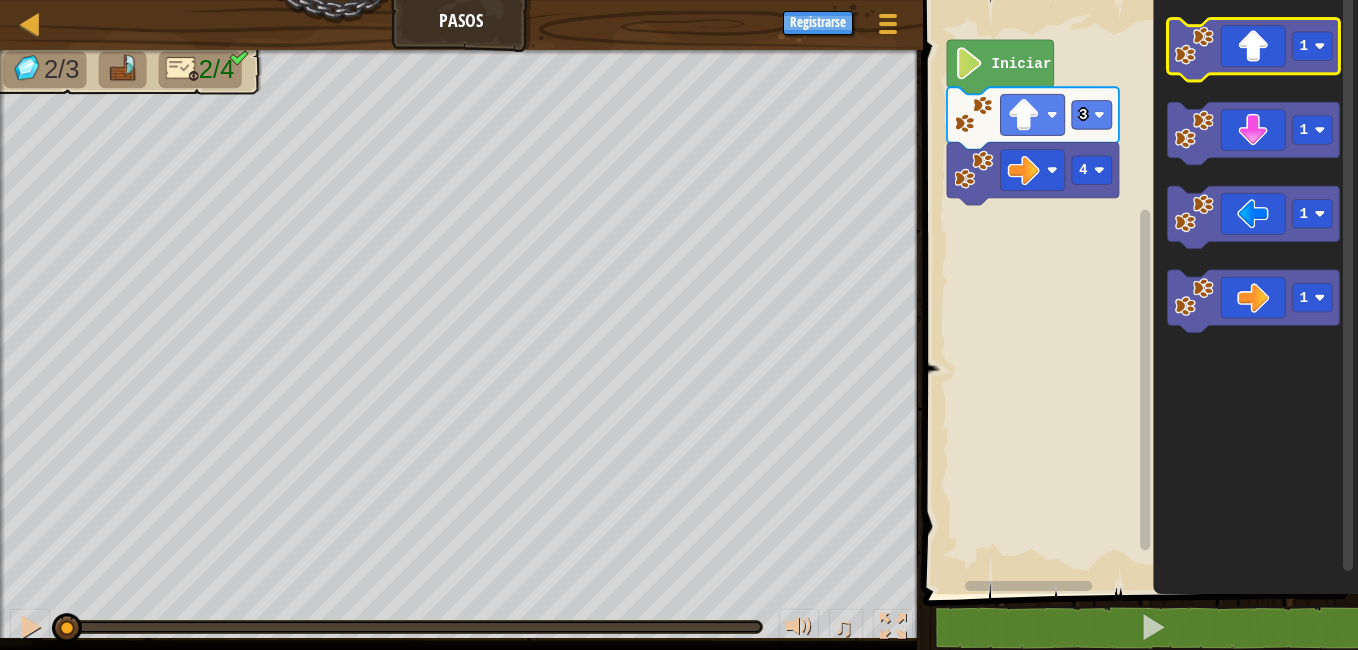 click 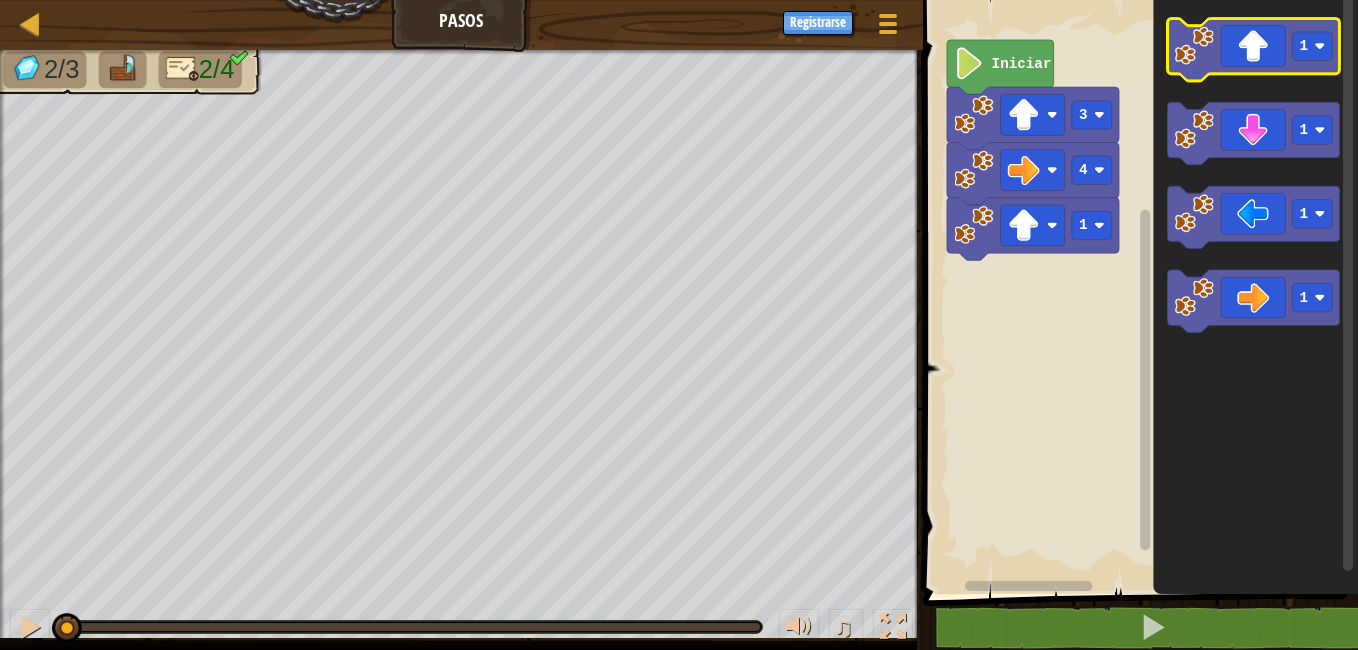 click 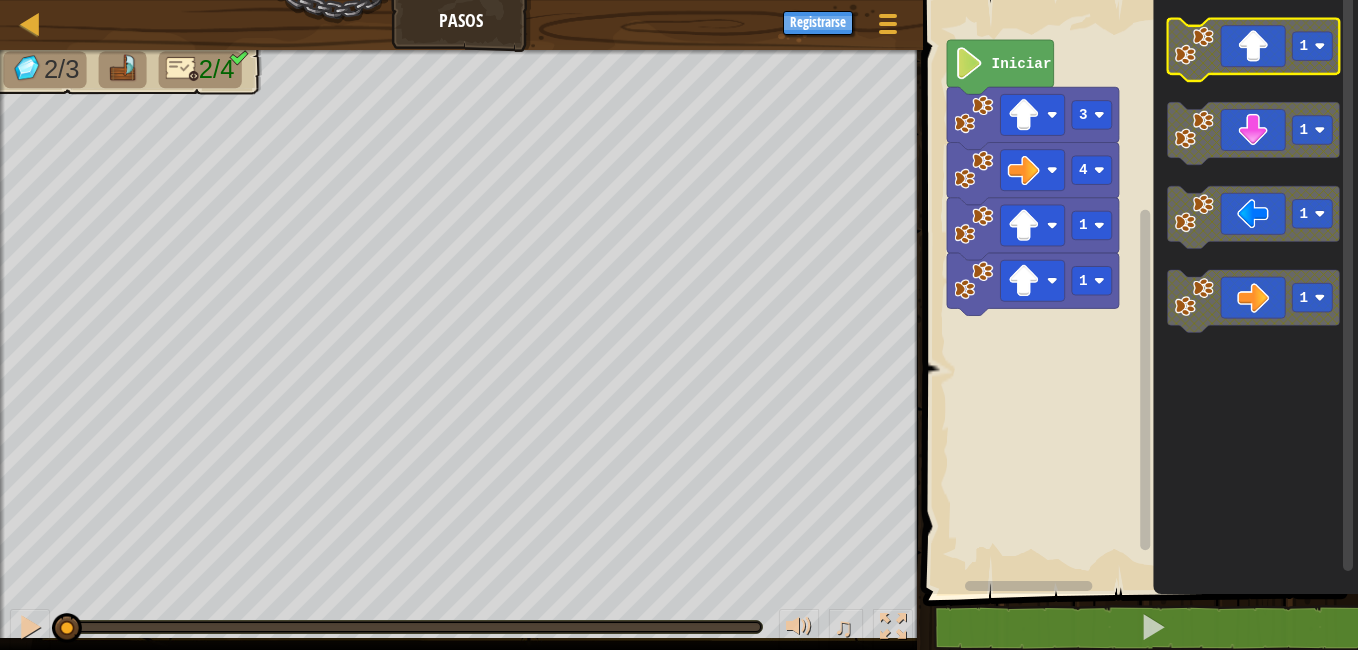 click 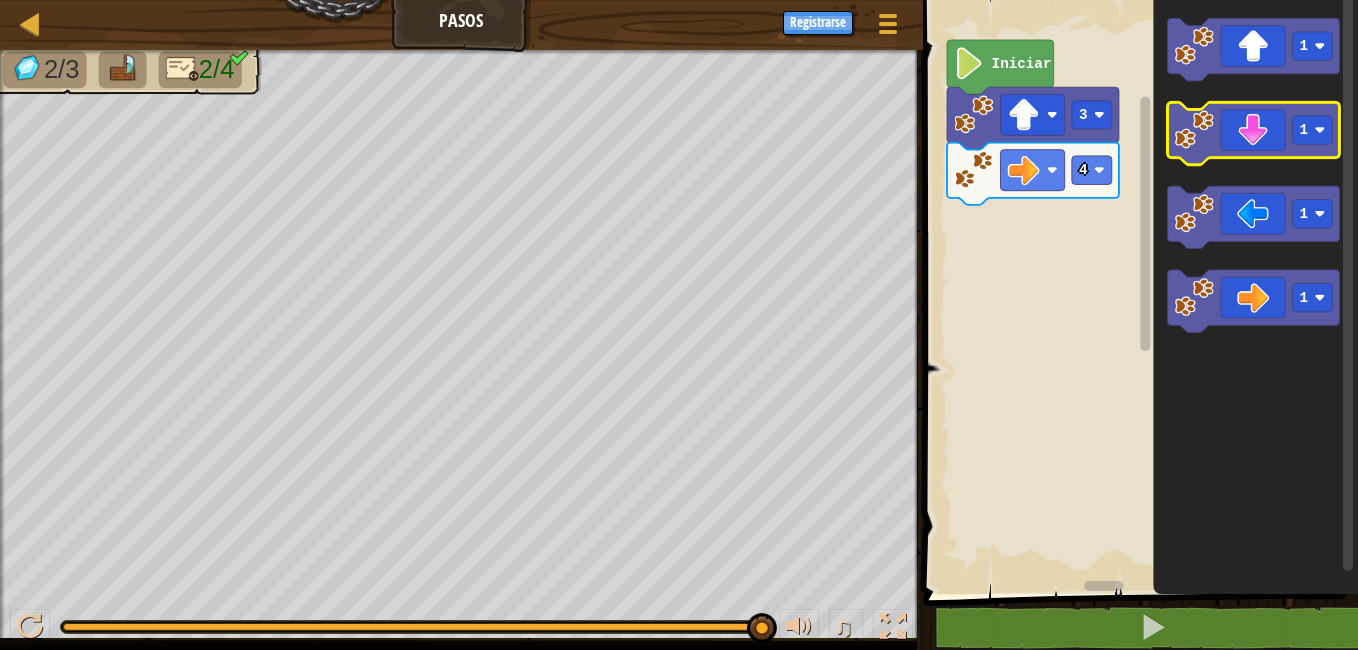 click 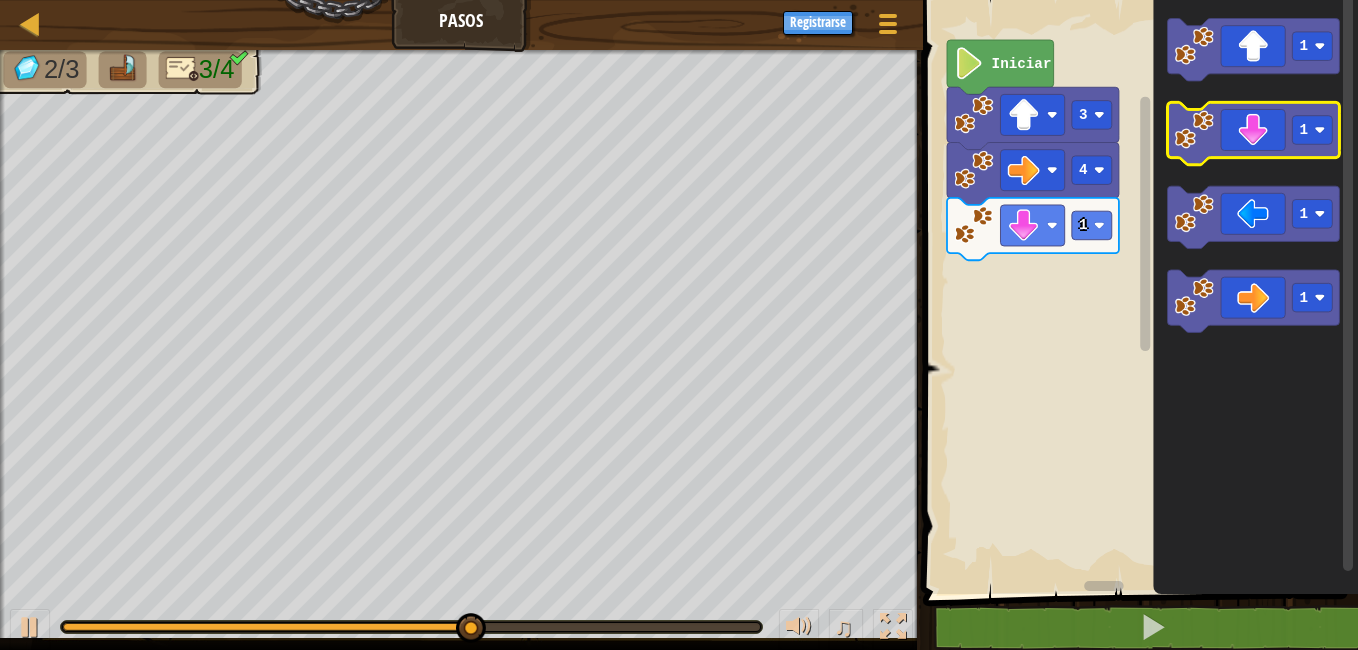 click 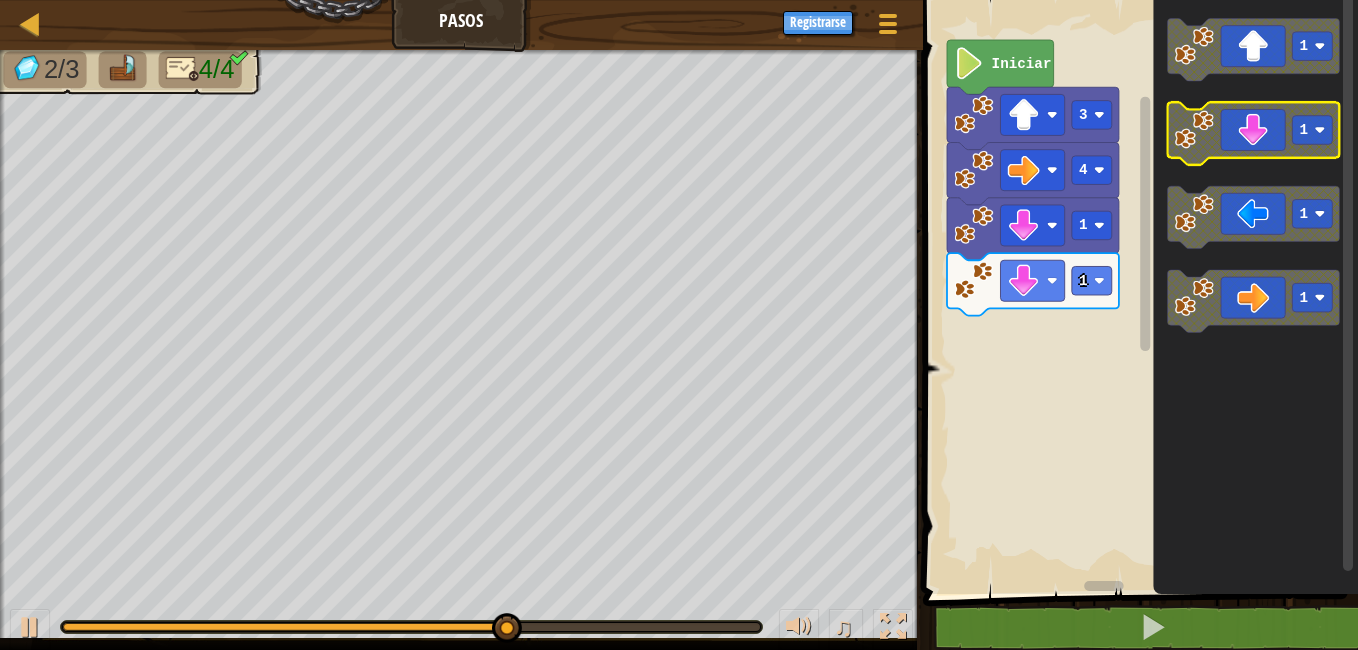 click on "1 1 1 1" 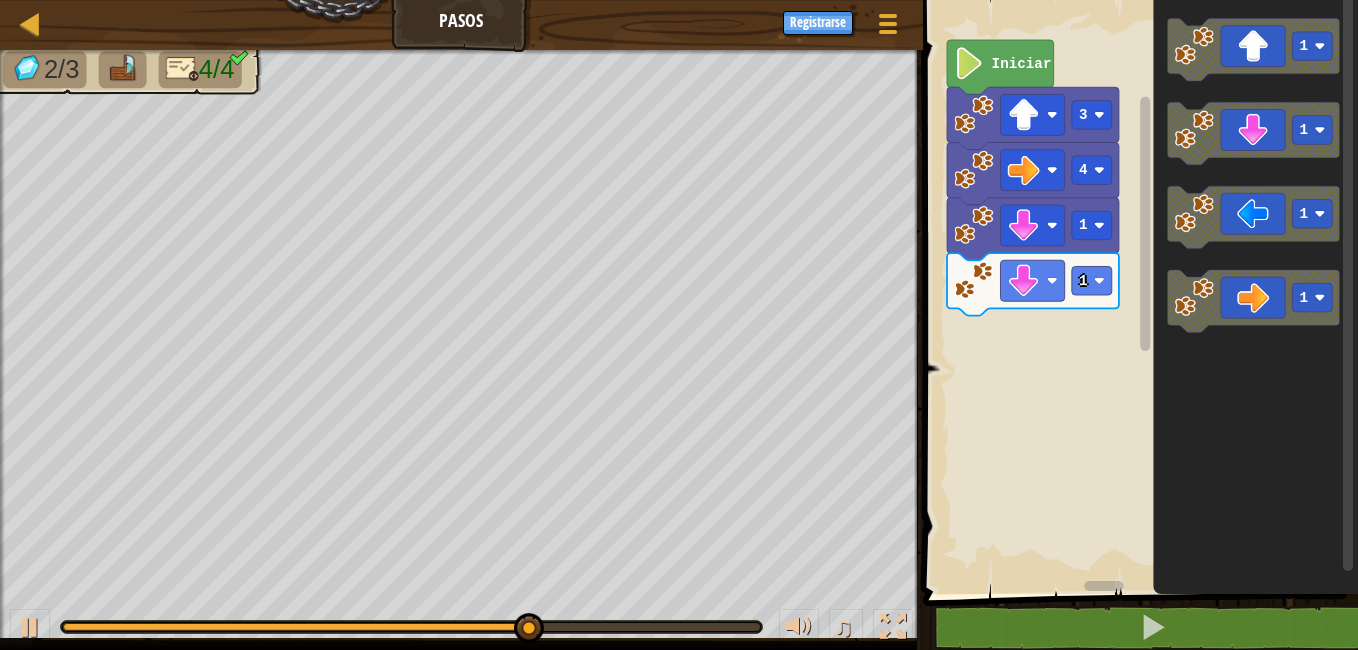 click 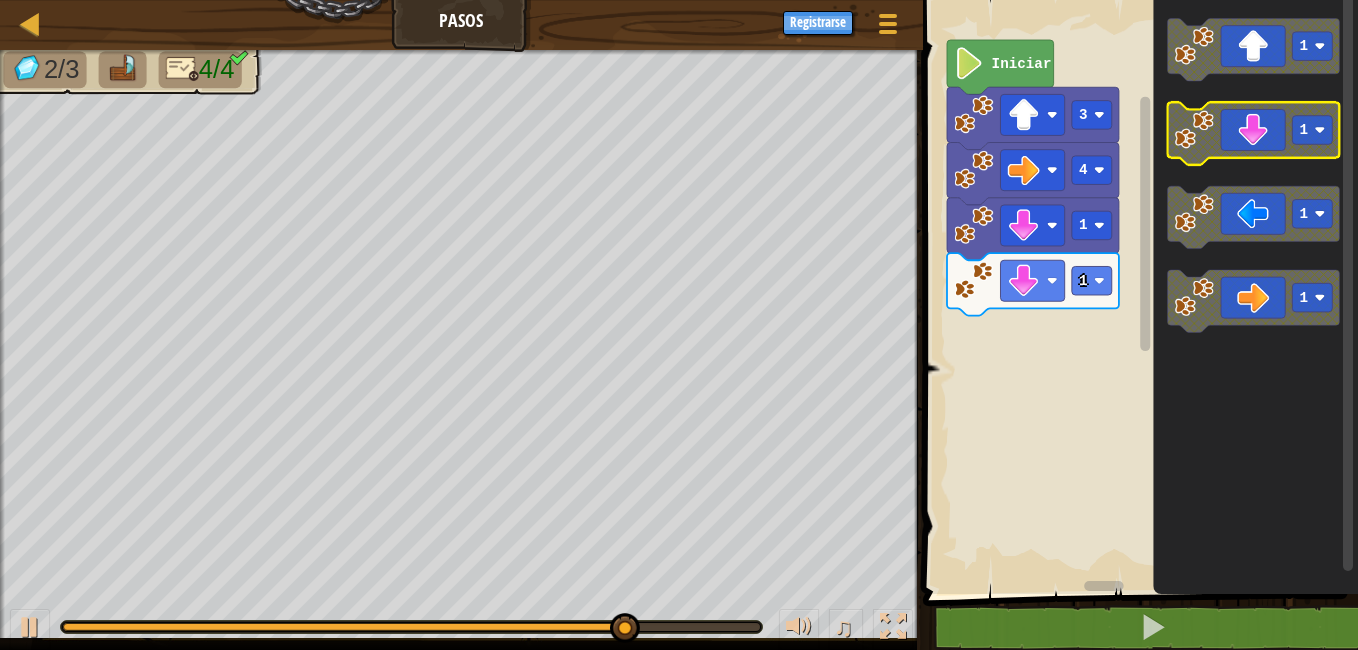 click 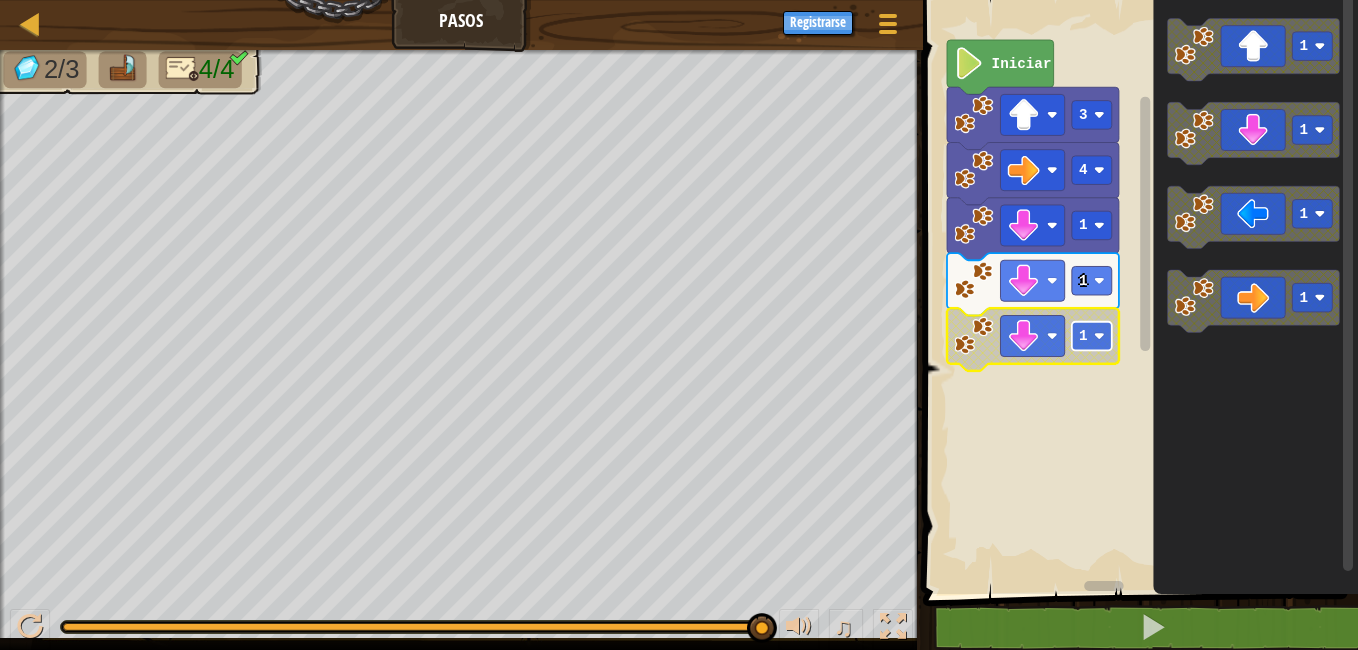 click 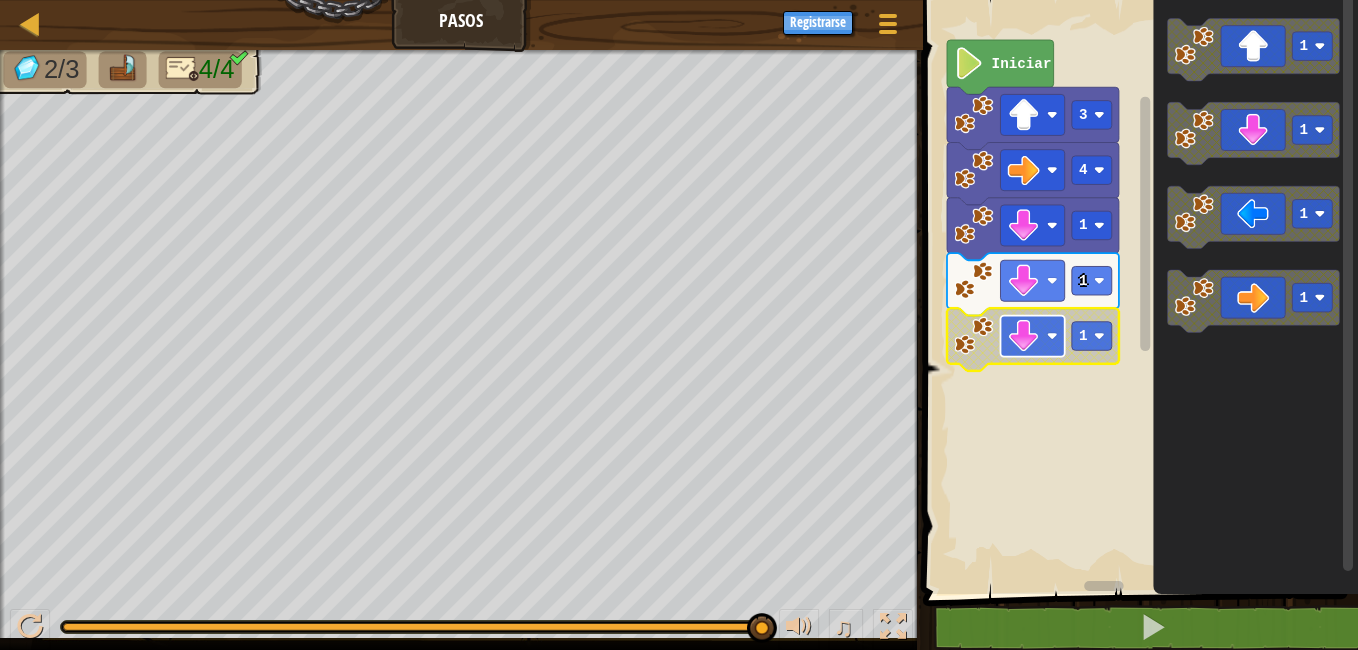 click 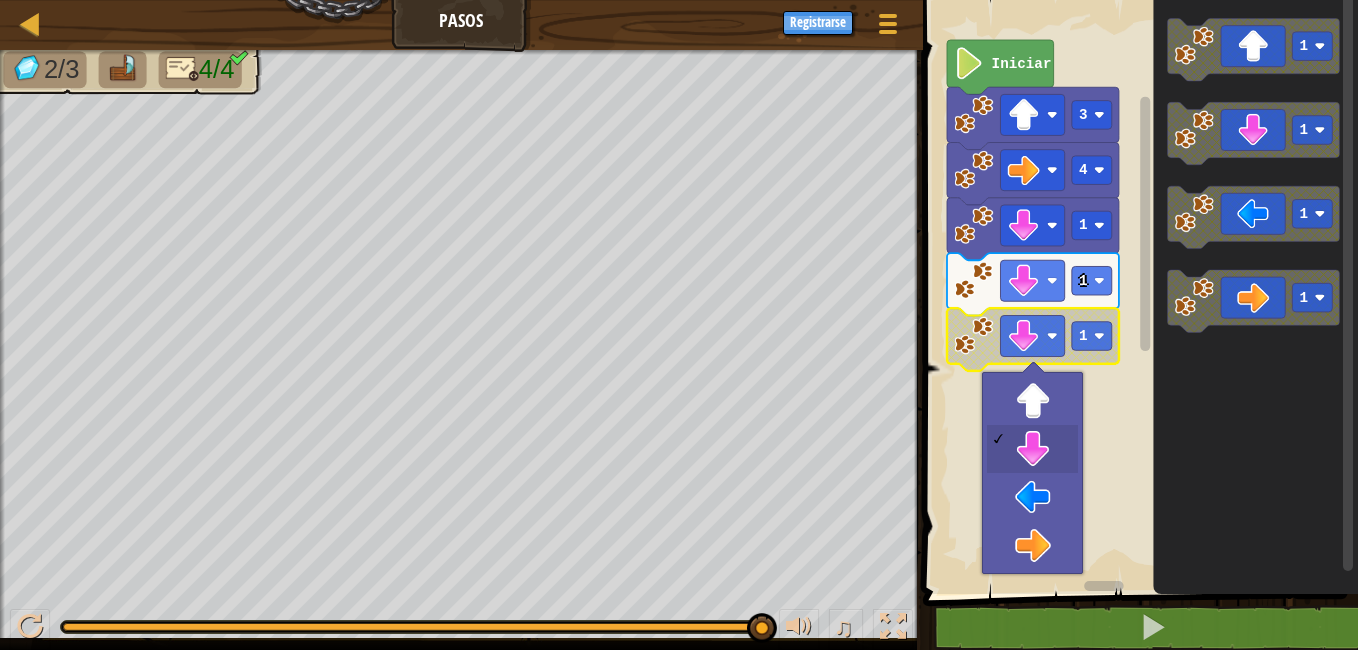 click on "Mapa Pasos Menú del Juego Registrarse 1     הההההההההההההההההההההההההההההההההההההההההההההההההההההההההההההההההההההההההההההההההההההההההההההההההההההההההההההההההההההההההההההההההההההההההההההההההההההההההההההההההההההההההההההההההההההההההההההההההההההההההההההההההההההההההההההההההההההההההההההההההההההההההההההההה XXXXXXXXXXXXXXXXXXXXXXXXXXXXXXXXXXXXXXXXXXXXXXXXXXXXXXXXXXXXXXXXXXXXXXXXXXXXXXXXXXXXXXXXXXXXXXXXXXXXXXXXXXXXXXXXXXXXXXXXXXXXXXXXXXXXXXXXXXXXXXXXXXXXXXXXXXXXXXXXXXXXXXXXXXXXXXXXXXXXXXXXXXXXXXXXXXXXXXXXXXXXXXXXXXXXXXXXXXXXXXXXXXXXXXXXXXXXXXXXXXXXXXXXXXXXXXXX Solución × Bloques 1 2 3 go ( 'up' ,   3 ) go ( 'right' ,   4 )     Iniciar 3 4 1 1 1 1 1 1 1 código Salvado Lenguaje de programación : Python Statement   /  Call   /  go('up', 1) go('down', 1) × 2/3" at bounding box center (679, 0) 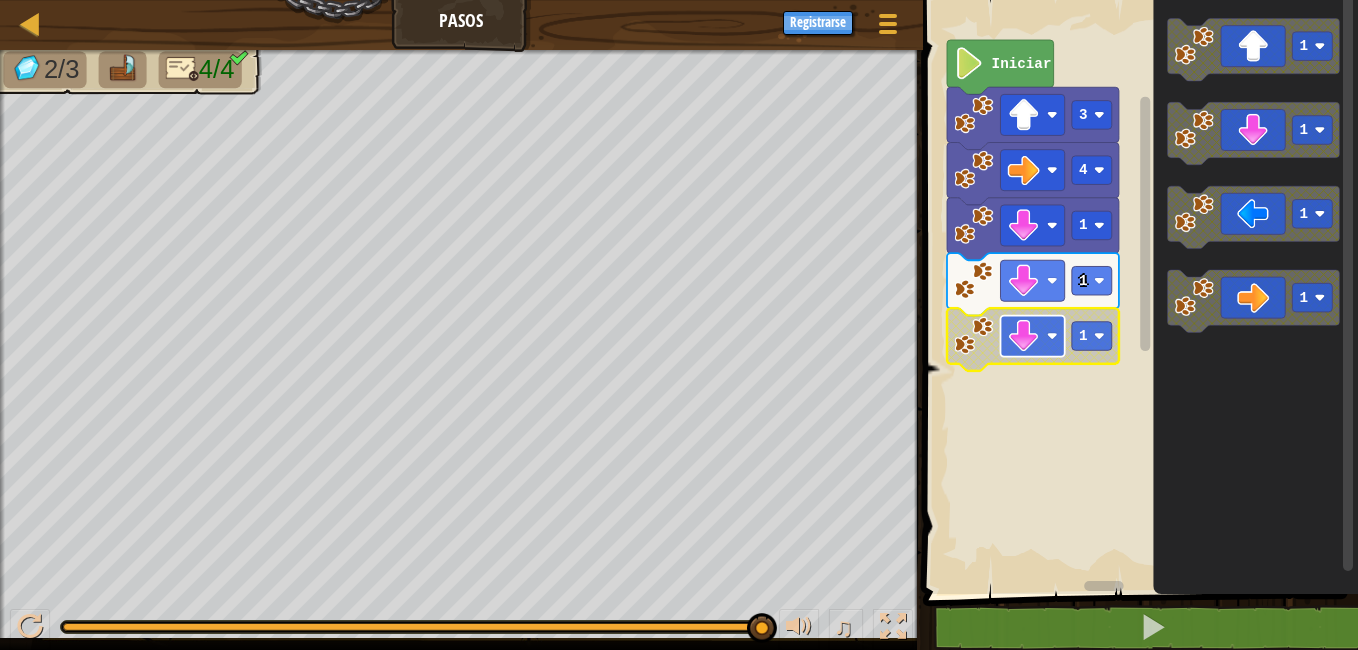 click 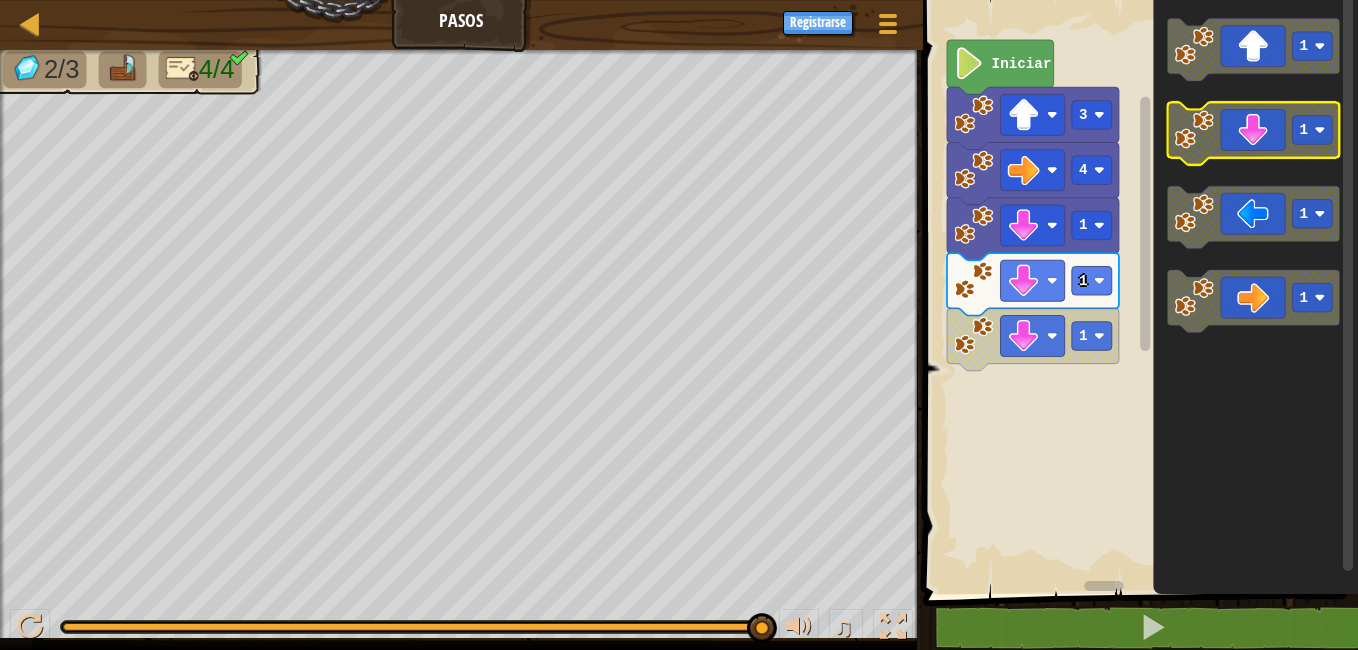 click 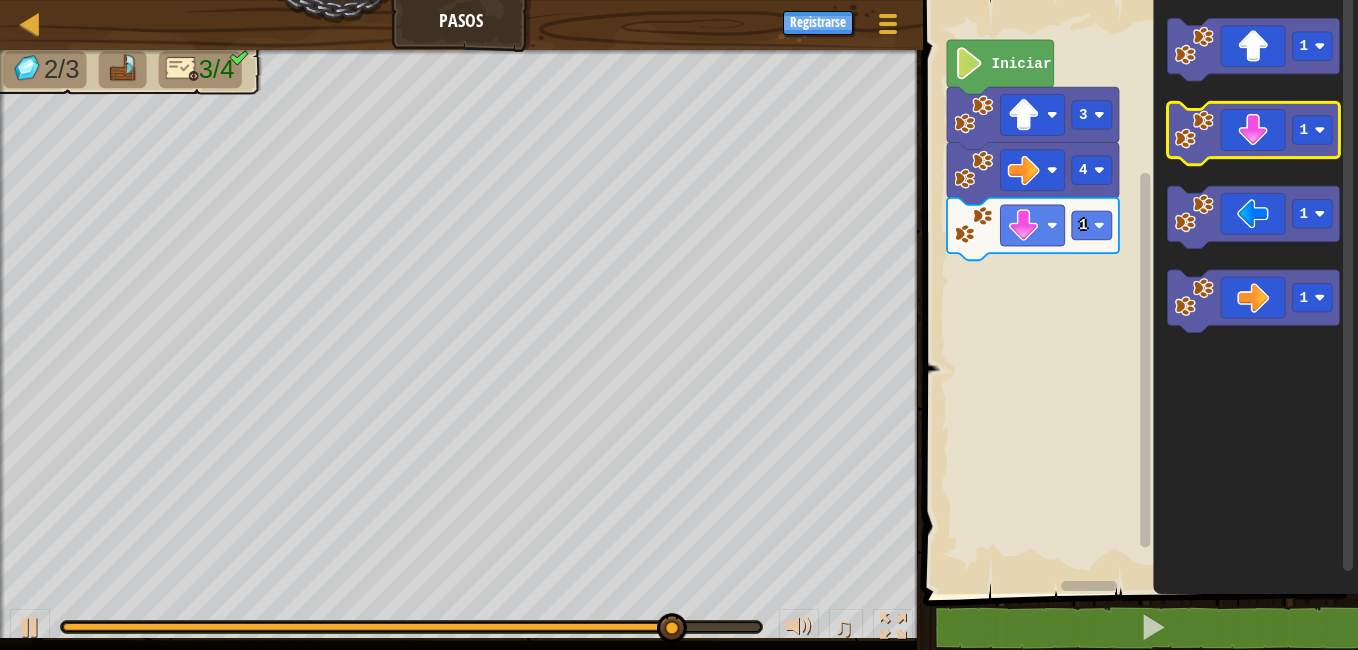 click 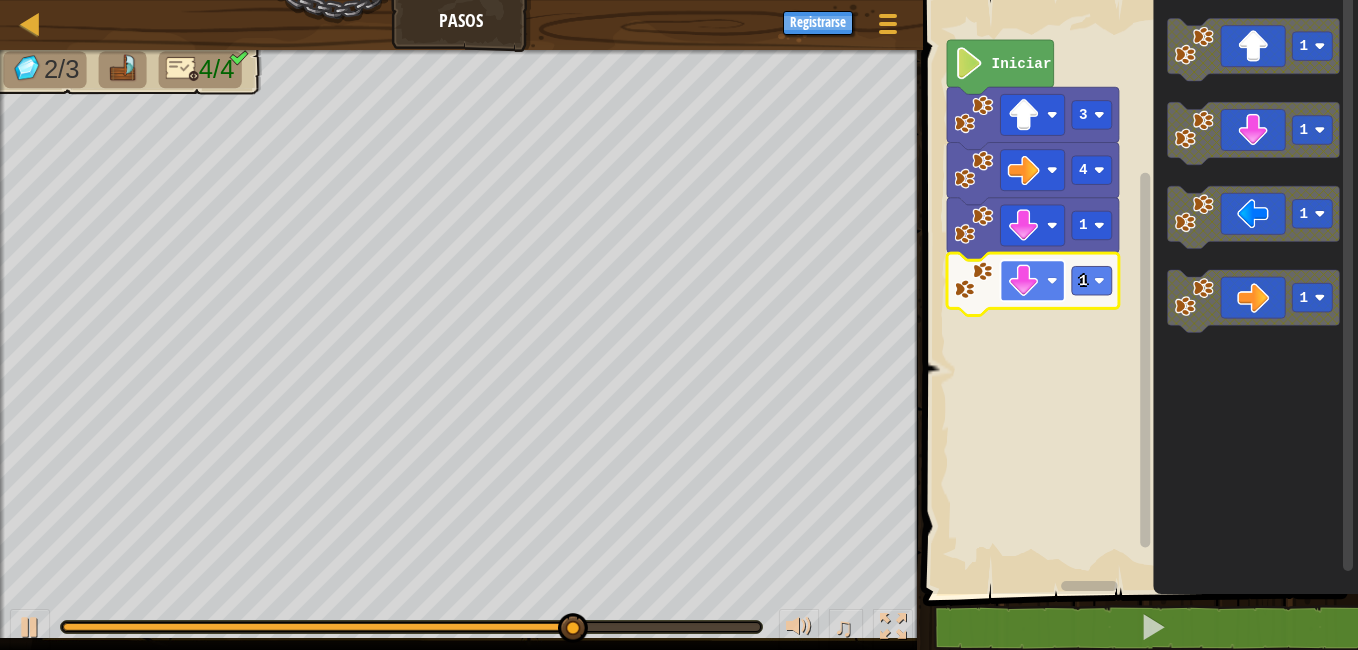 click 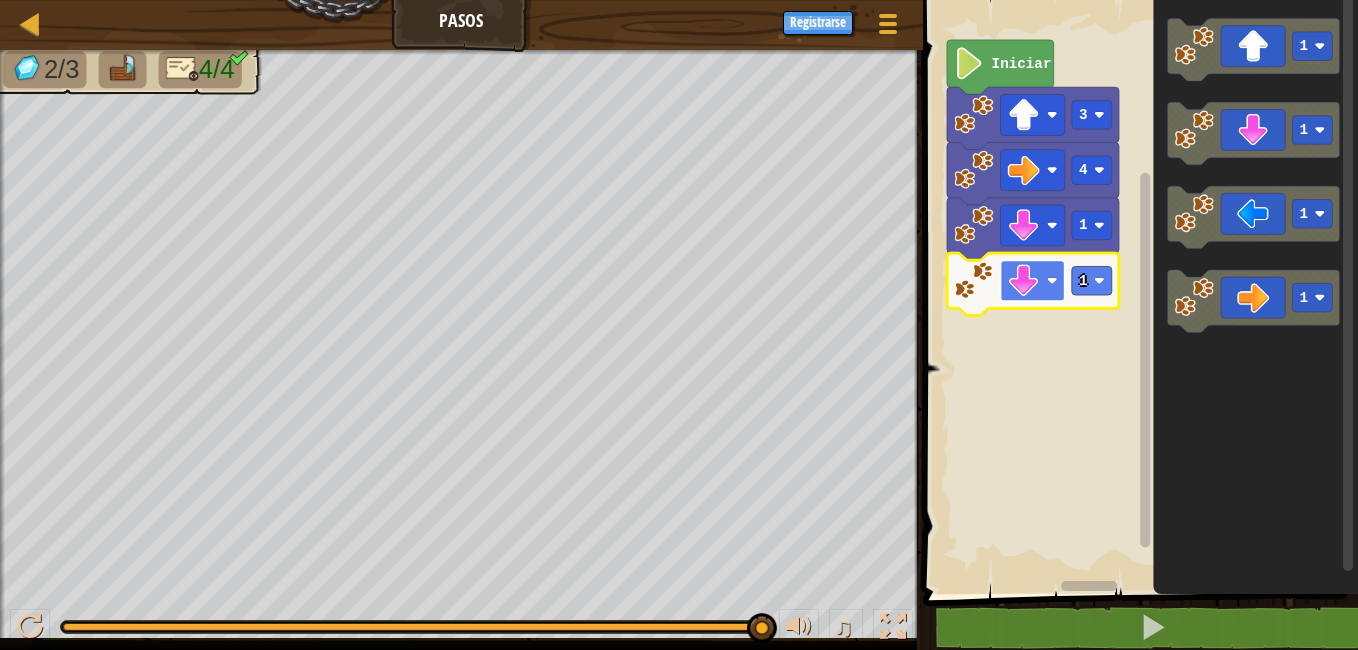click 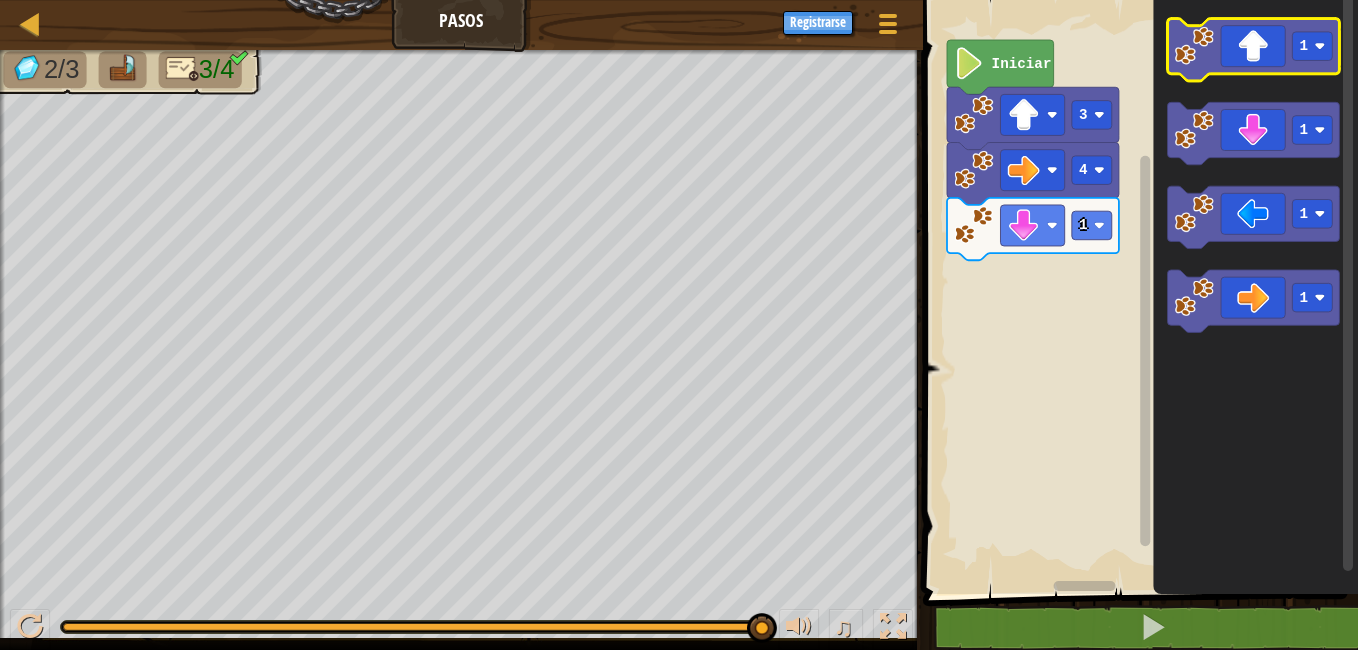 click 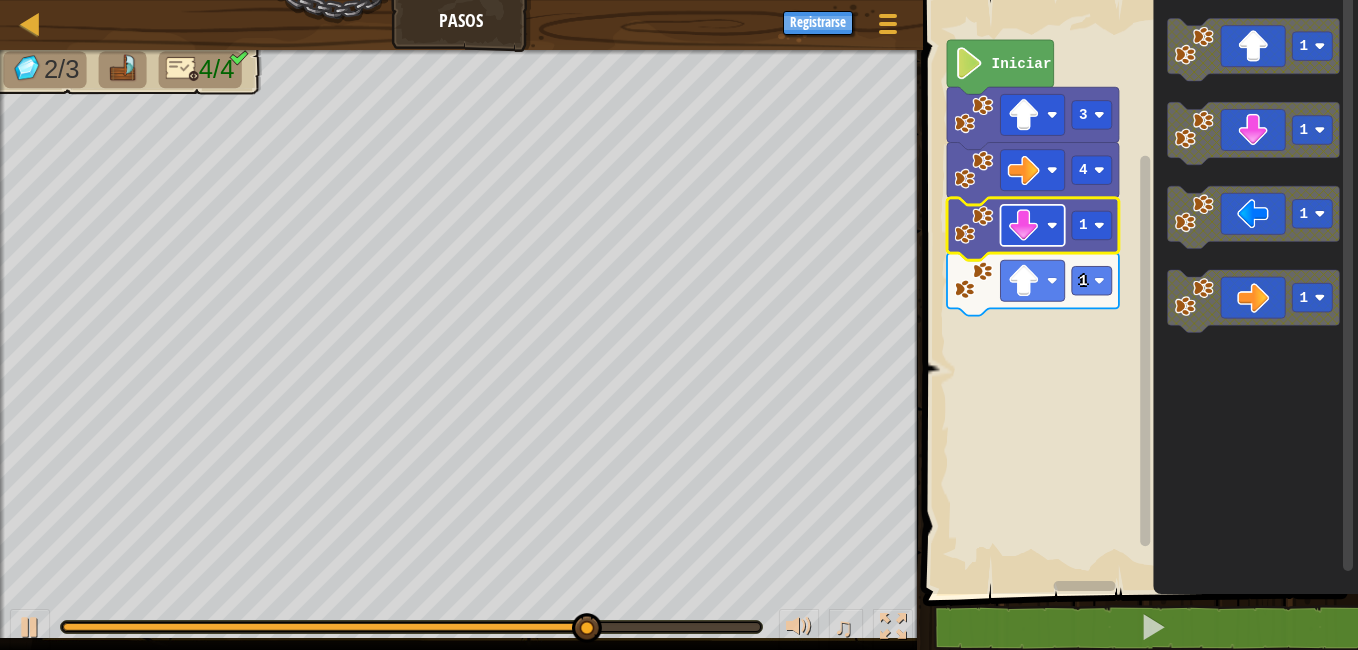 click 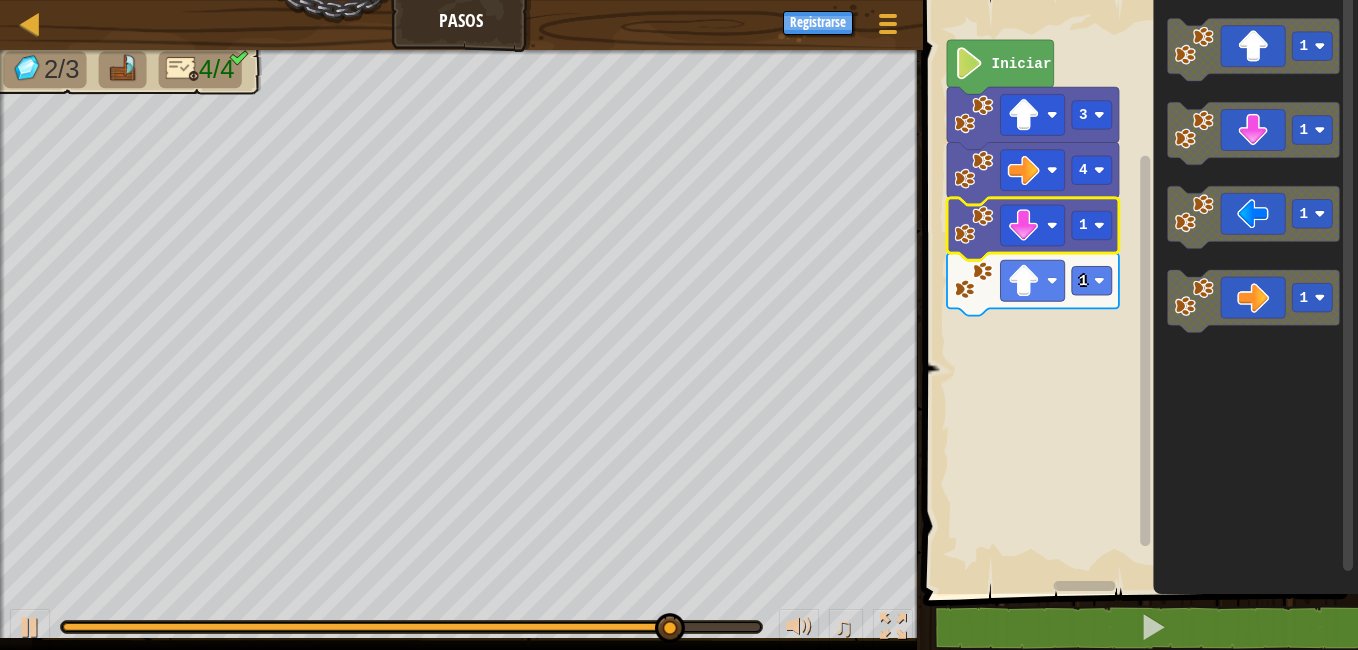 click 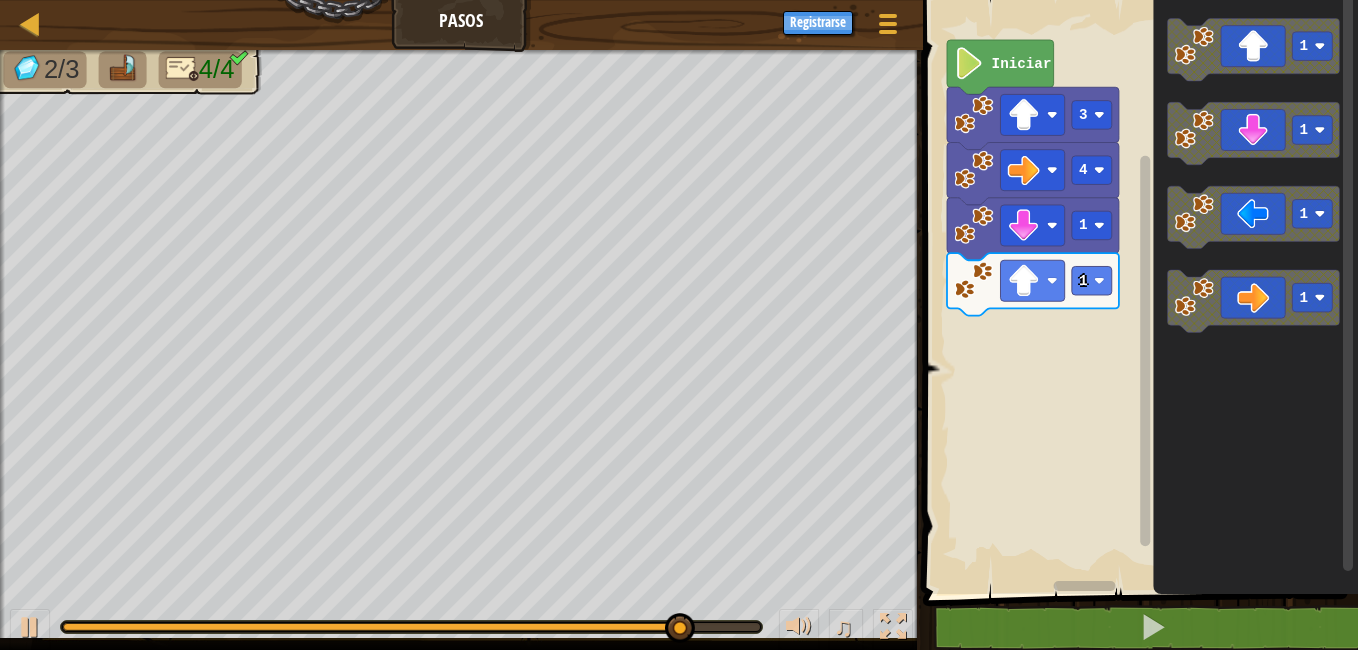 click 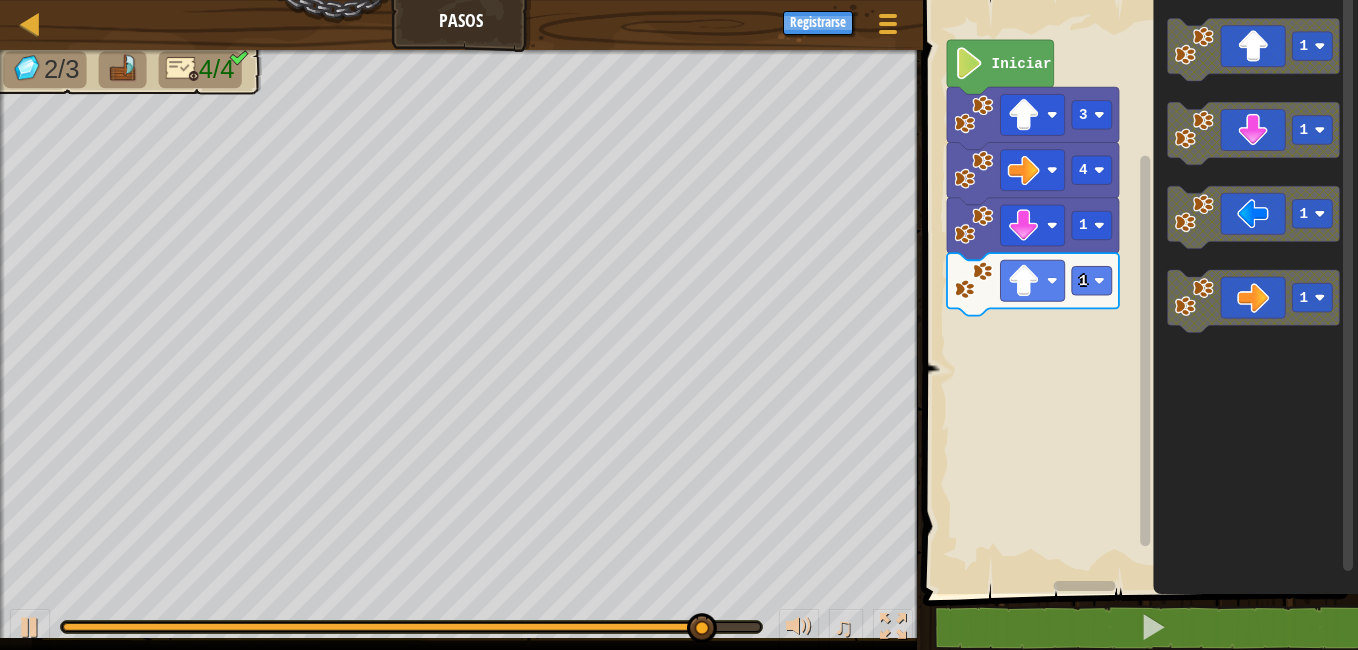 click 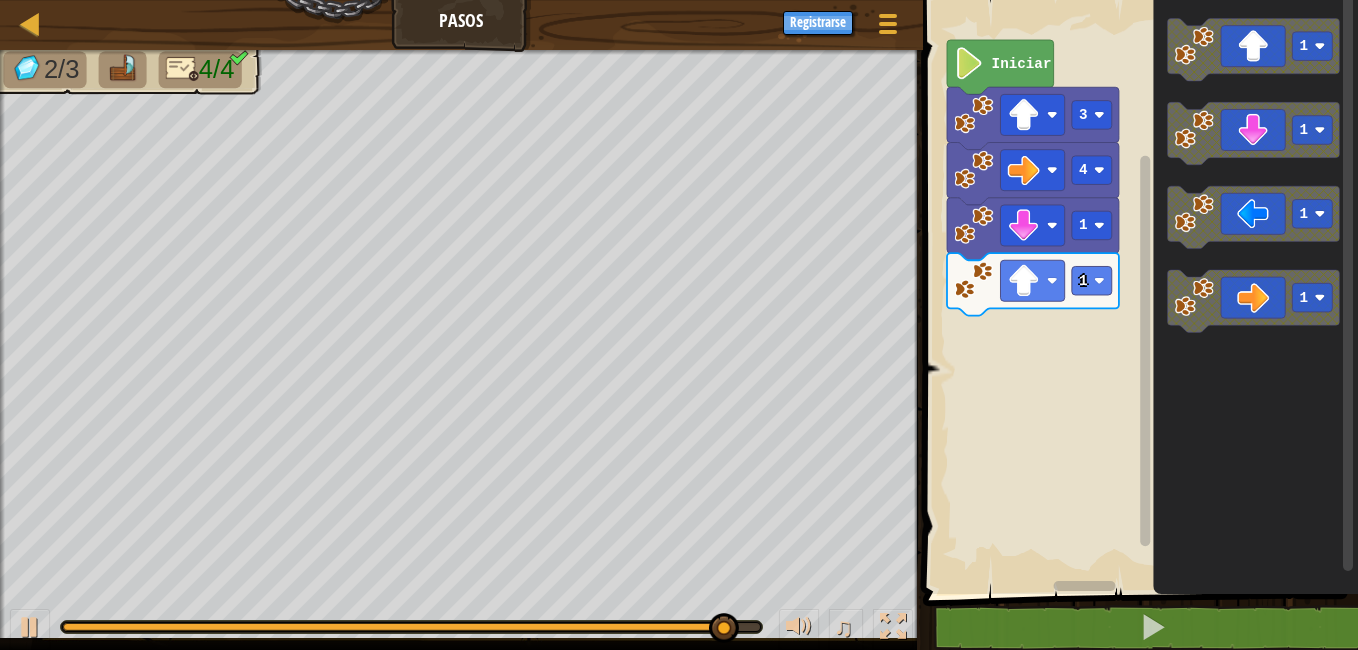 click 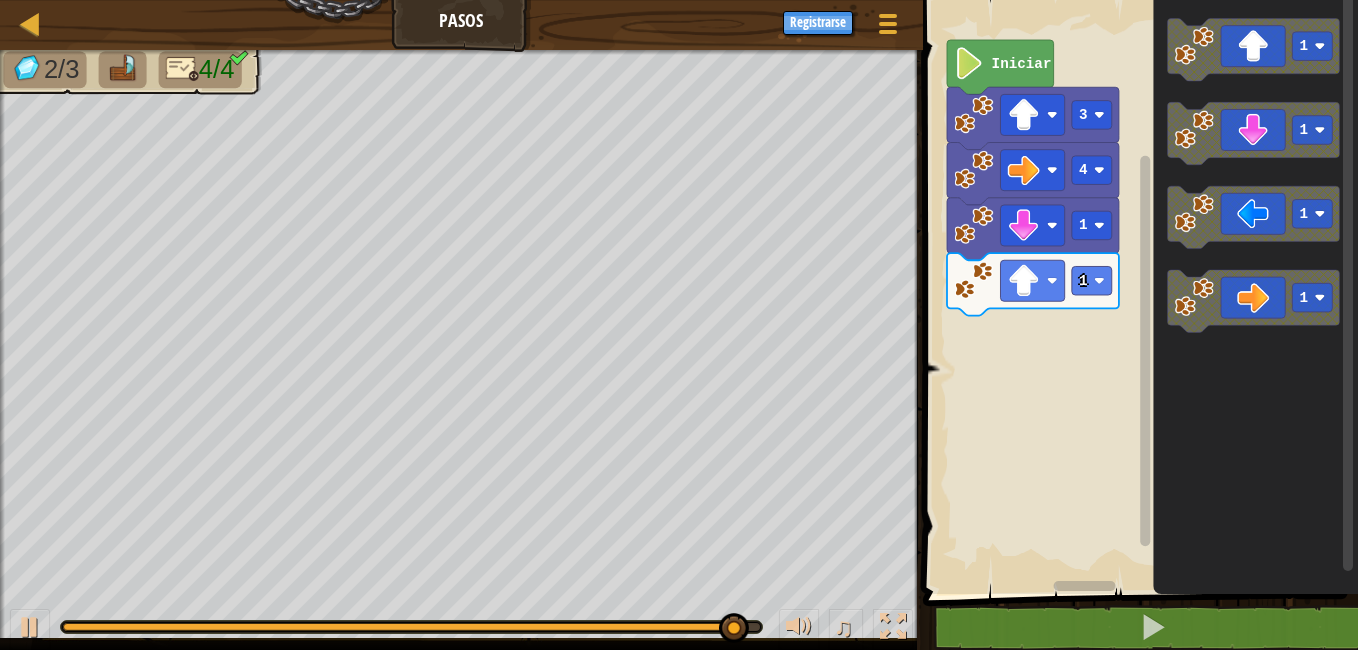 click 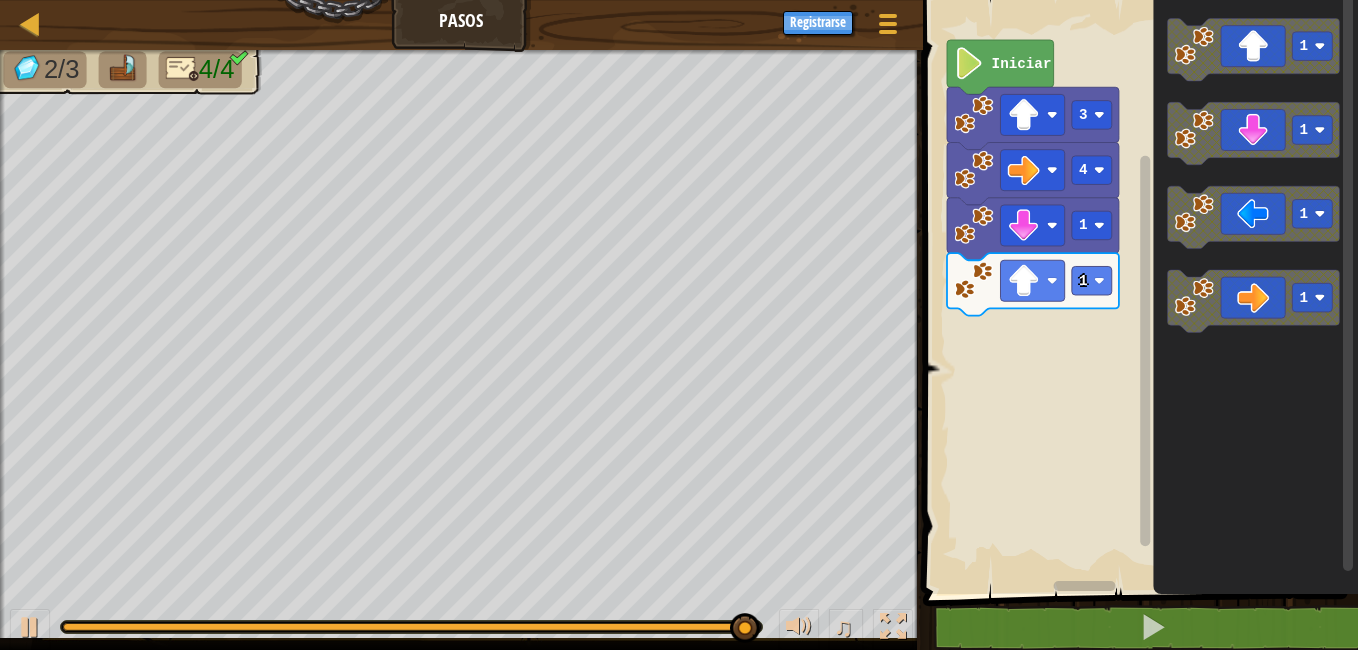click 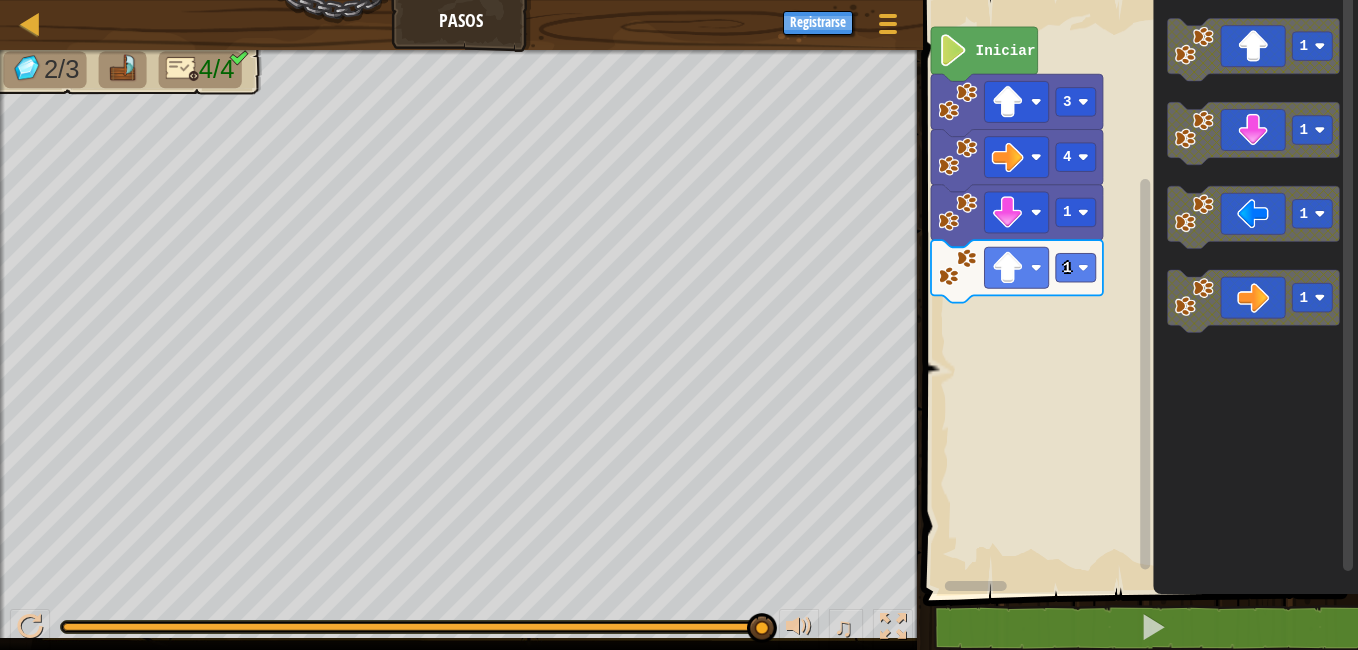 click 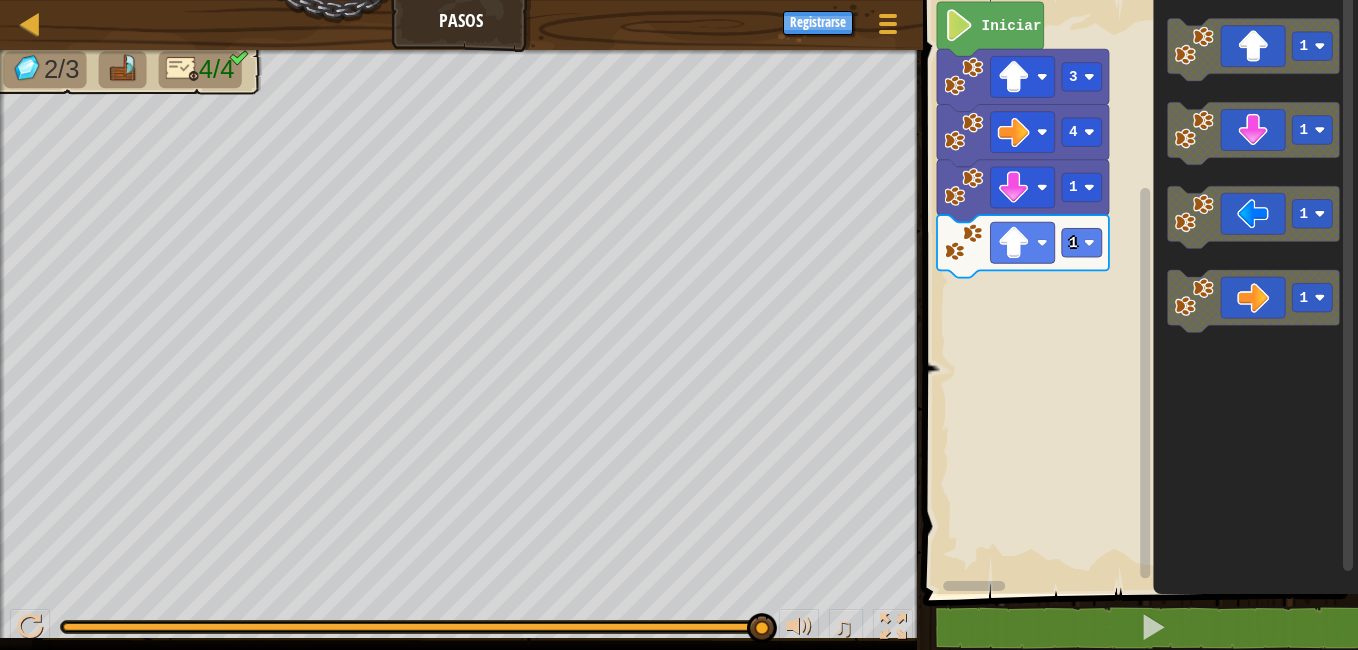 click on "Mapa Pasos Menú del Juego Registrarse 1     הההההההההההההההההההההההההההההההההההההההההההההההההההההההההההההההההההההההההההההההההההההההההההההההההההההההההההההההההההההההההההההההההההההההההההההההההההההההההההההההההההההההההההההההההההההההההההההההההההההההההההההההההההההההההההההההההההההההההההההההההההההההההההההההה XXXXXXXXXXXXXXXXXXXXXXXXXXXXXXXXXXXXXXXXXXXXXXXXXXXXXXXXXXXXXXXXXXXXXXXXXXXXXXXXXXXXXXXXXXXXXXXXXXXXXXXXXXXXXXXXXXXXXXXXXXXXXXXXXXXXXXXXXXXXXXXXXXXXXXXXXXXXXXXXXXXXXXXXXXXXXXXXXXXXXXXXXXXXXXXXXXXXXXXXXXXXXXXXXXXXXXXXXXXXXXXXXXXXXXXXXXXXXXXXXXXXXXXXXXXXXXXX Solución × Bloques 1 2 3 go ( 'up' ,   3 ) go ( 'right' ,   4 )     Iniciar 3 4 1 1 1 1 1 1 código Salvado Lenguaje de programación : Python Statement   /  Call   /  go('up', 1) go('down', 1) × 2/3 1" at bounding box center (679, 0) 